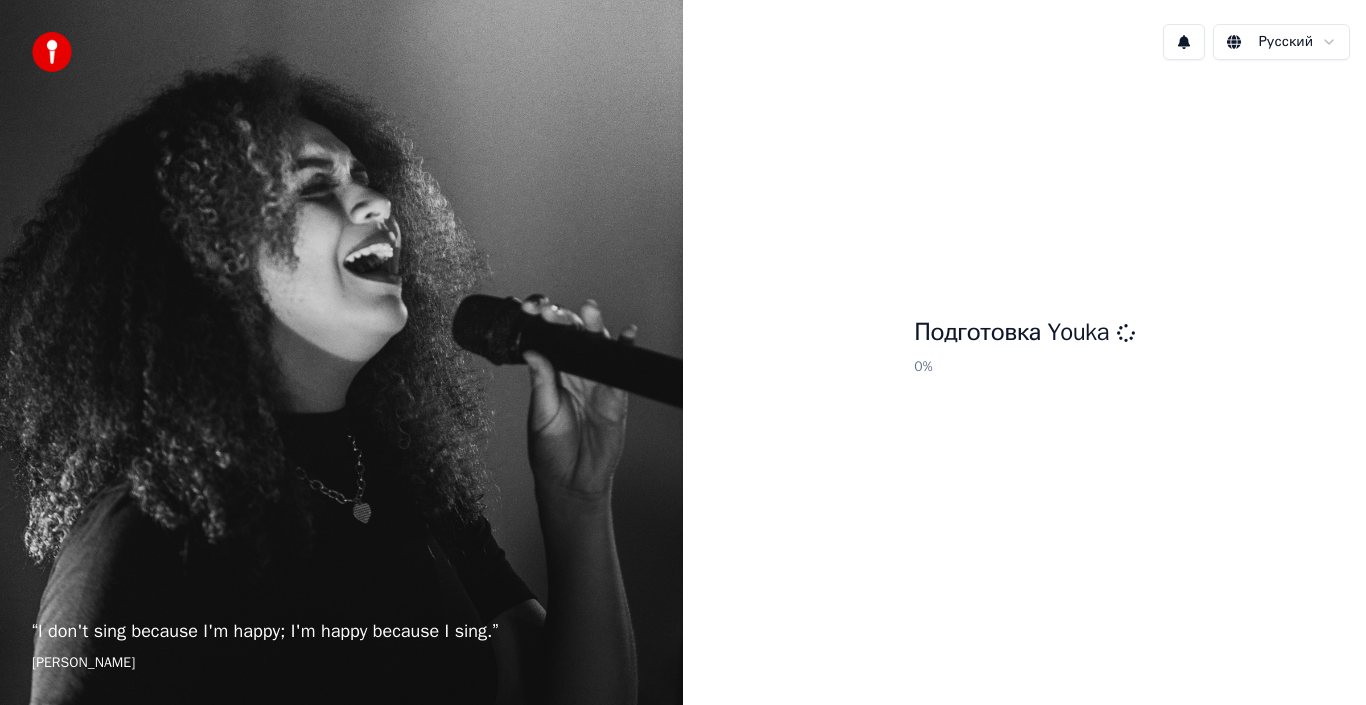scroll, scrollTop: 0, scrollLeft: 0, axis: both 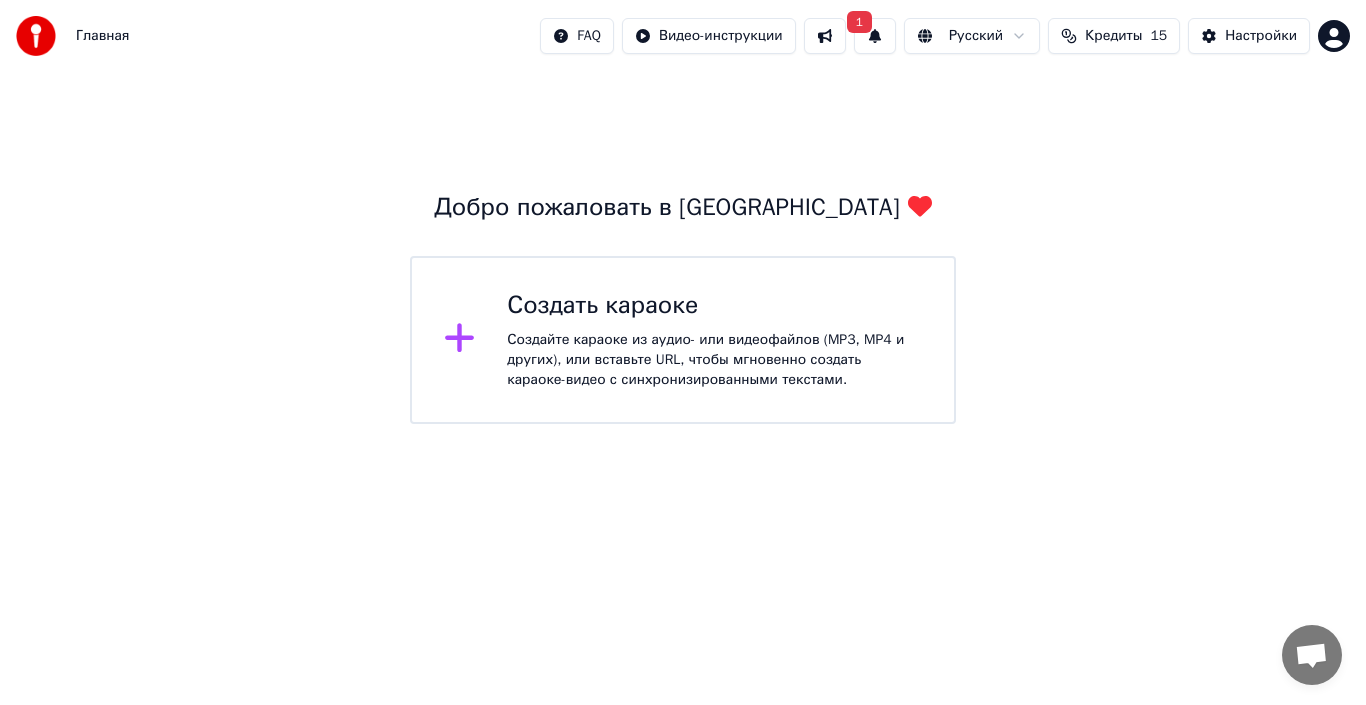 click on "Создайте караоке из аудио- или видеофайлов (MP3, MP4 и других), или вставьте URL, чтобы мгновенно создать караоке-видео с синхронизированными текстами." at bounding box center [714, 360] 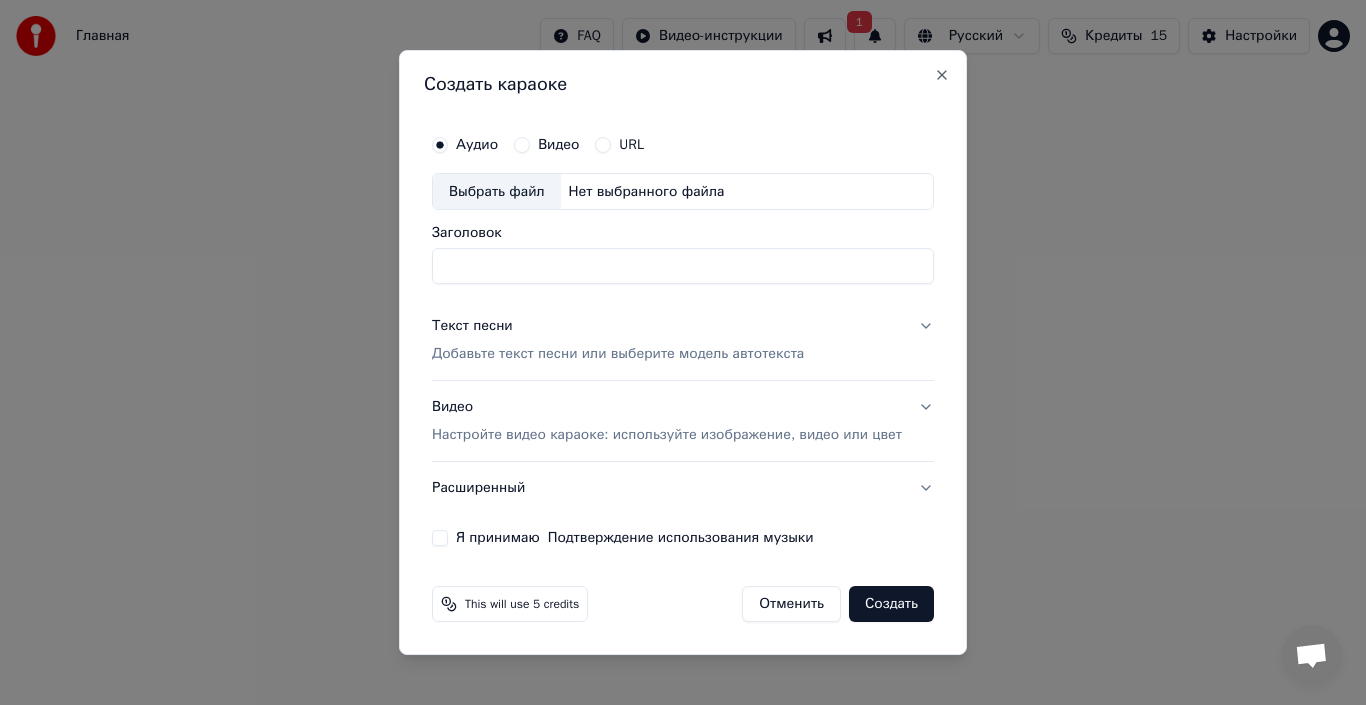 click on "Выбрать файл" at bounding box center [497, 192] 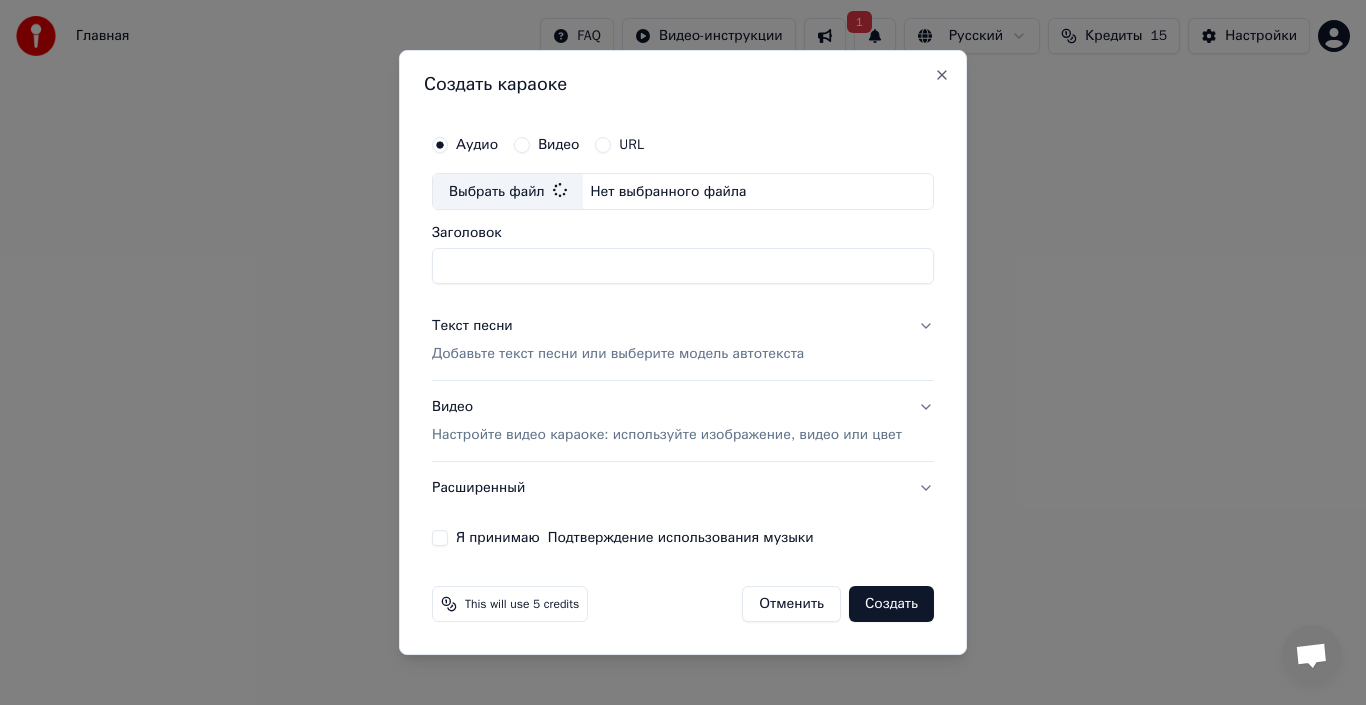 type on "*" 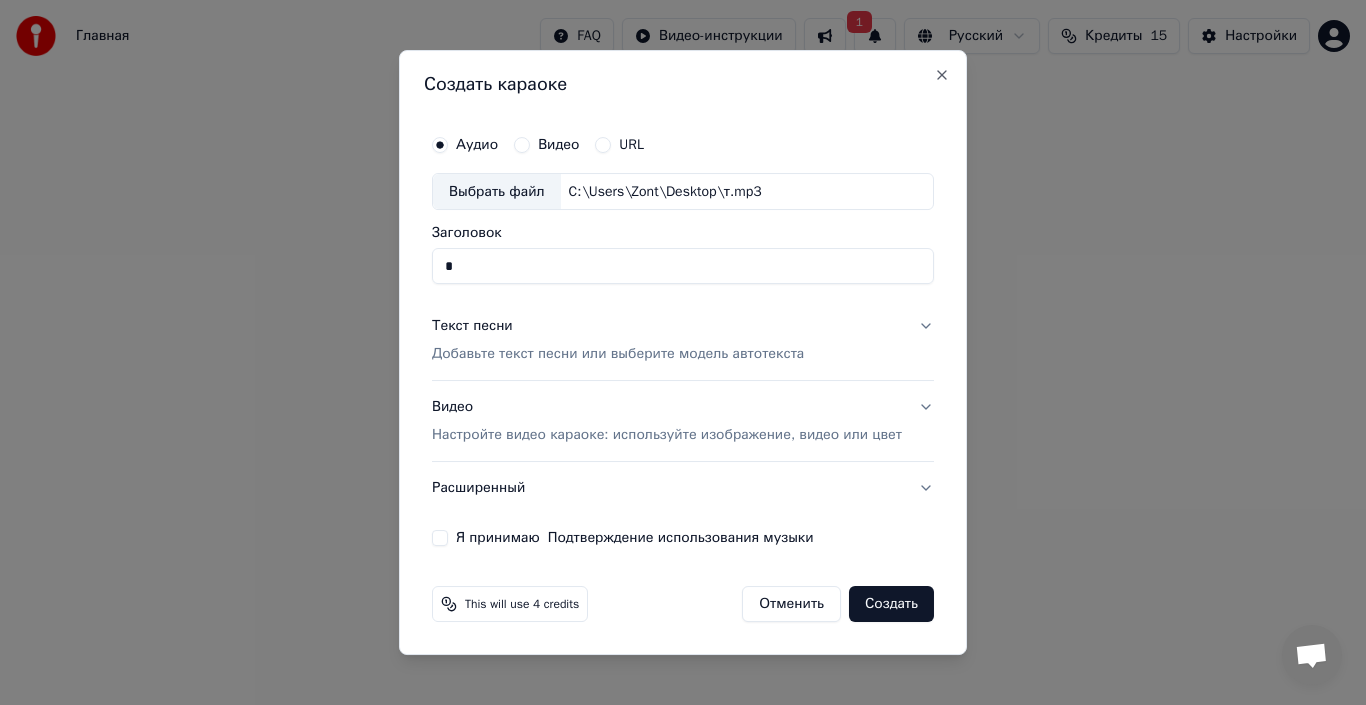 click on "Добавьте текст песни или выберите модель автотекста" at bounding box center (618, 355) 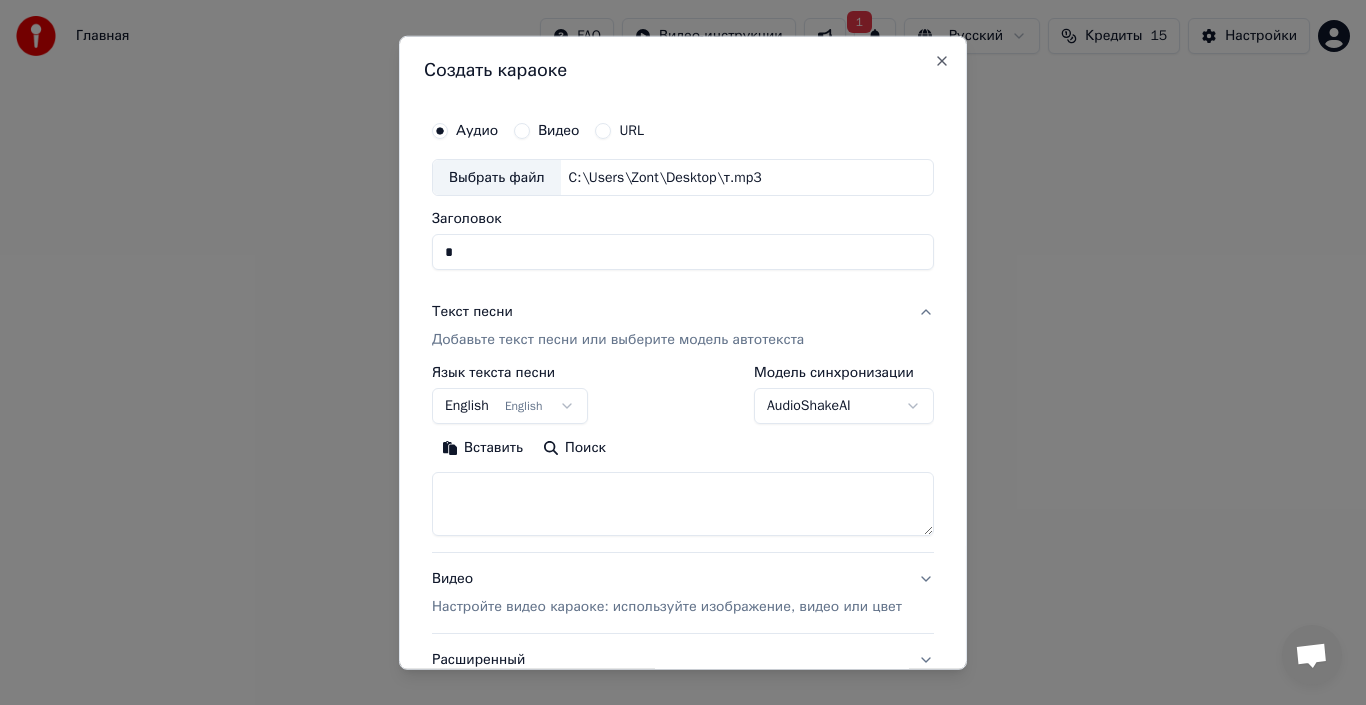 click at bounding box center [683, 504] 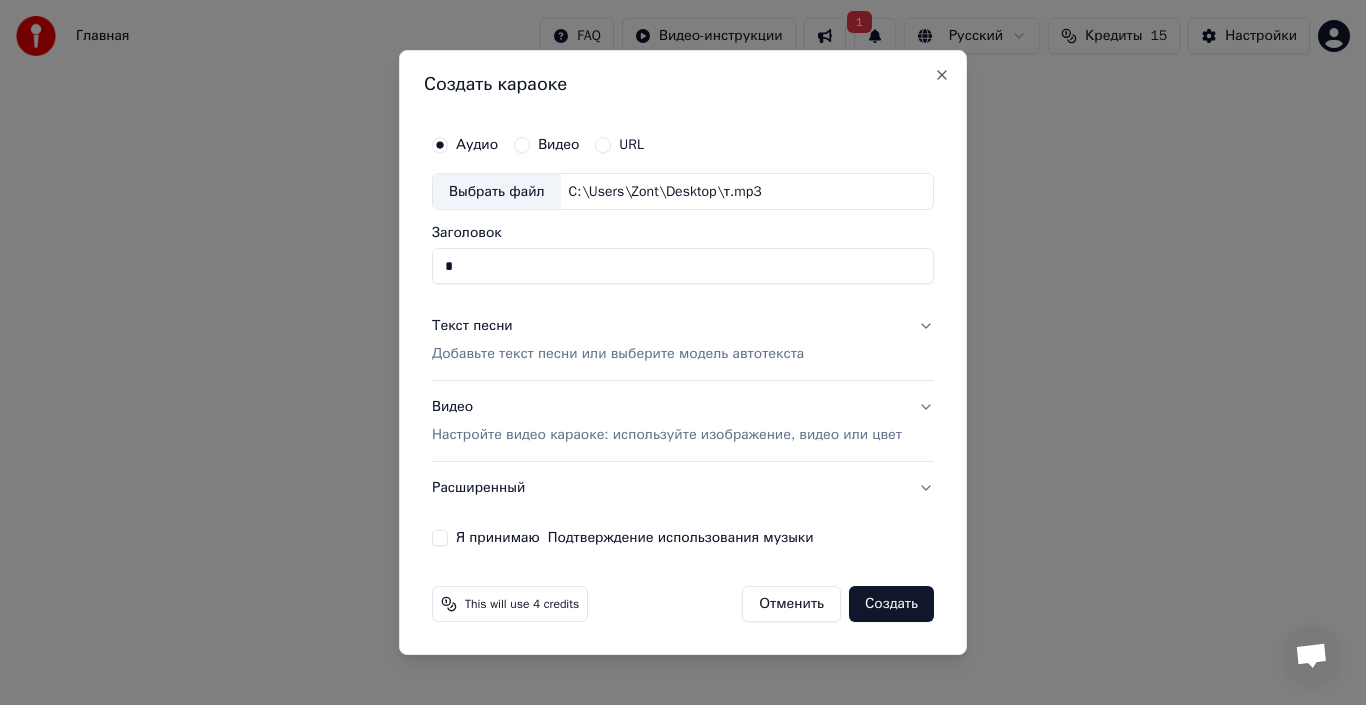 click on "Текст песни" at bounding box center [472, 327] 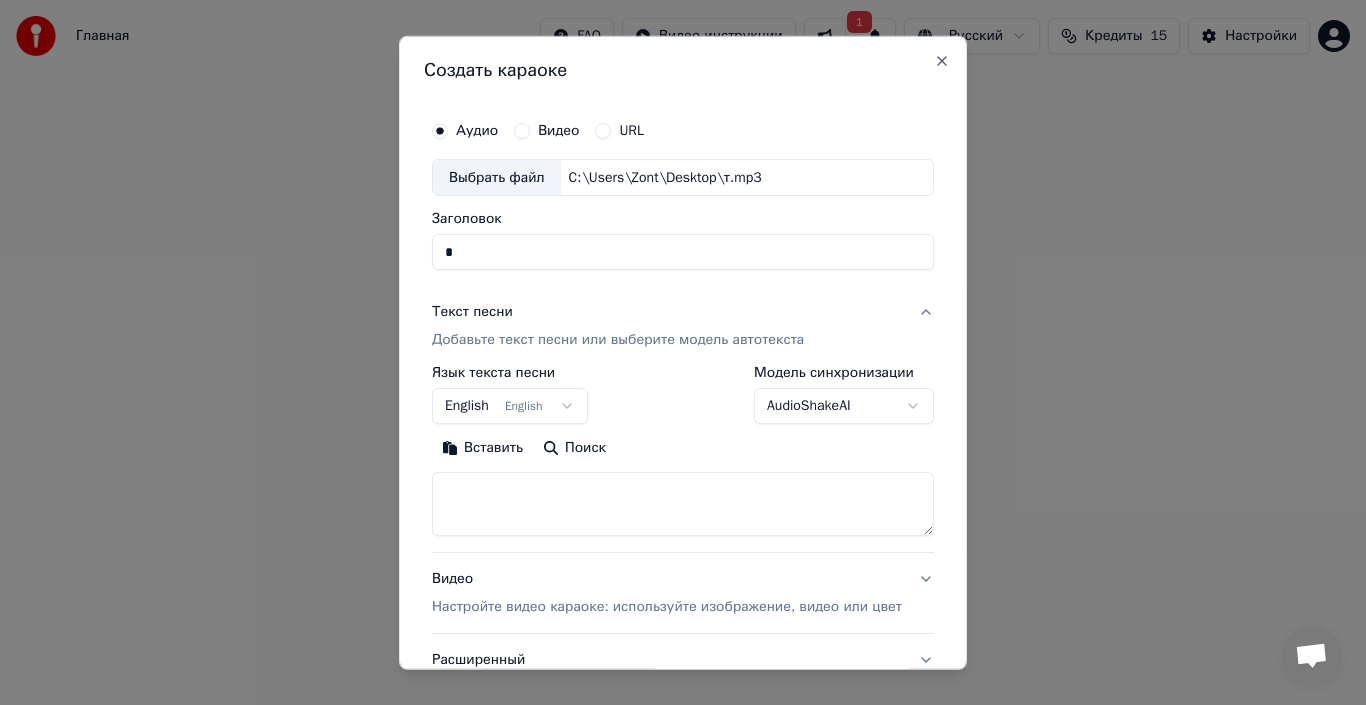 click on "Текст песни Добавьте текст песни или выберите модель автотекста" at bounding box center [618, 326] 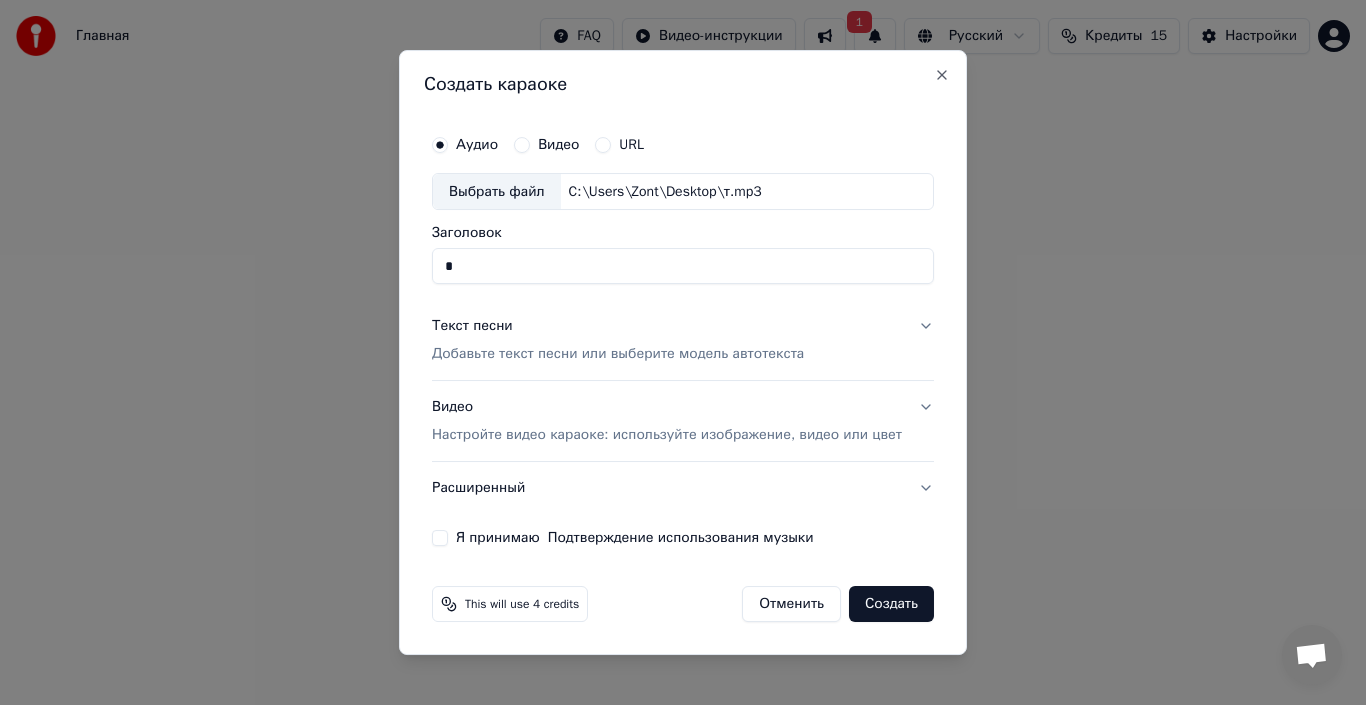 click on "Текст песни" at bounding box center [472, 327] 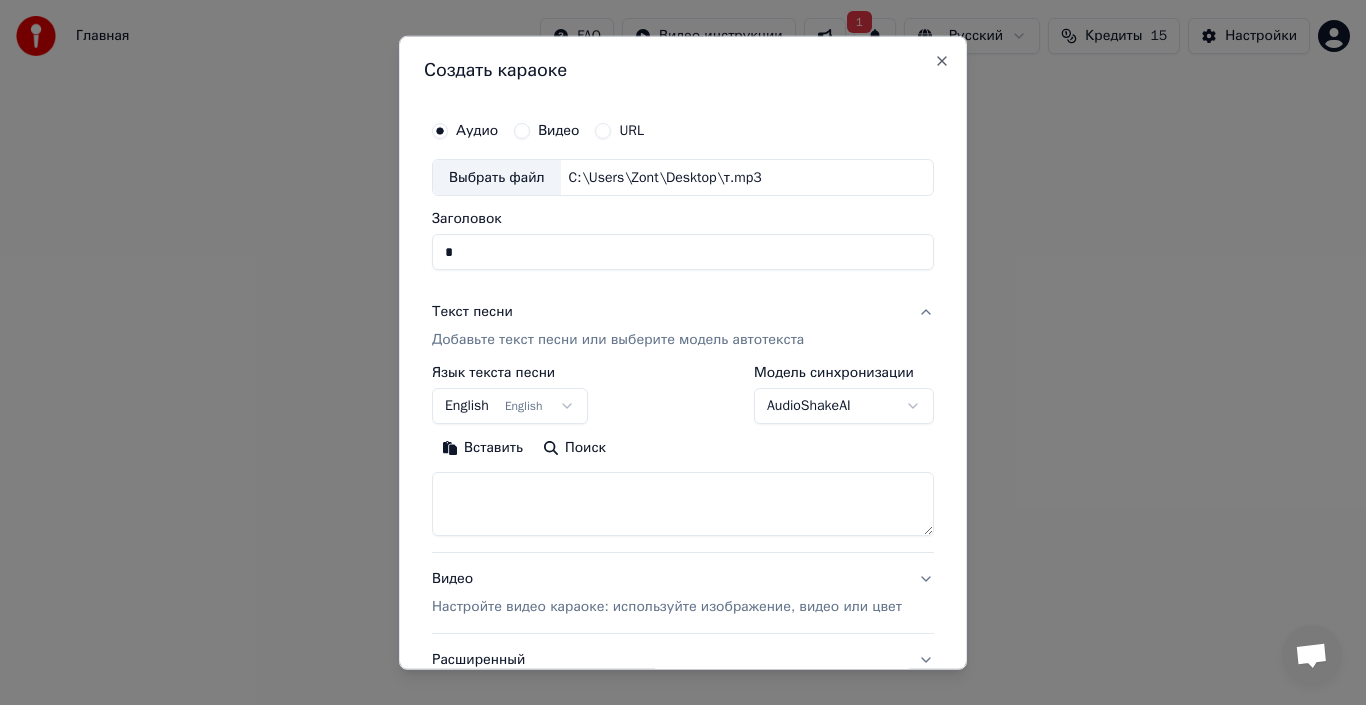 click at bounding box center [683, 504] 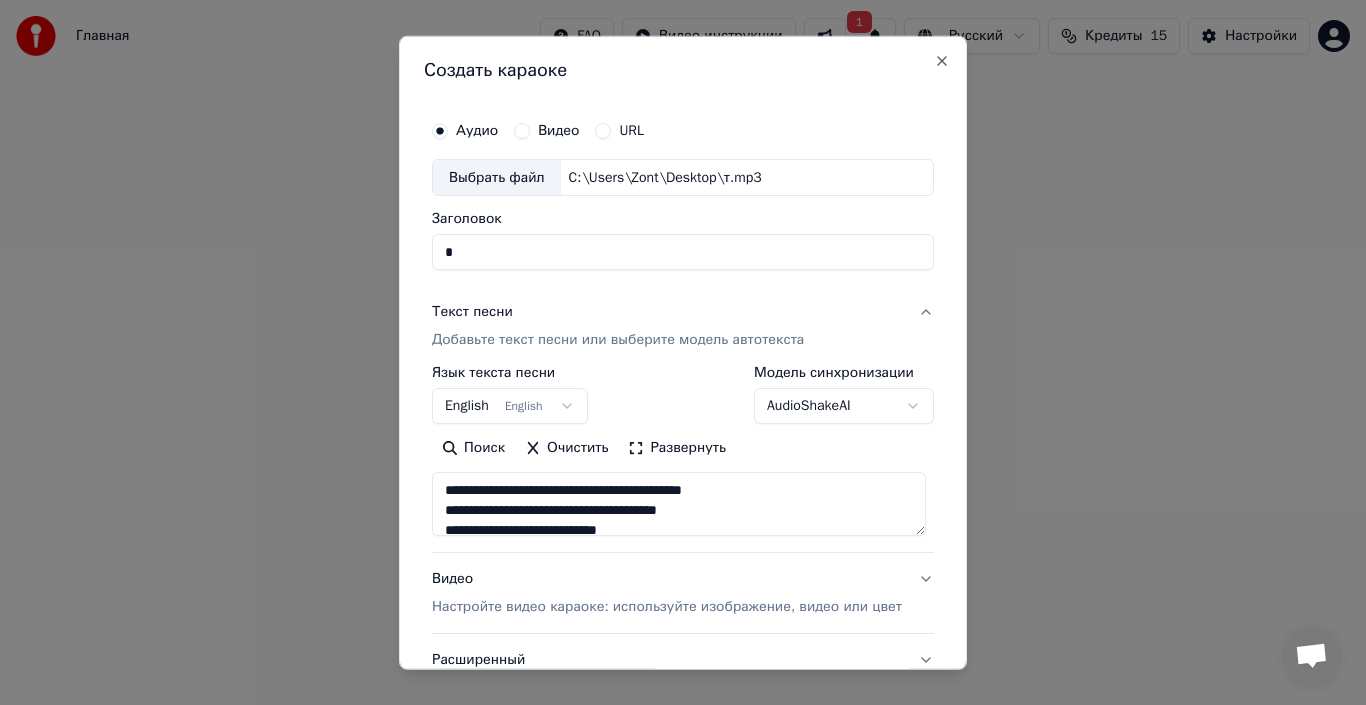 scroll, scrollTop: 1345, scrollLeft: 0, axis: vertical 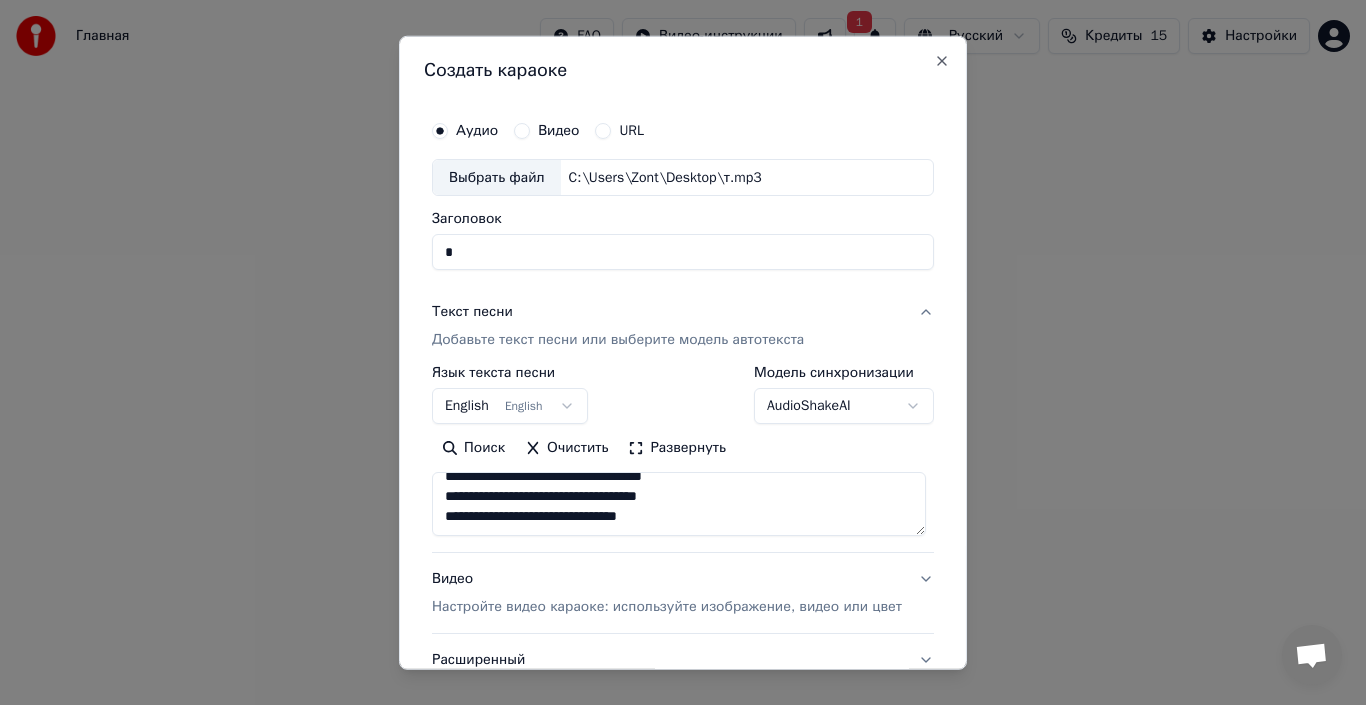 type on "**********" 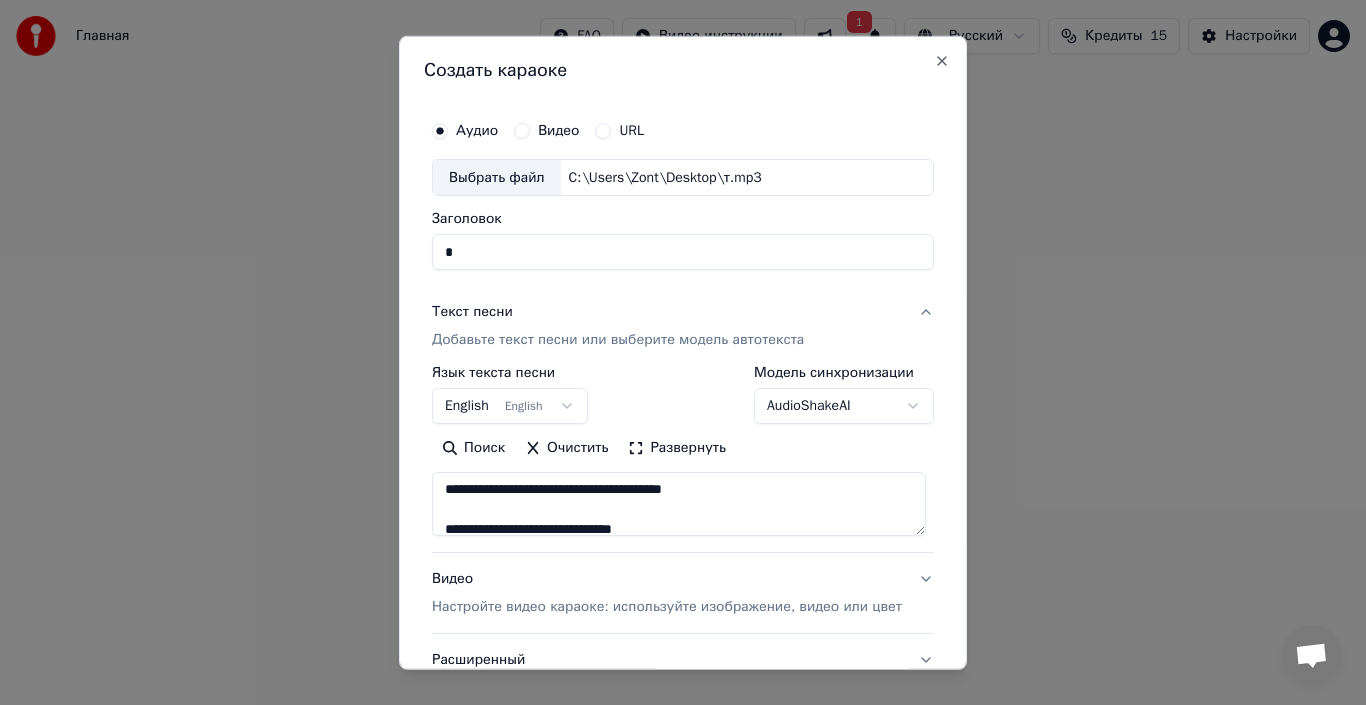 scroll, scrollTop: 0, scrollLeft: 0, axis: both 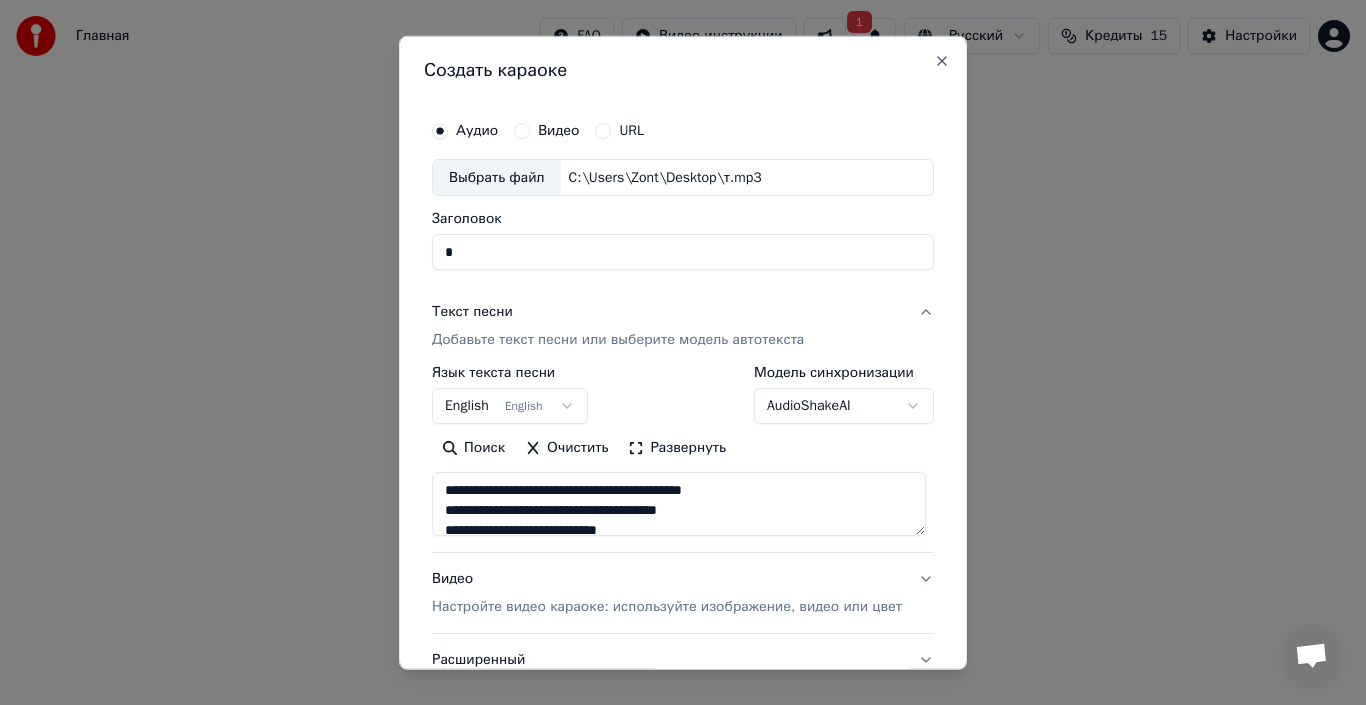 click on "English English" at bounding box center [510, 406] 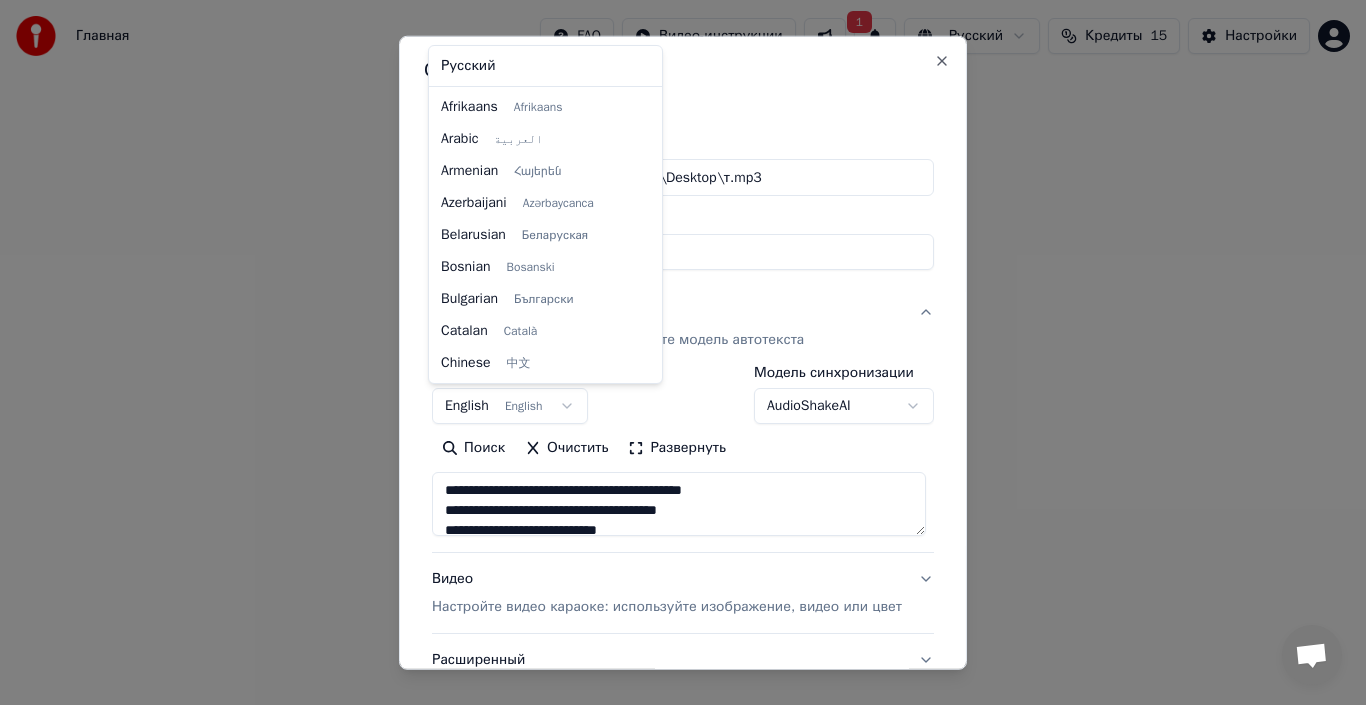 click on "English English" at bounding box center [510, 406] 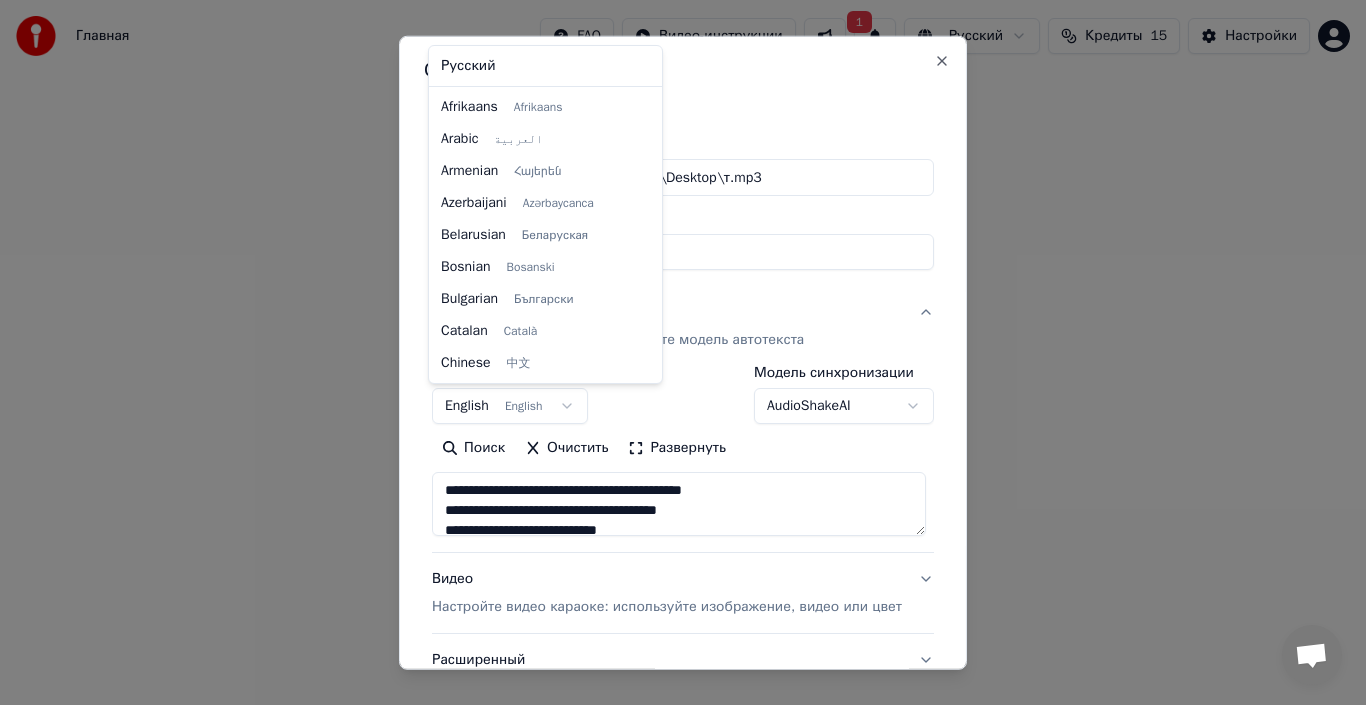 scroll, scrollTop: 160, scrollLeft: 0, axis: vertical 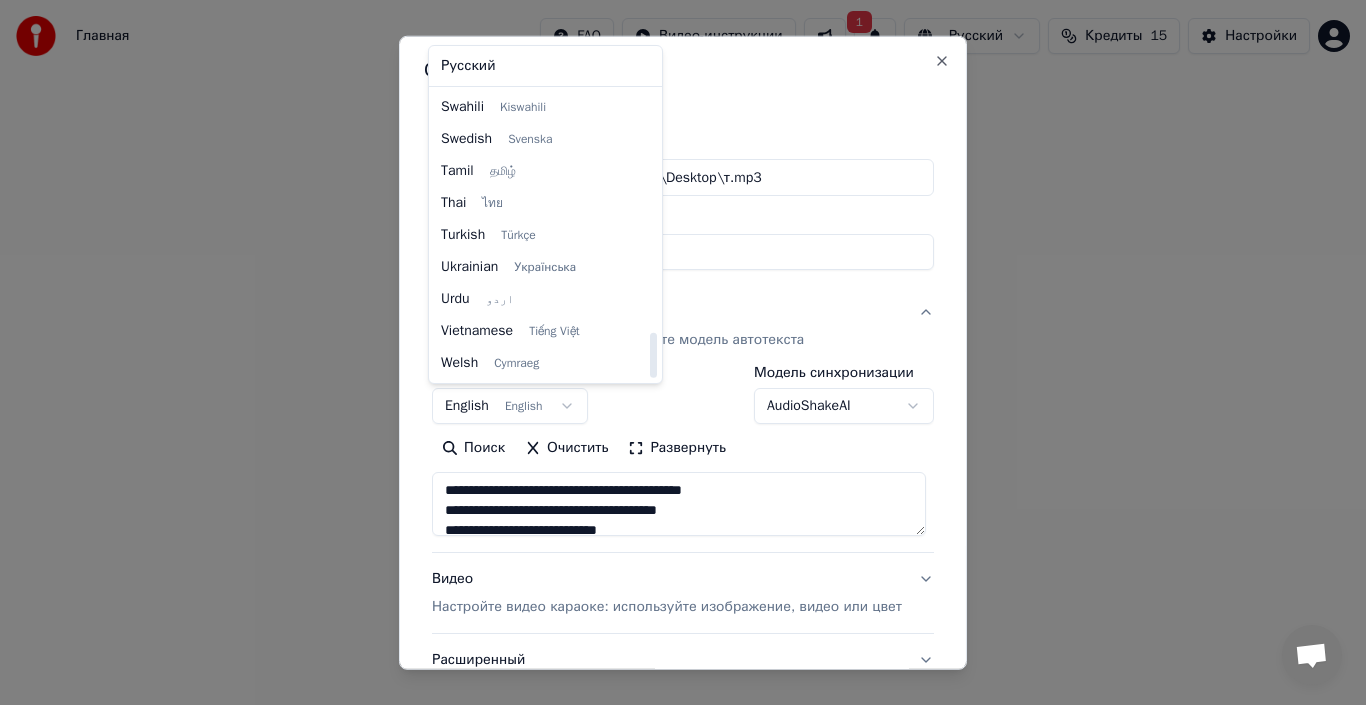 click at bounding box center [683, 352] 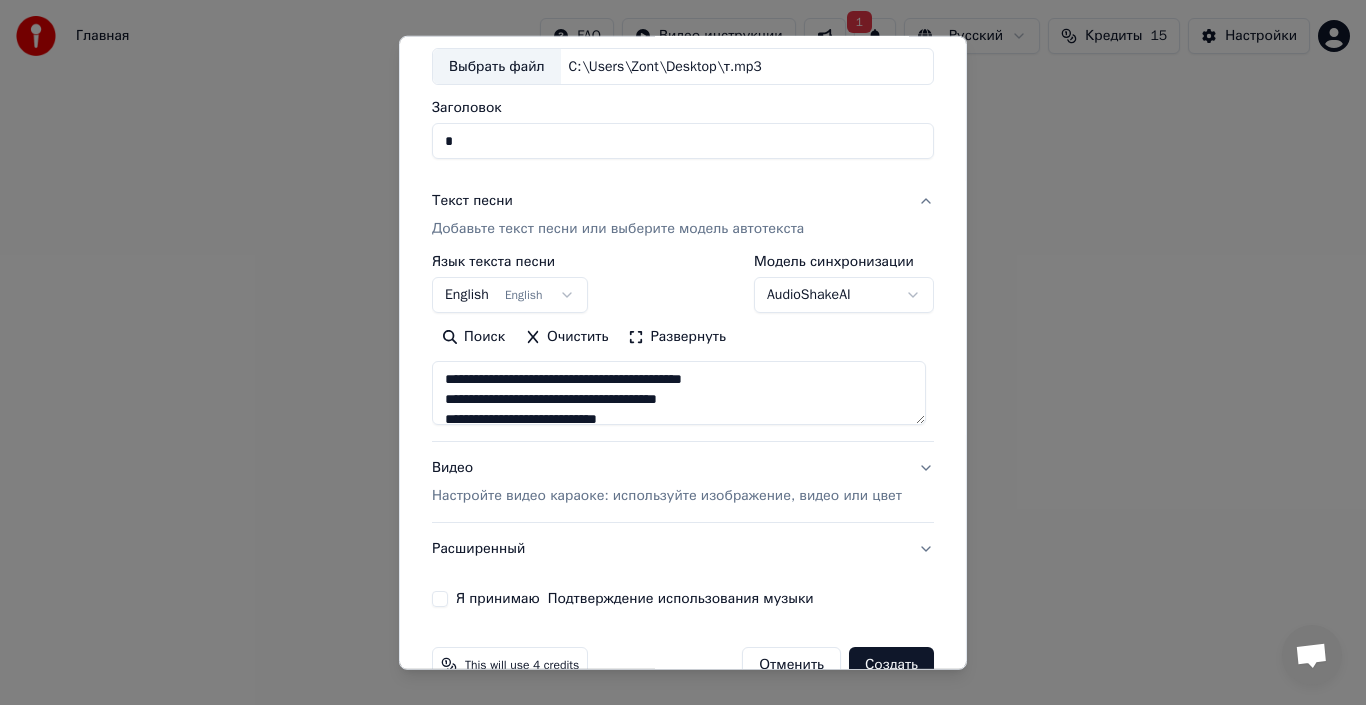 scroll, scrollTop: 157, scrollLeft: 0, axis: vertical 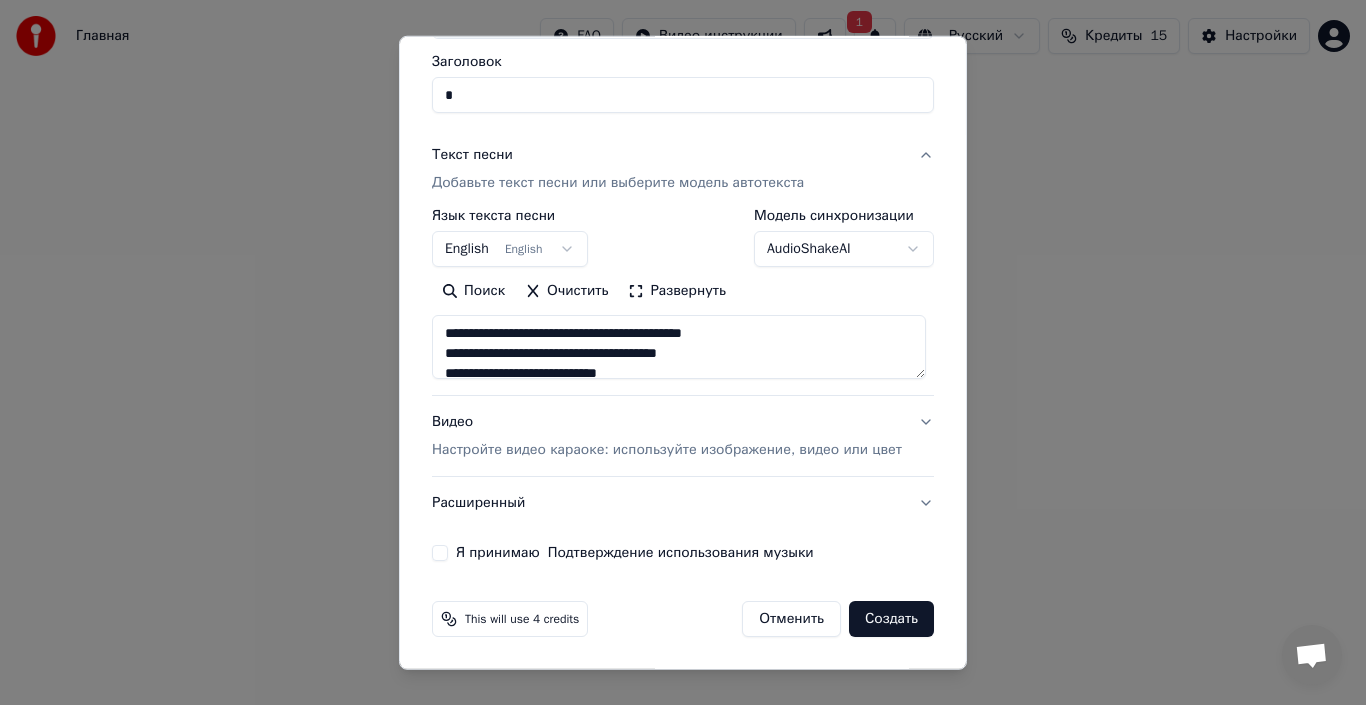 click on "Видео Настройте видео караоке: используйте изображение, видео или цвет" at bounding box center (667, 436) 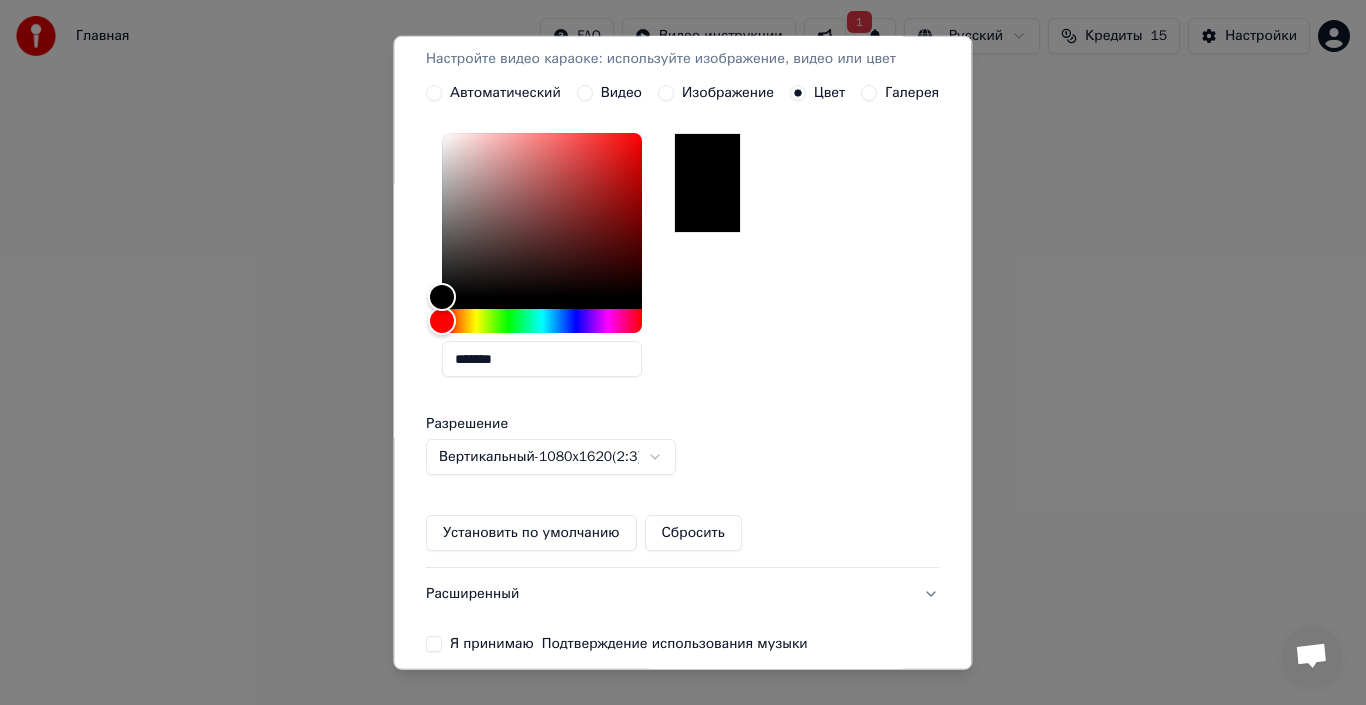 scroll, scrollTop: 453, scrollLeft: 0, axis: vertical 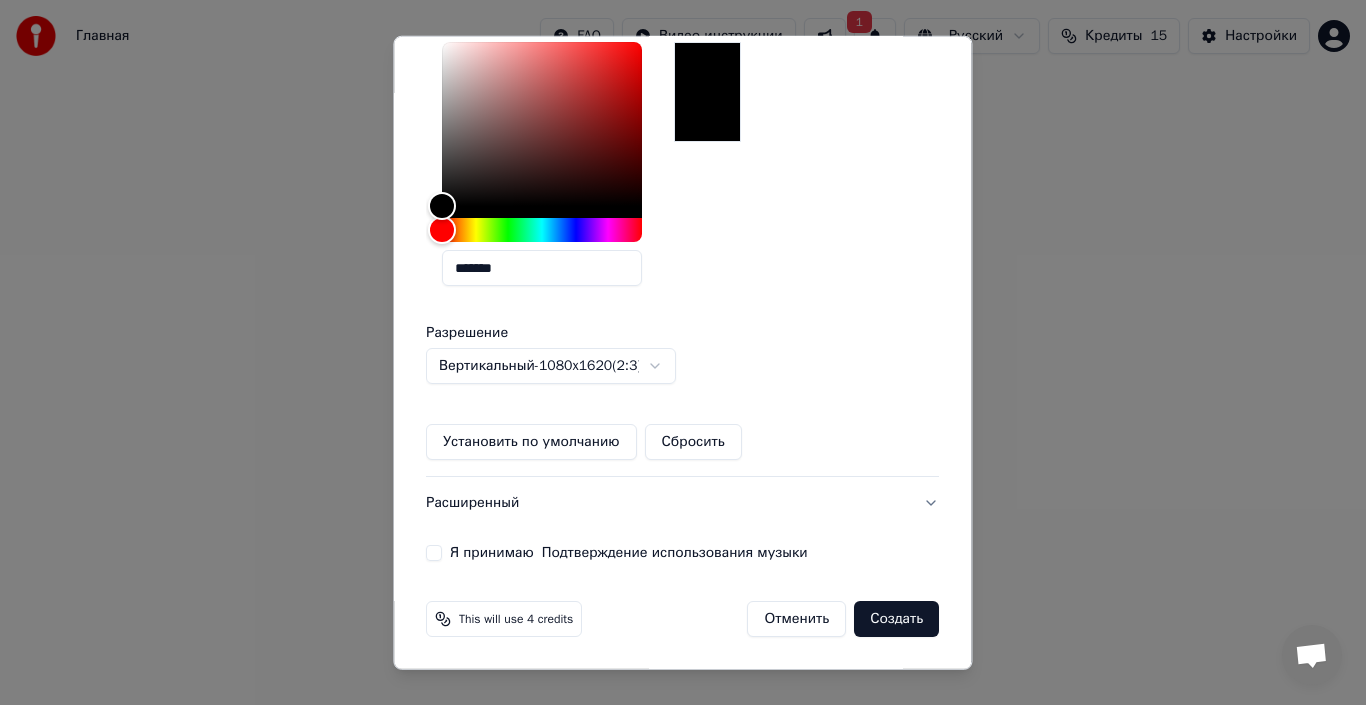 click on "*******" at bounding box center [542, 168] 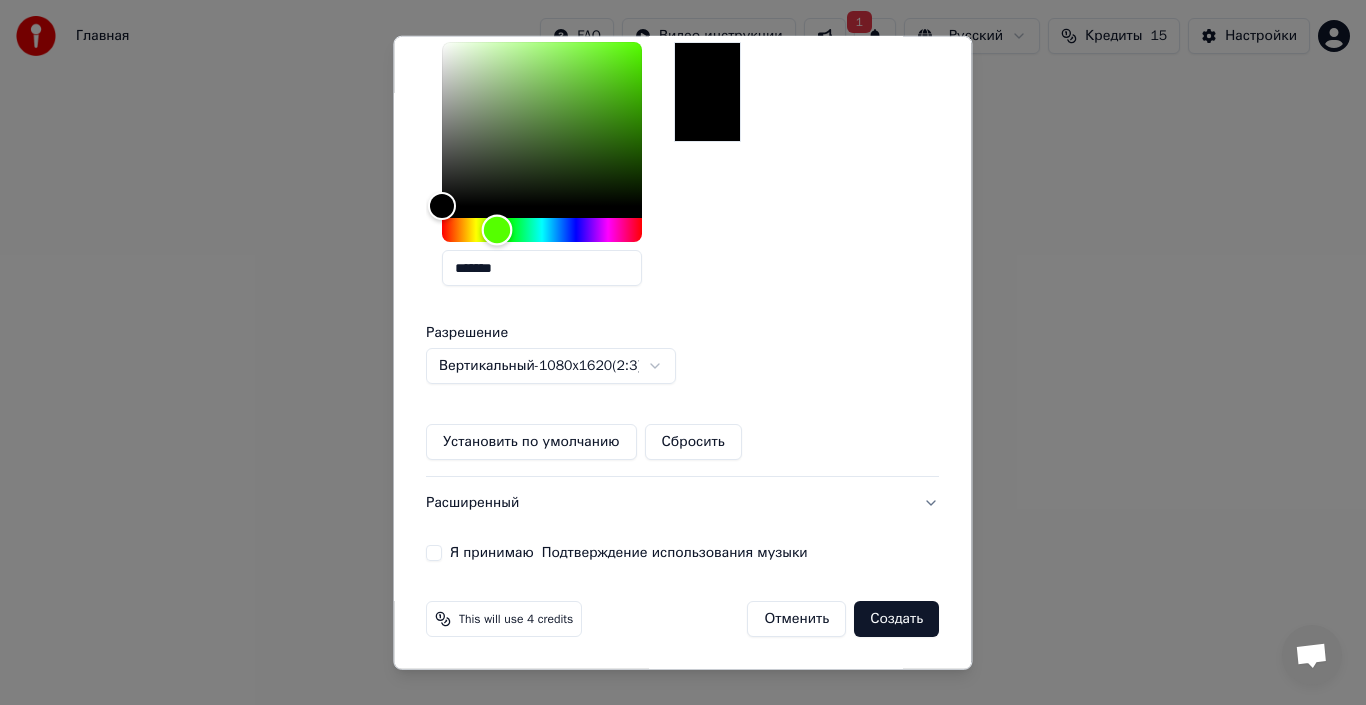 click at bounding box center [542, 230] 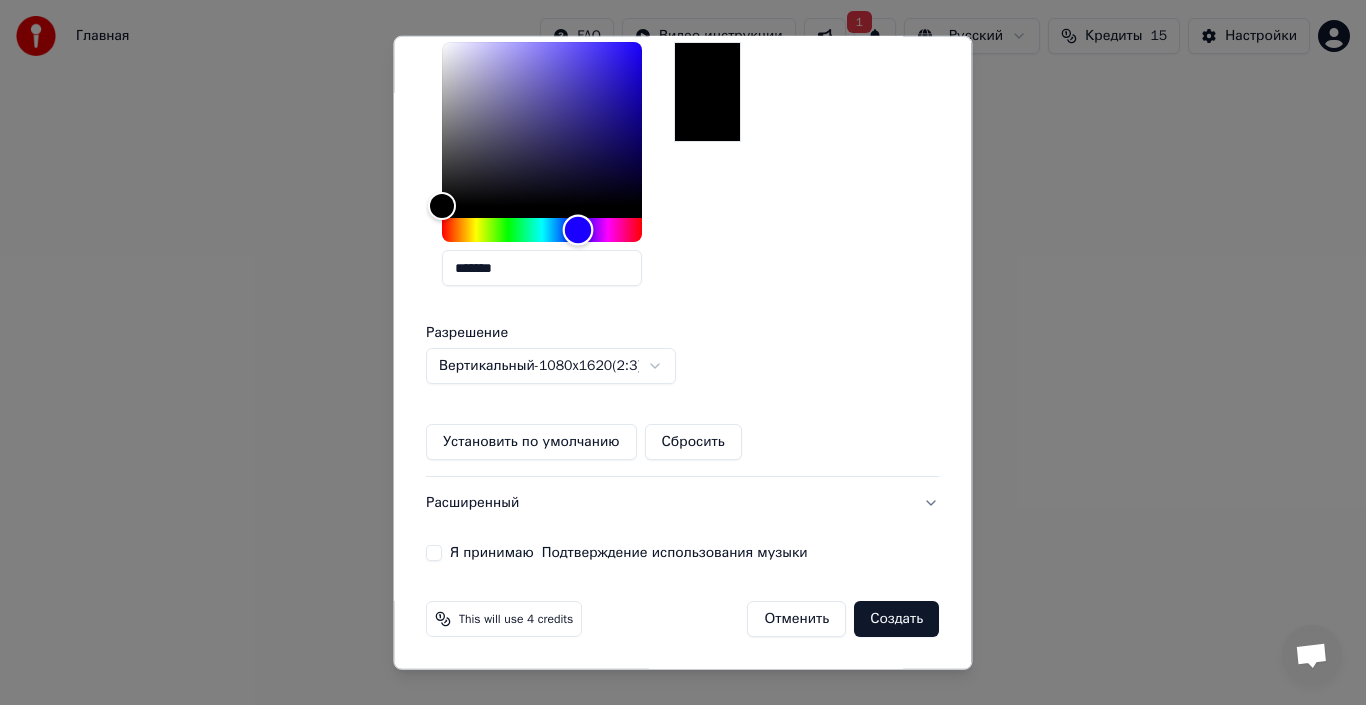 drag, startPoint x: 495, startPoint y: 230, endPoint x: 572, endPoint y: 237, distance: 77.31753 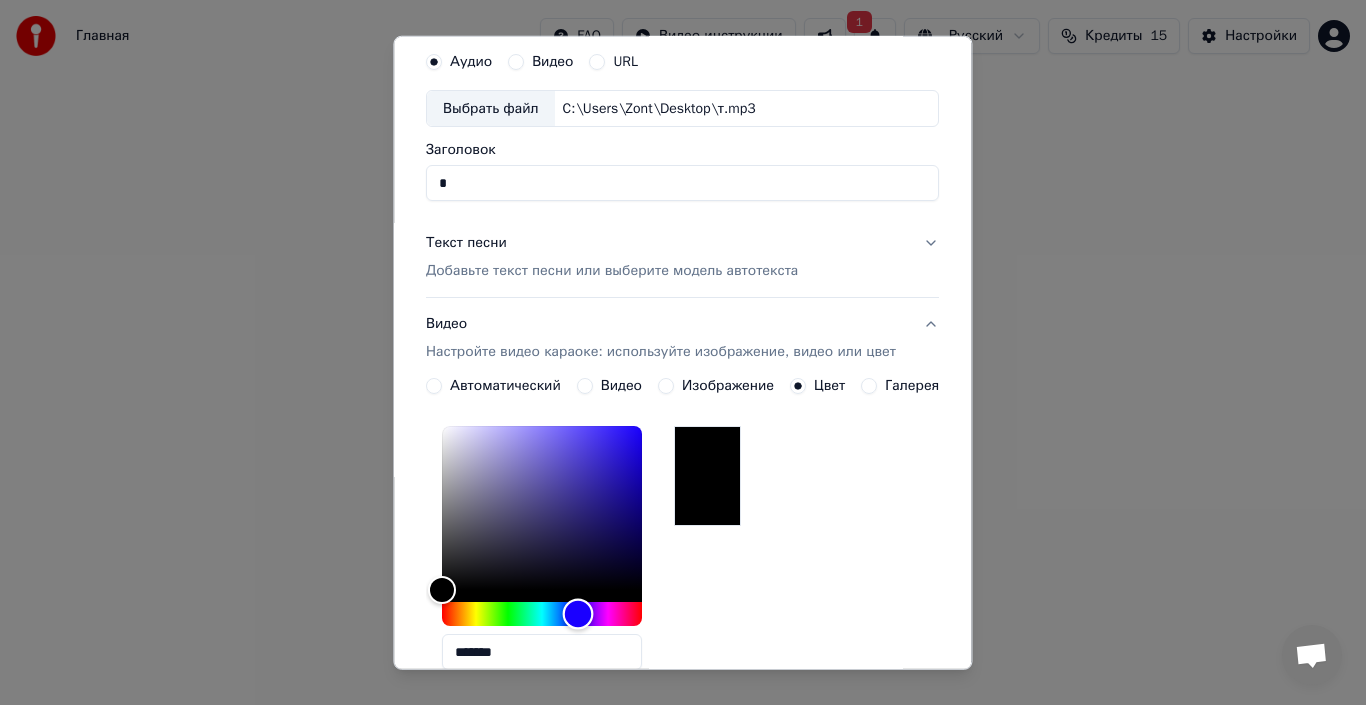 scroll, scrollTop: 100, scrollLeft: 0, axis: vertical 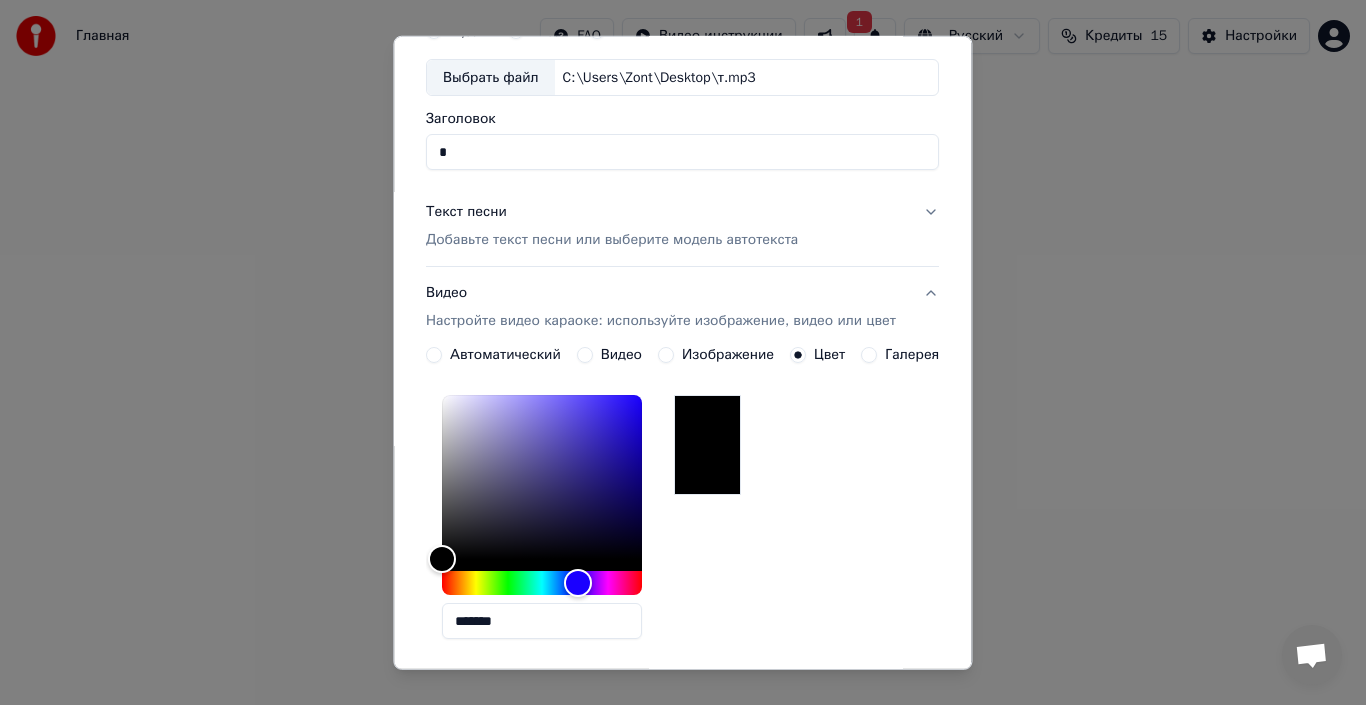 click on "Видео" at bounding box center [621, 355] 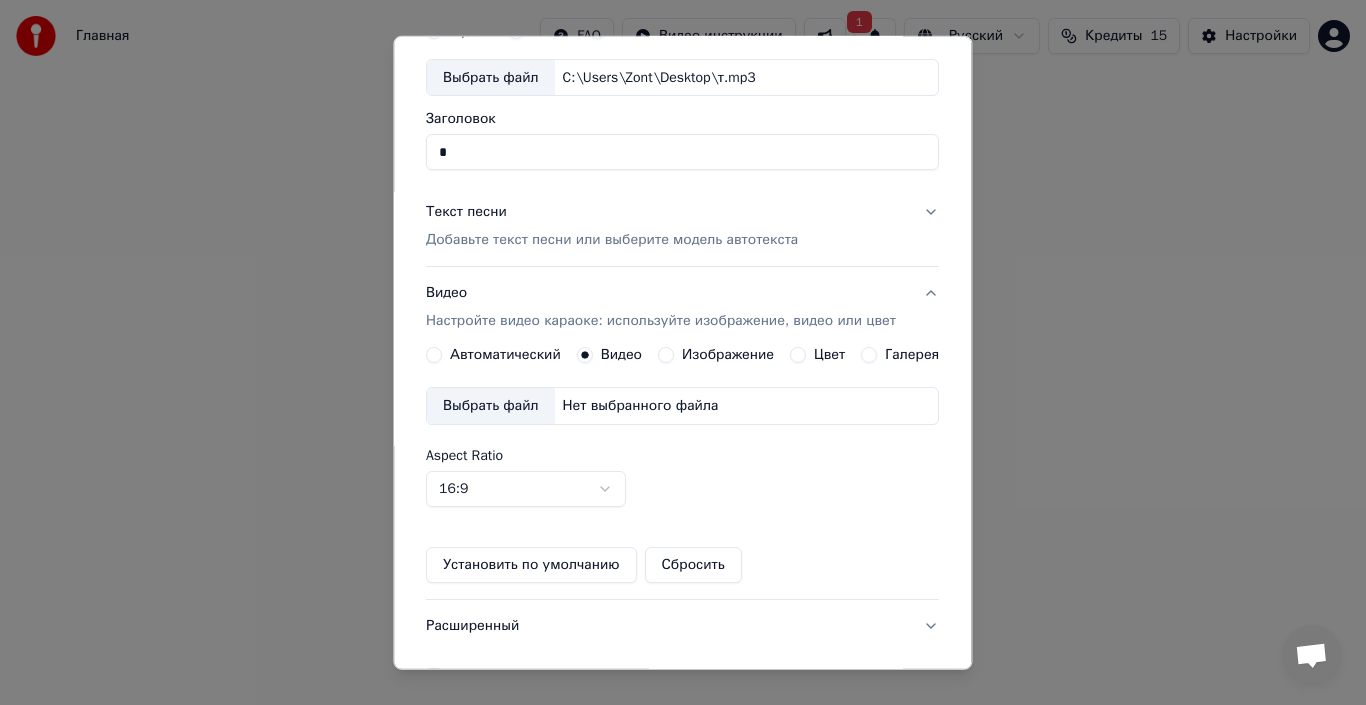 click on "Выбрать файл" at bounding box center (491, 406) 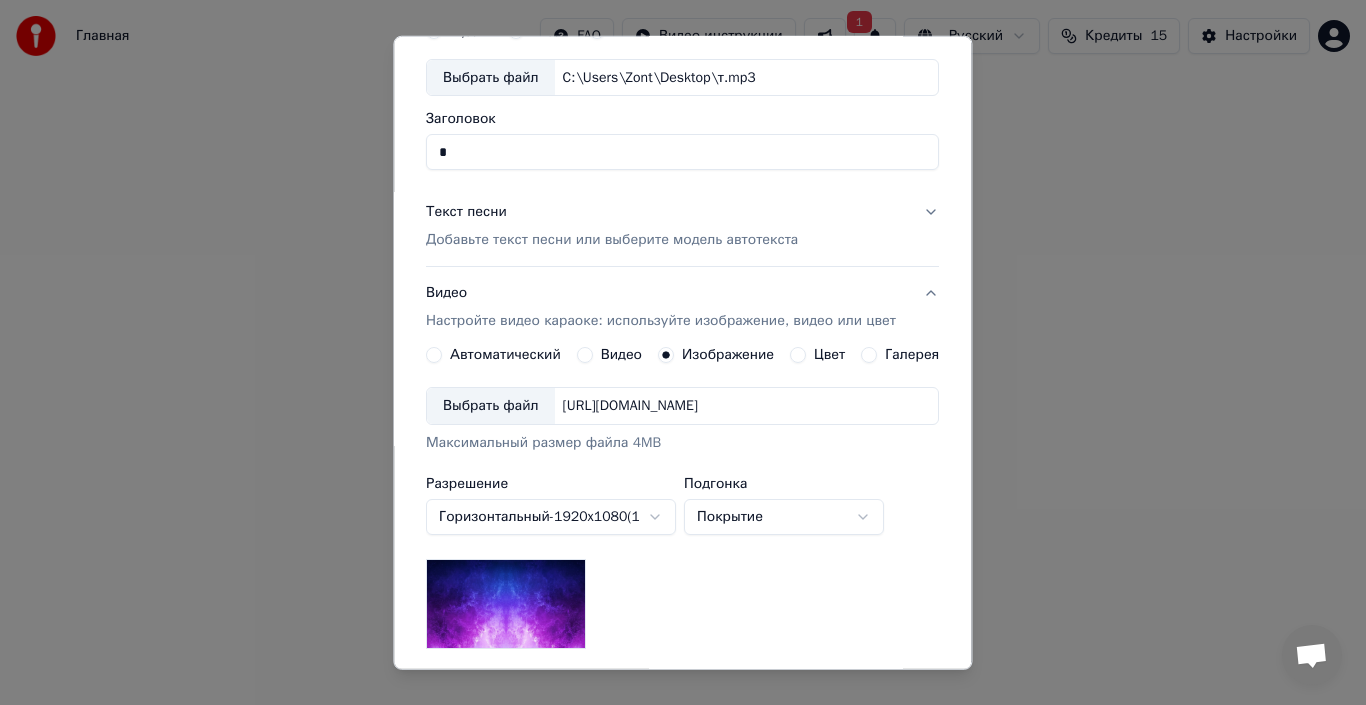 click on "Выбрать файл" at bounding box center [491, 406] 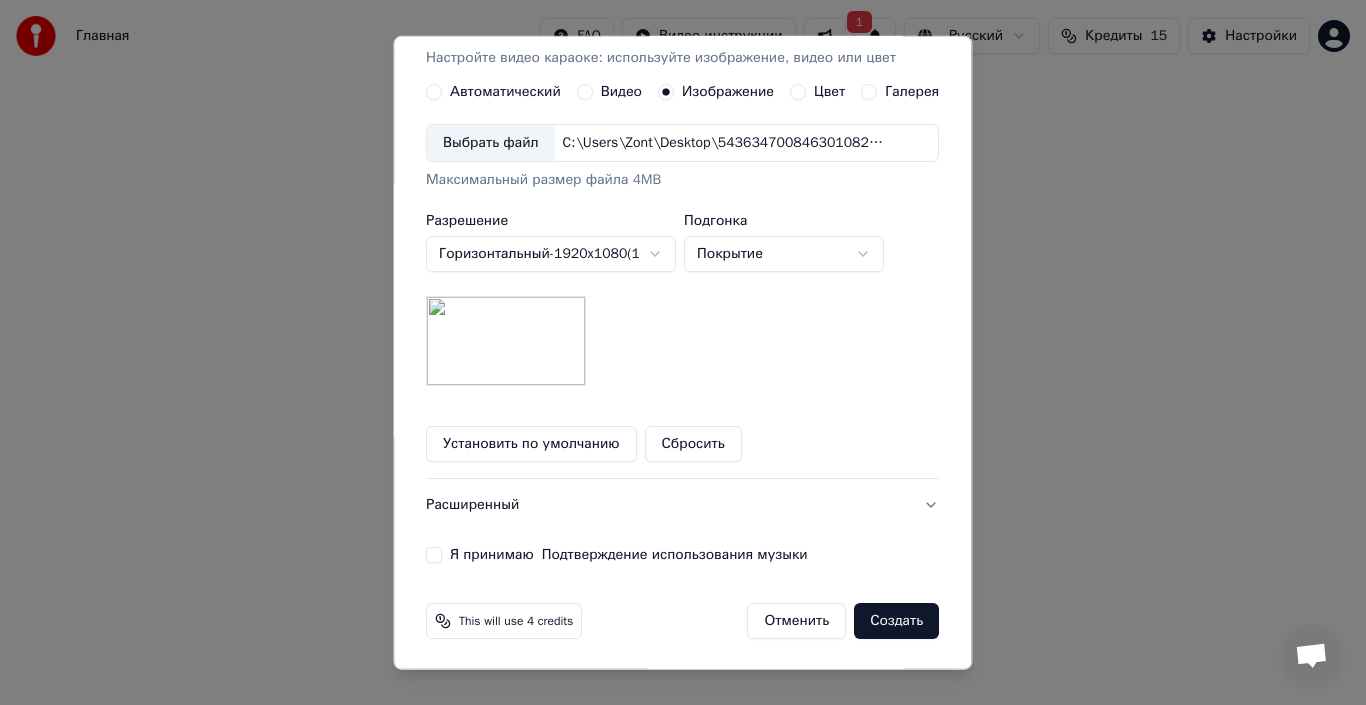 scroll, scrollTop: 365, scrollLeft: 0, axis: vertical 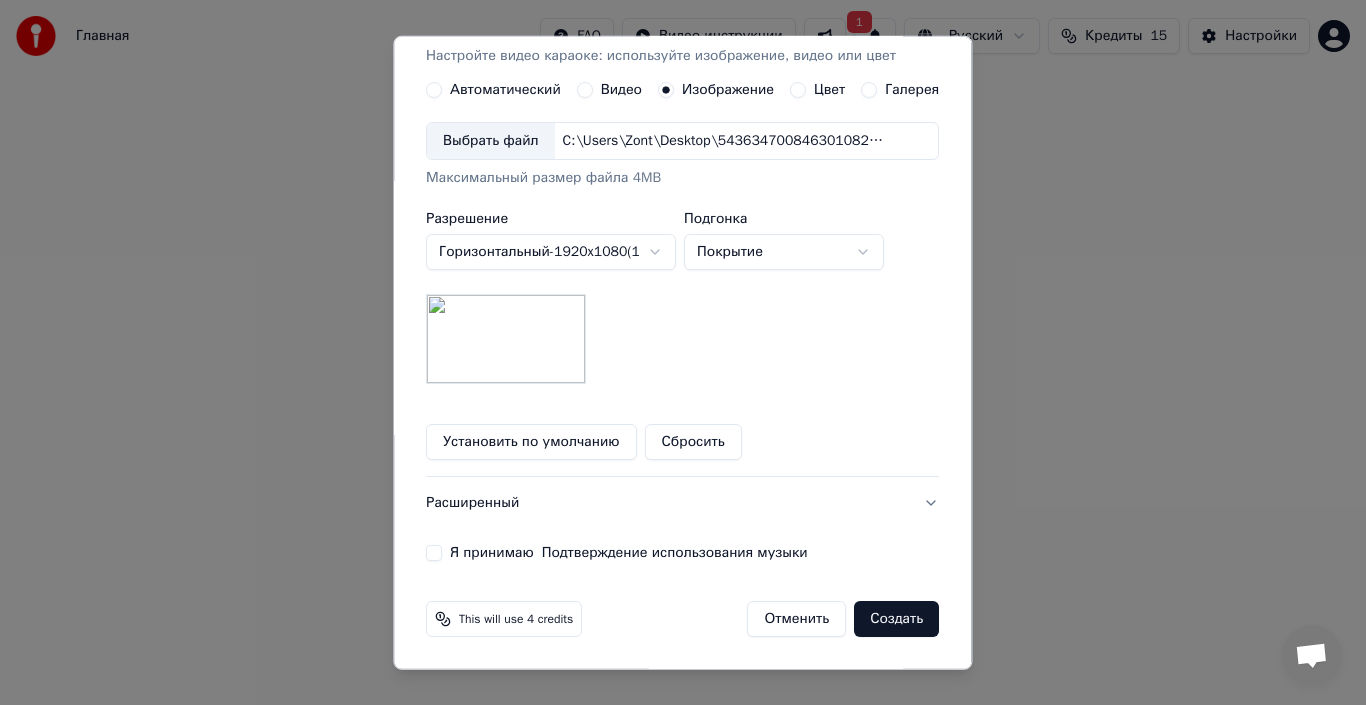 click on "Создать" at bounding box center (897, 619) 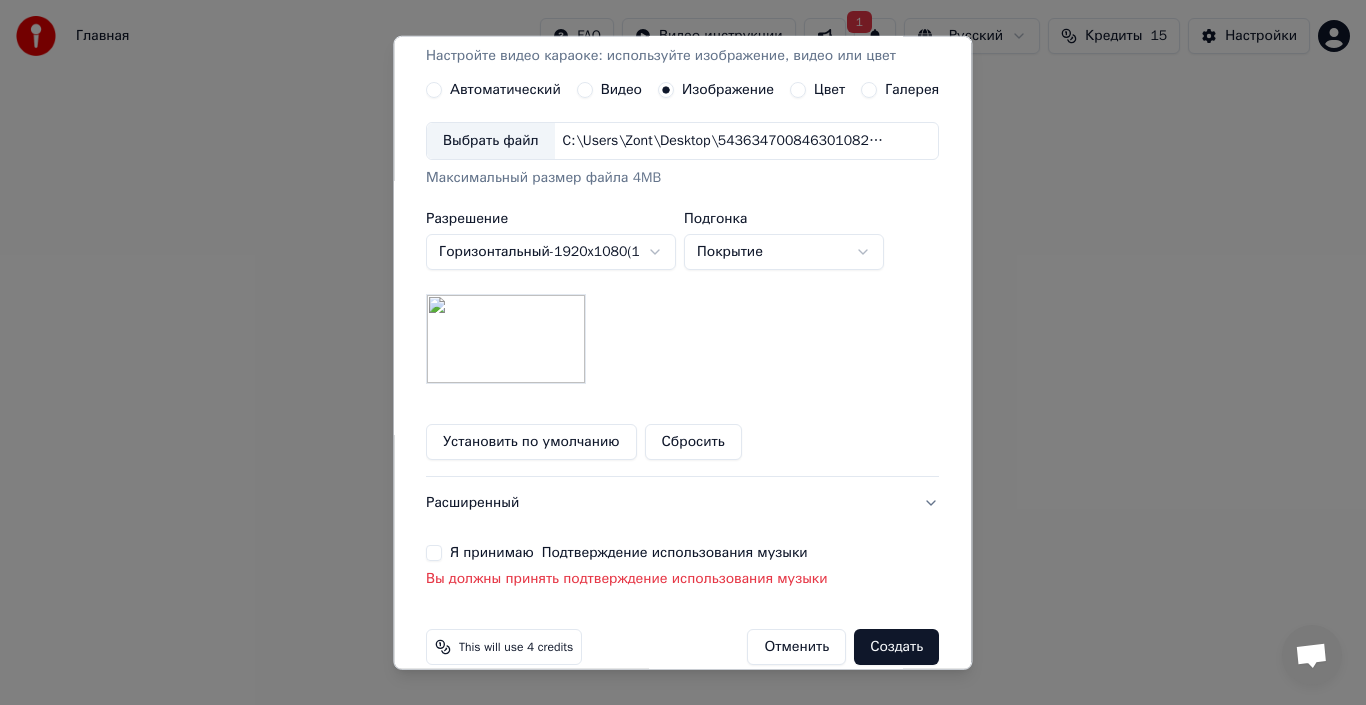 click on "Я принимаю   Подтверждение использования музыки" at bounding box center (434, 553) 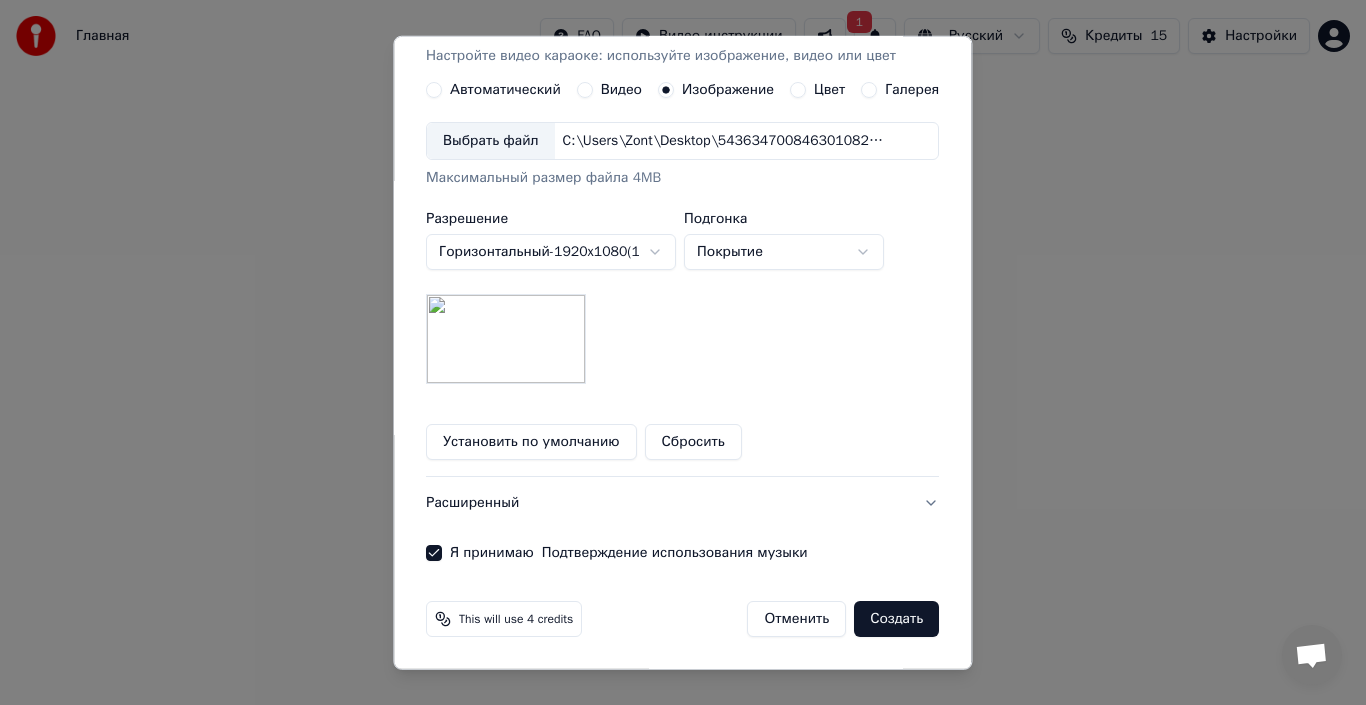 click on "Создать" at bounding box center (897, 619) 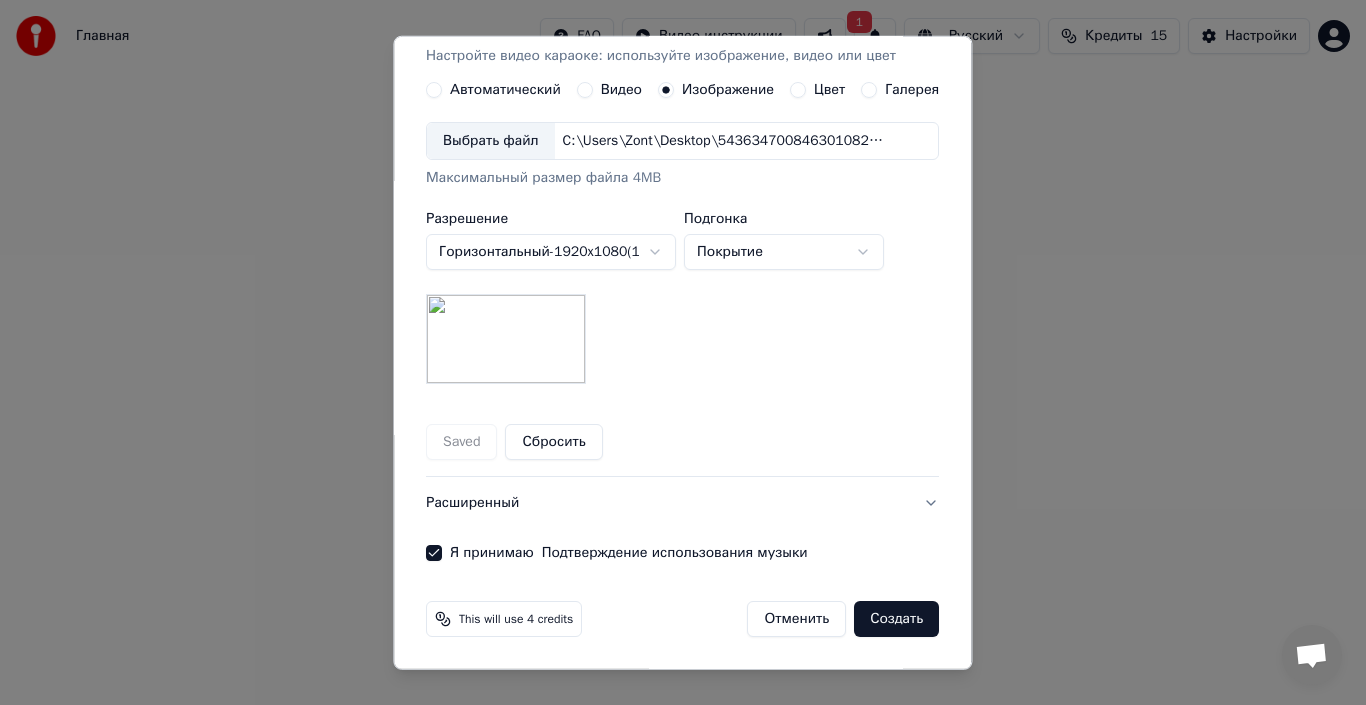 click on "Создать" at bounding box center (897, 619) 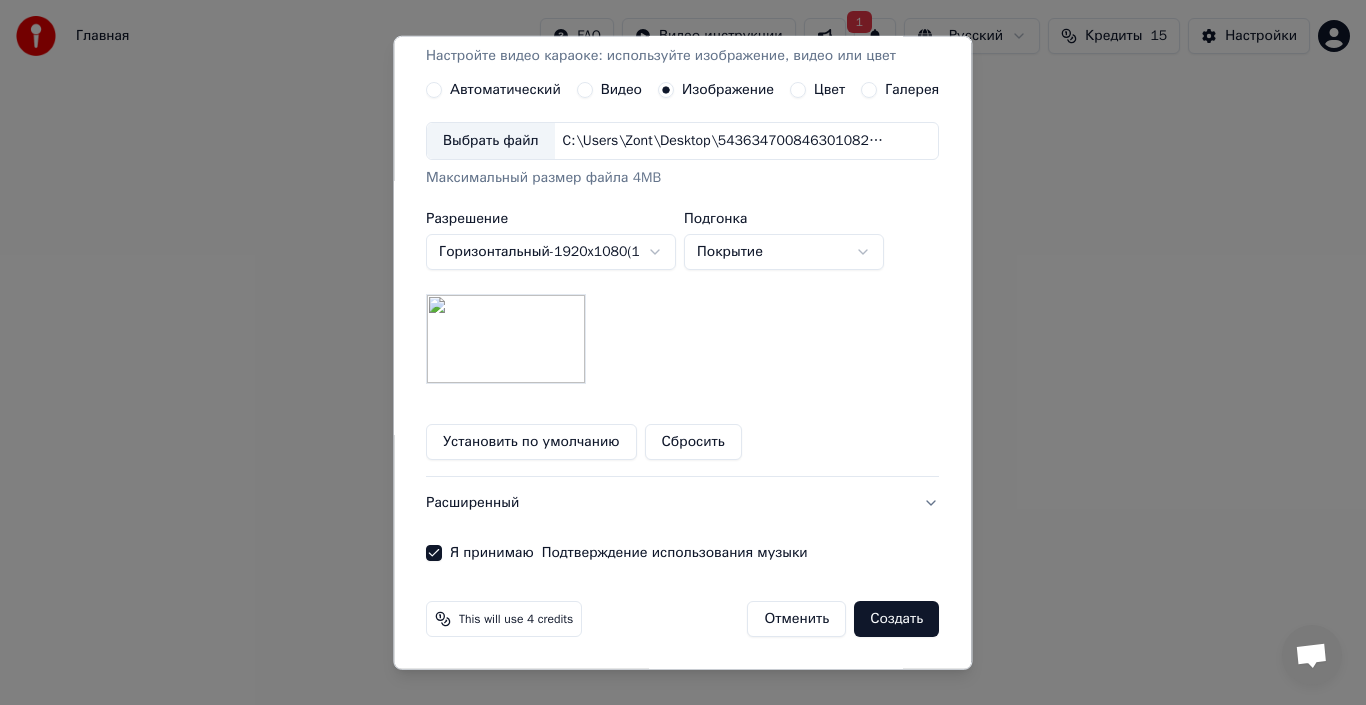 click on "Создать" at bounding box center [897, 619] 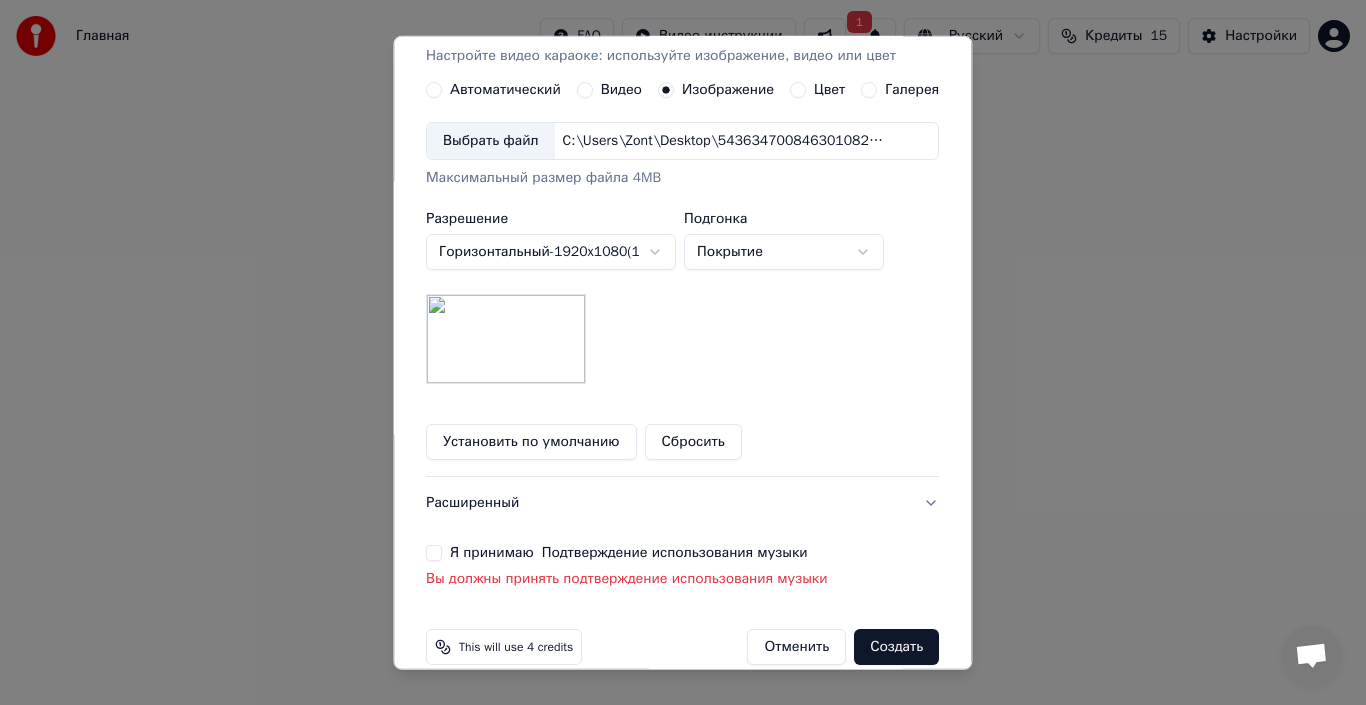 click on "Создать" at bounding box center [897, 647] 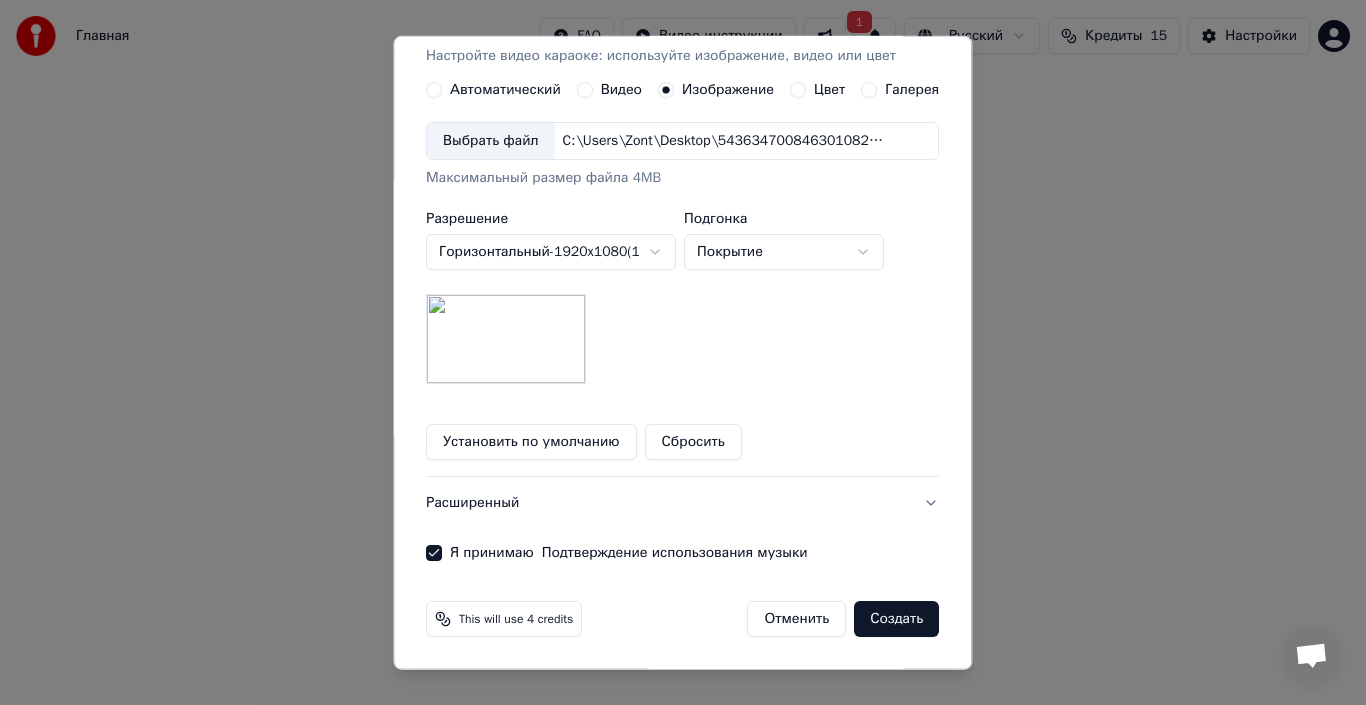 click on "Создать" at bounding box center (897, 619) 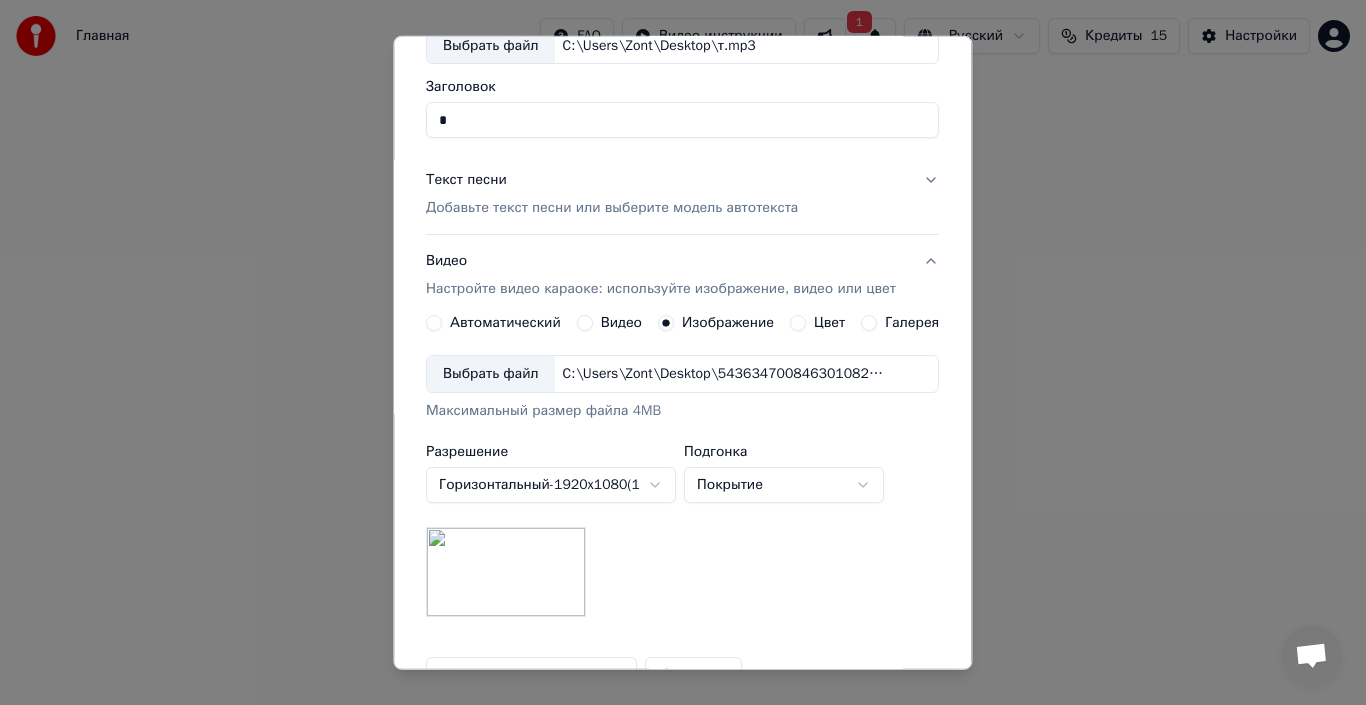 scroll, scrollTop: 0, scrollLeft: 0, axis: both 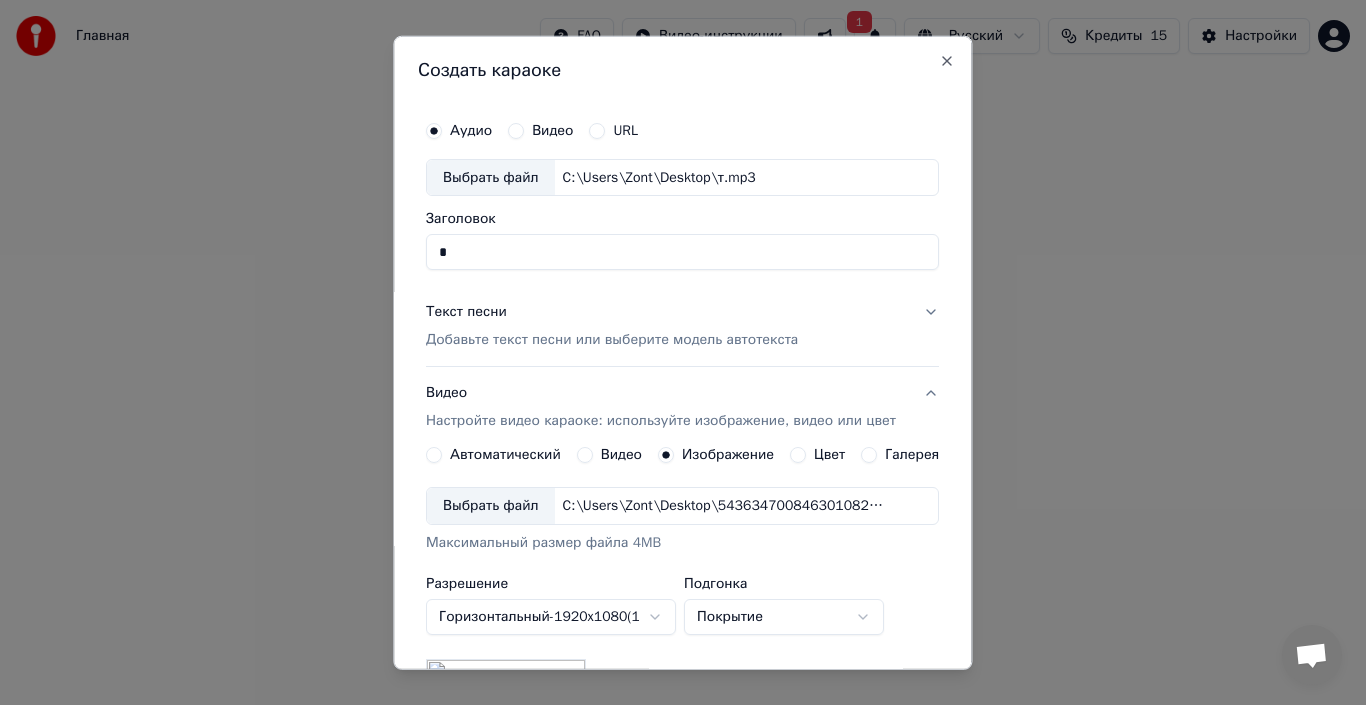 click on "Видео" at bounding box center (553, 130) 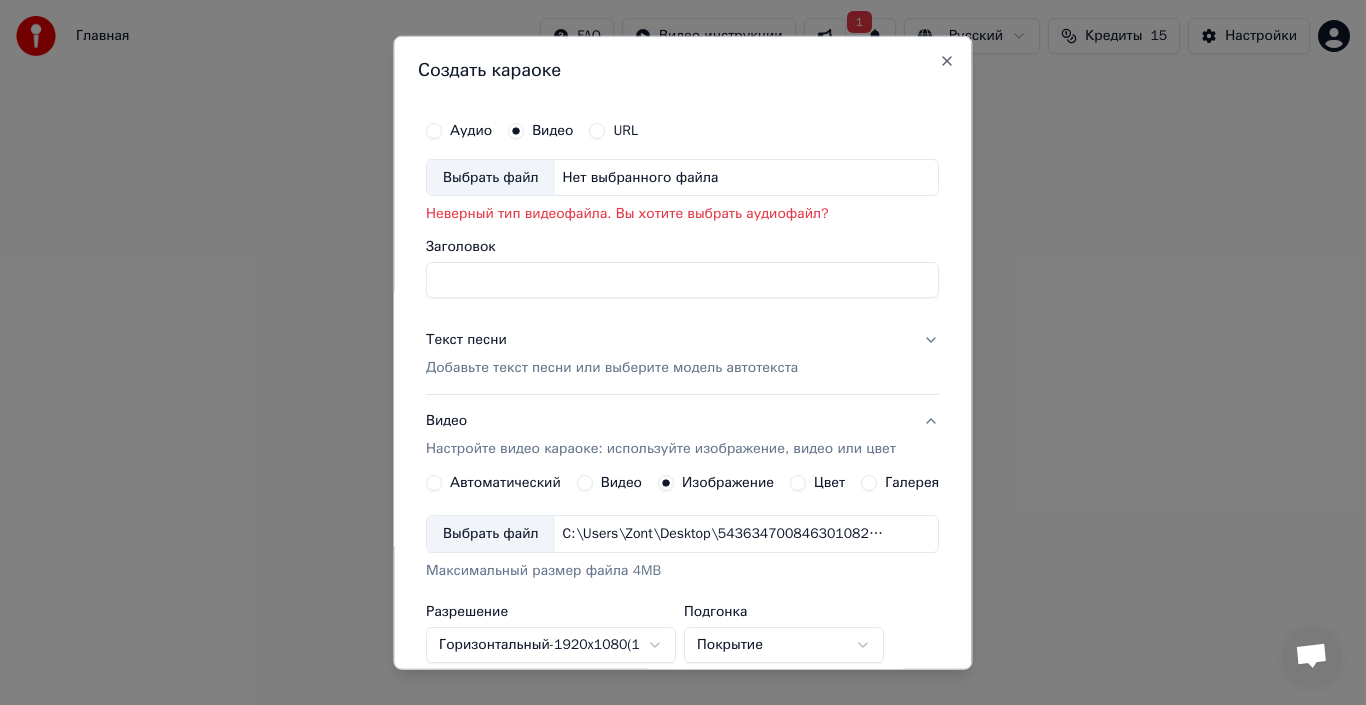 click on "URL" at bounding box center [626, 130] 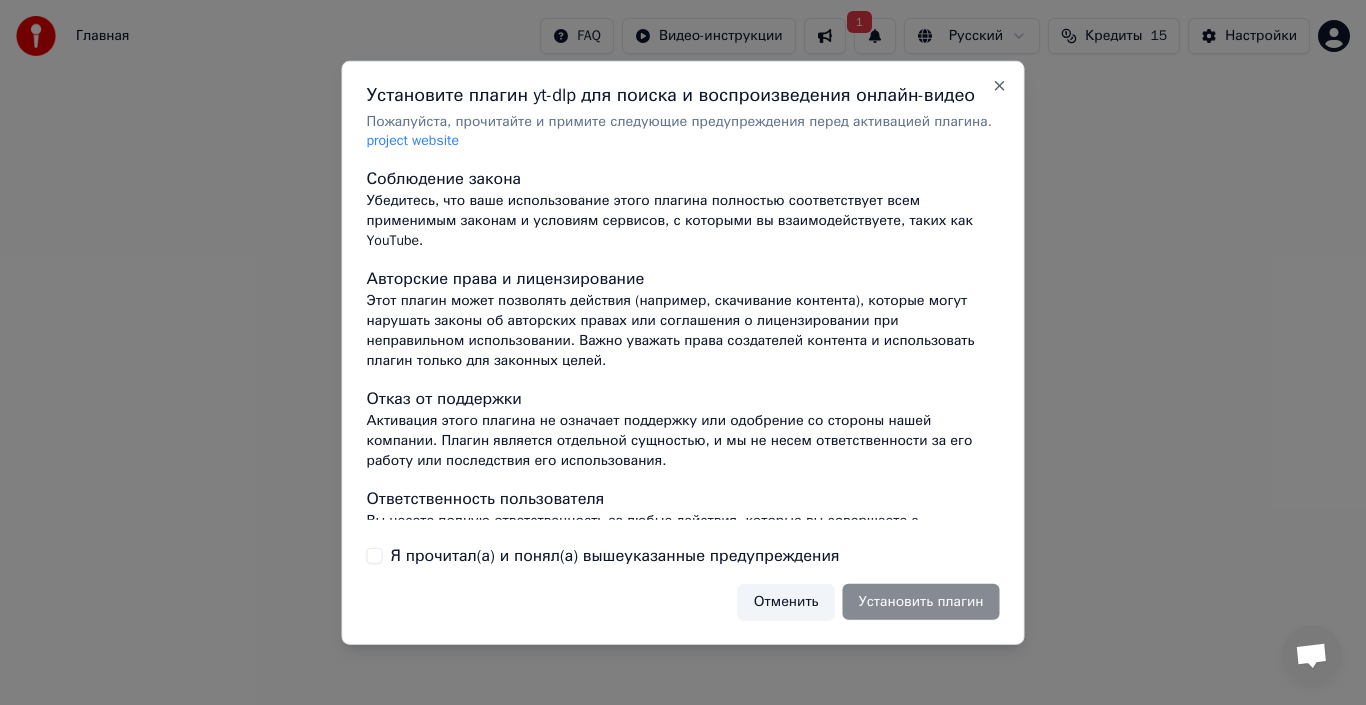 drag, startPoint x: 949, startPoint y: 601, endPoint x: 932, endPoint y: 604, distance: 17.262676 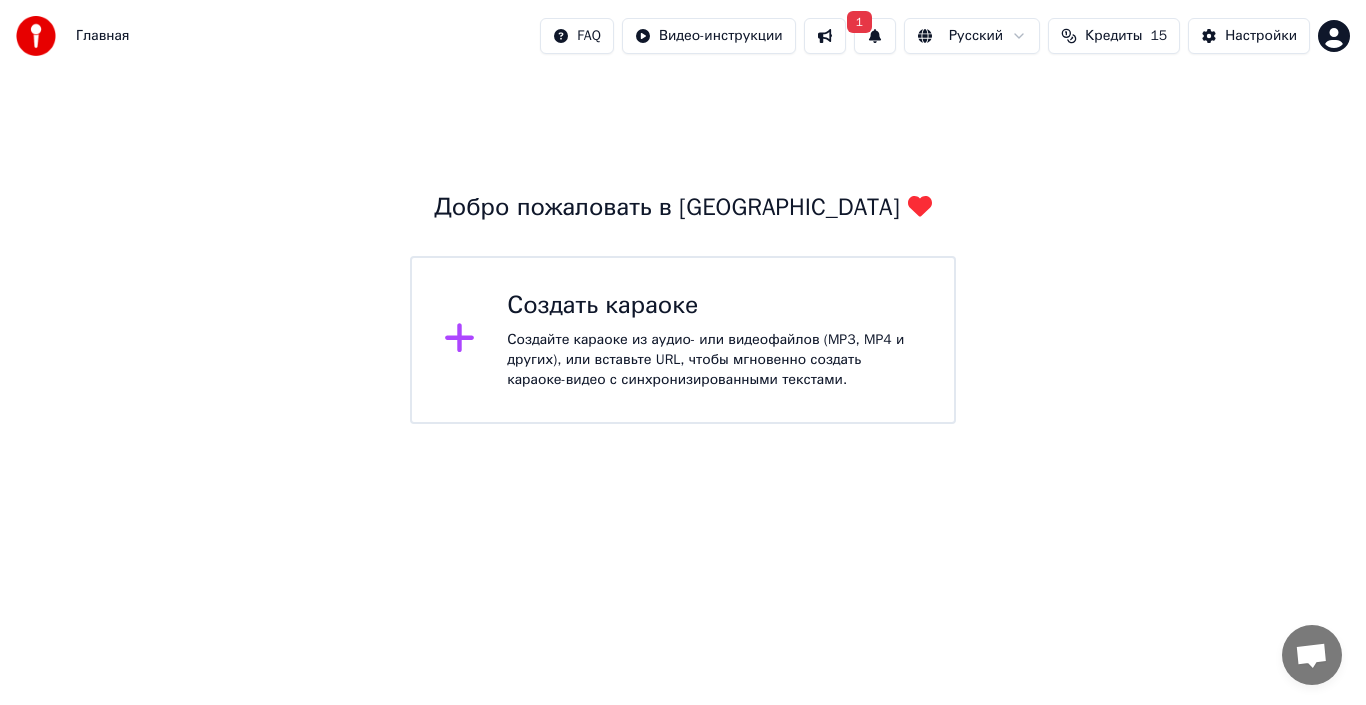 click at bounding box center [825, 36] 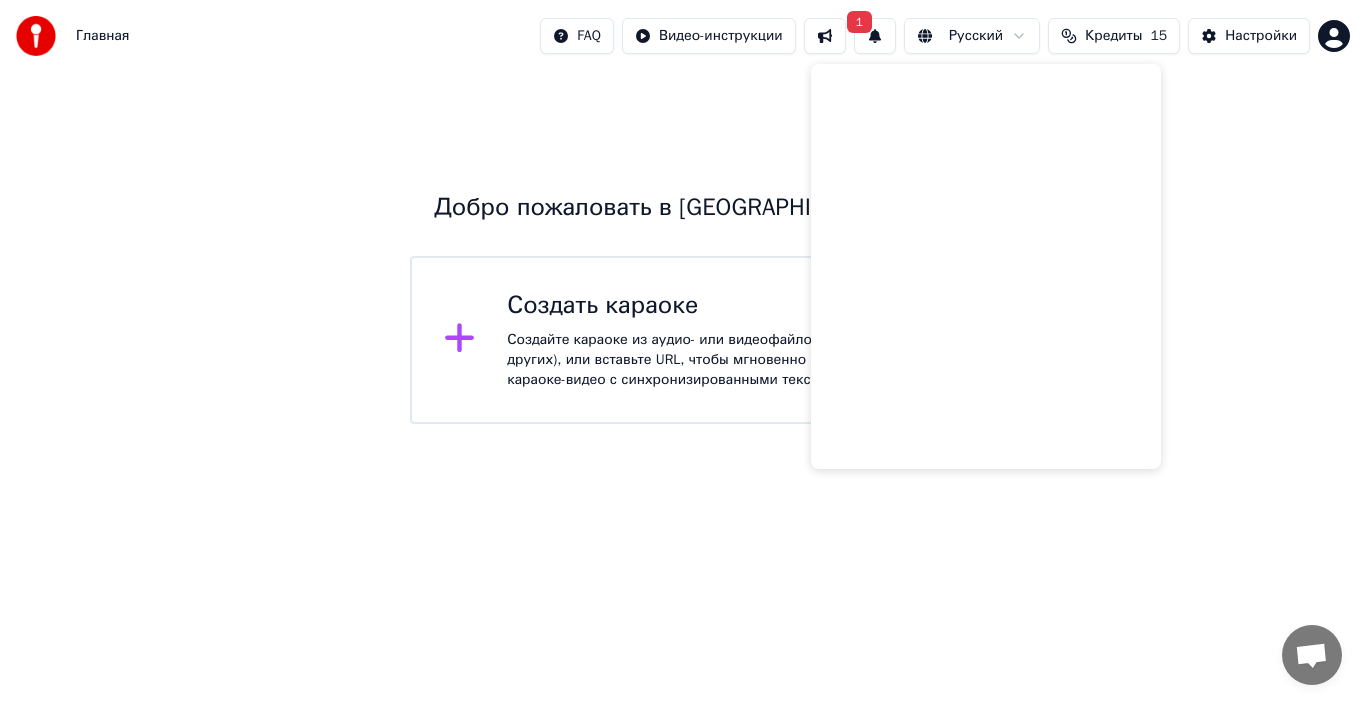 click at bounding box center (825, 36) 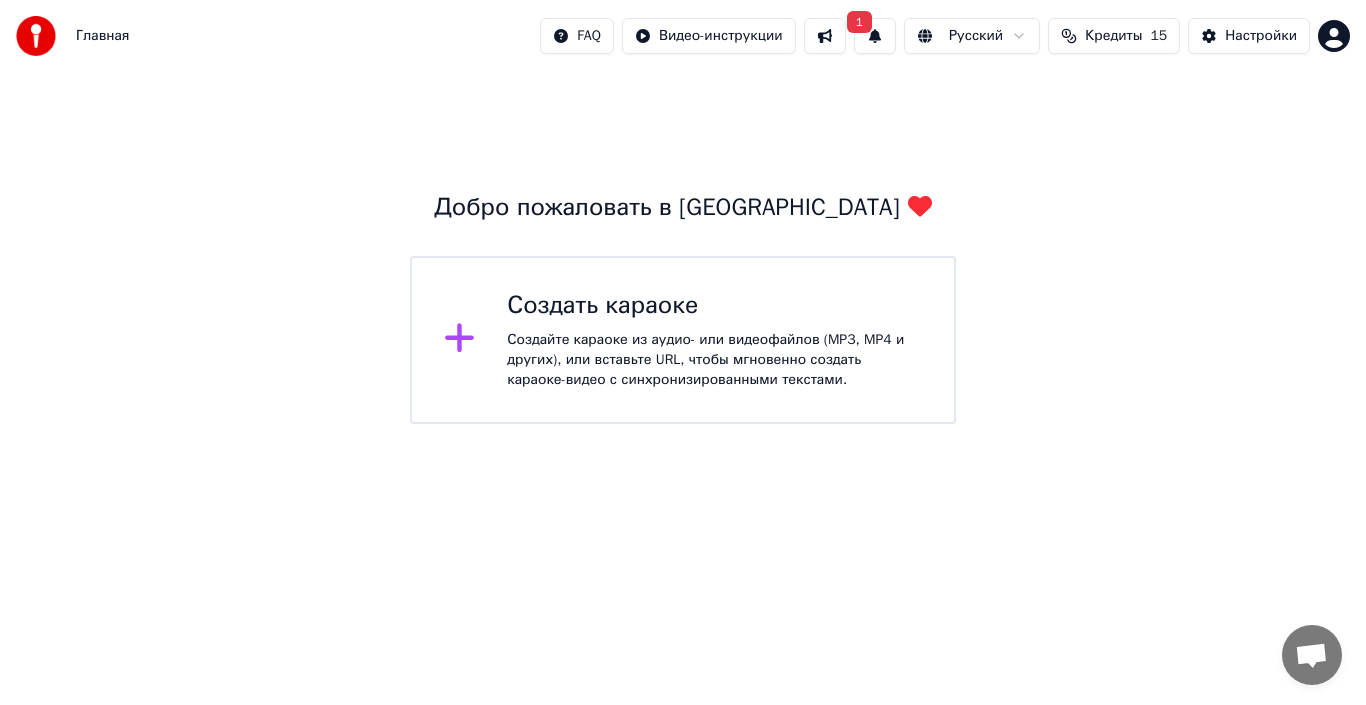 click on "Кредиты 15" at bounding box center (1114, 36) 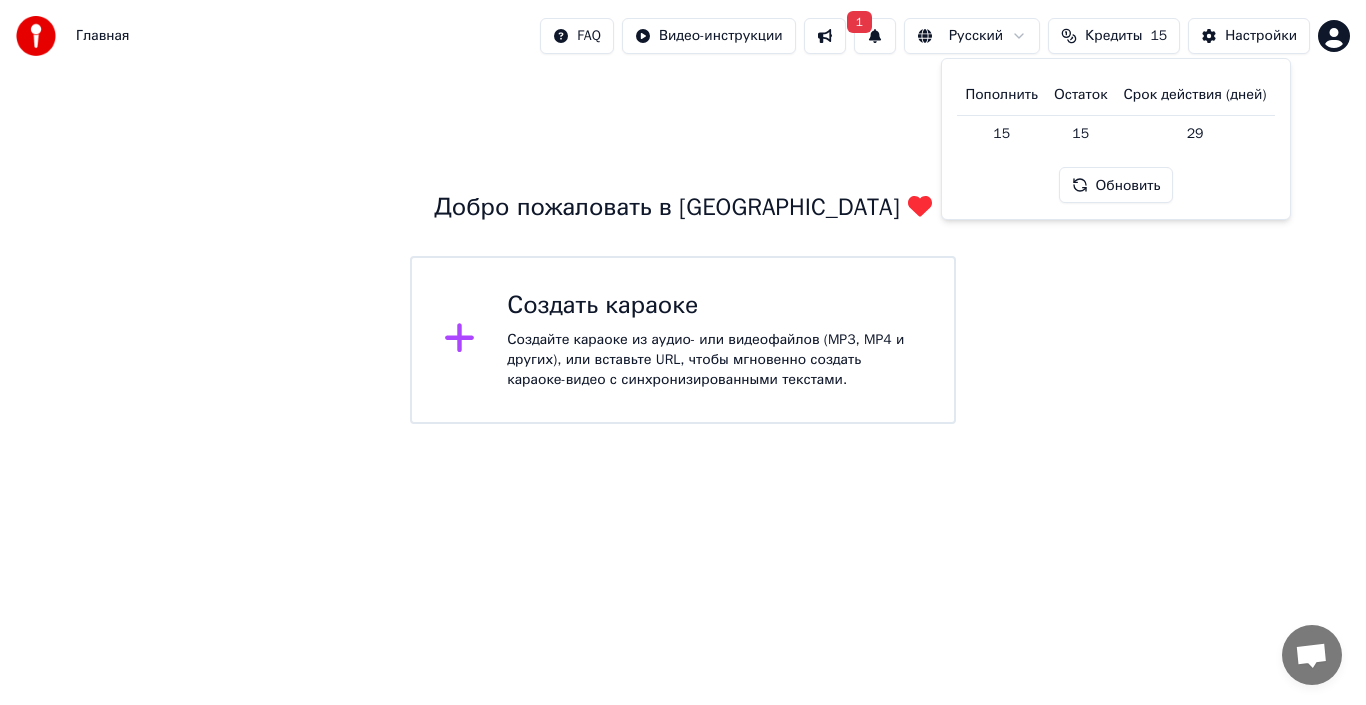 click on "Обновить" at bounding box center [1116, 185] 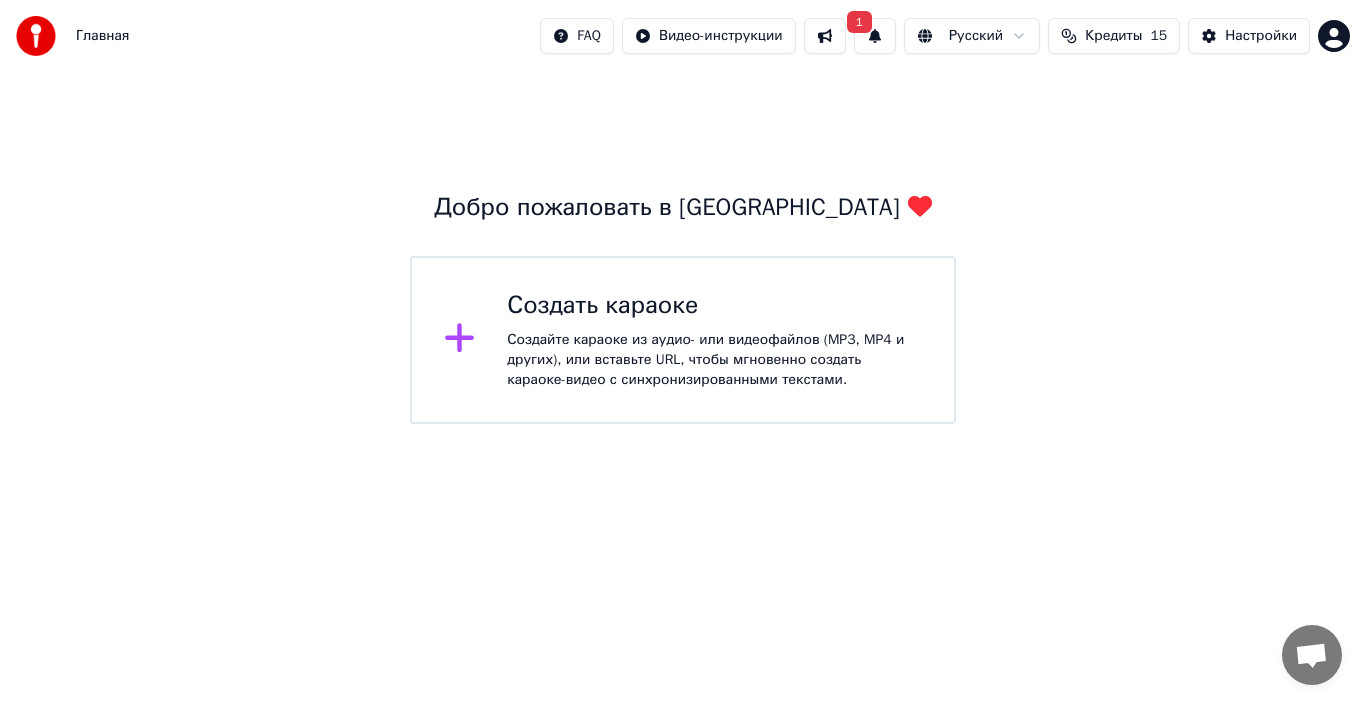click on "Создайте караоке из аудио- или видеофайлов (MP3, MP4 и других), или вставьте URL, чтобы мгновенно создать караоке-видео с синхронизированными текстами." at bounding box center [714, 360] 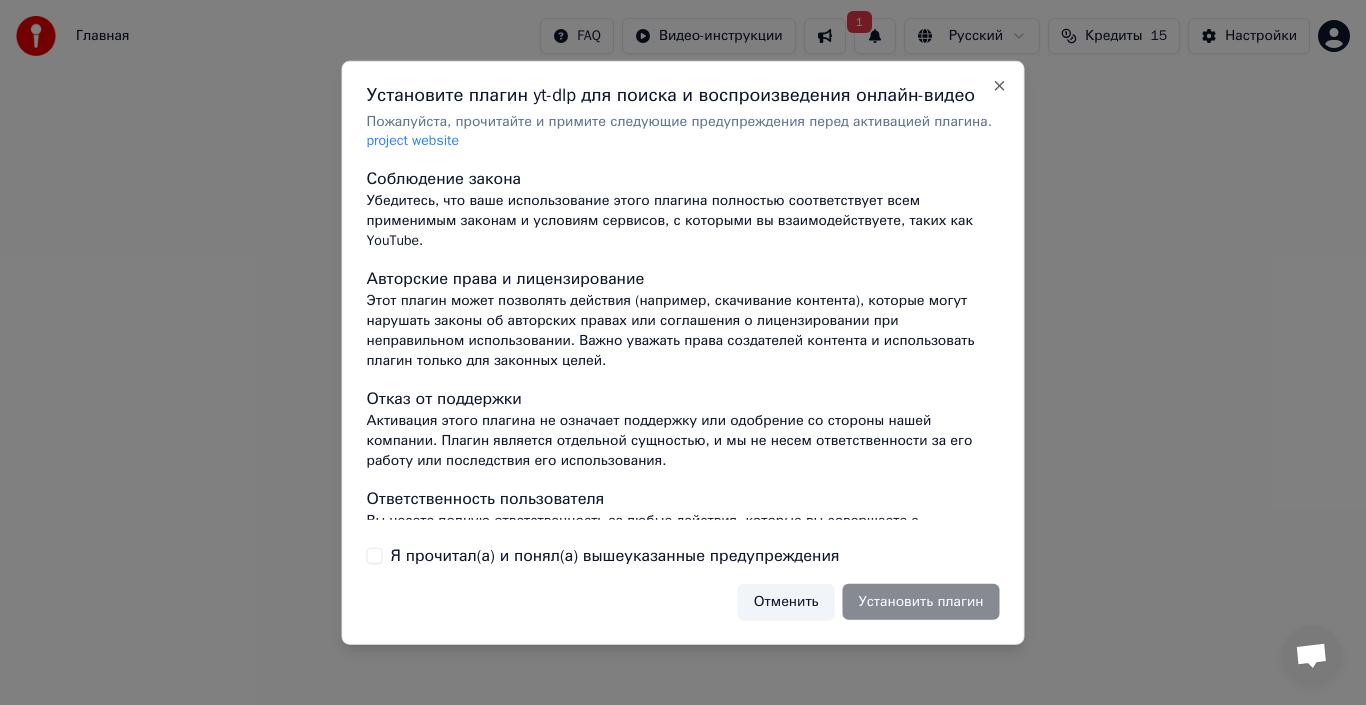 scroll, scrollTop: 100, scrollLeft: 0, axis: vertical 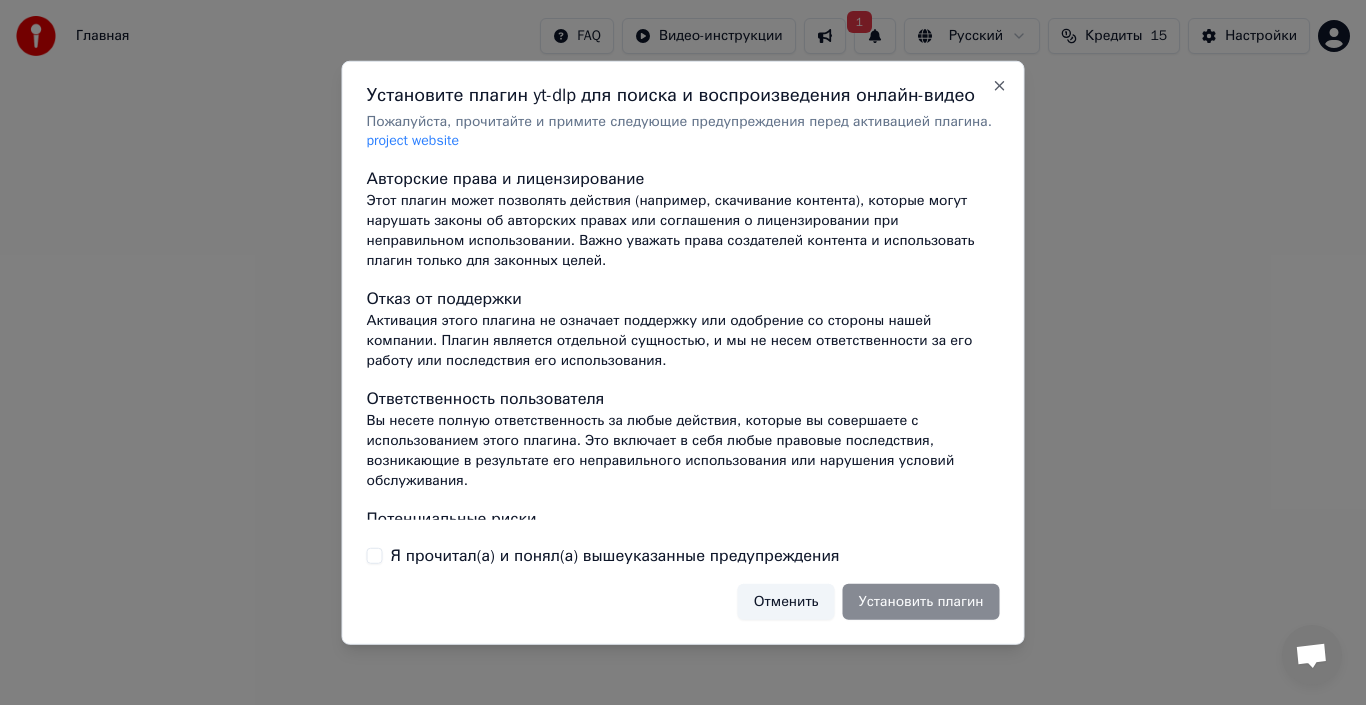 click on "Отменить" at bounding box center (786, 602) 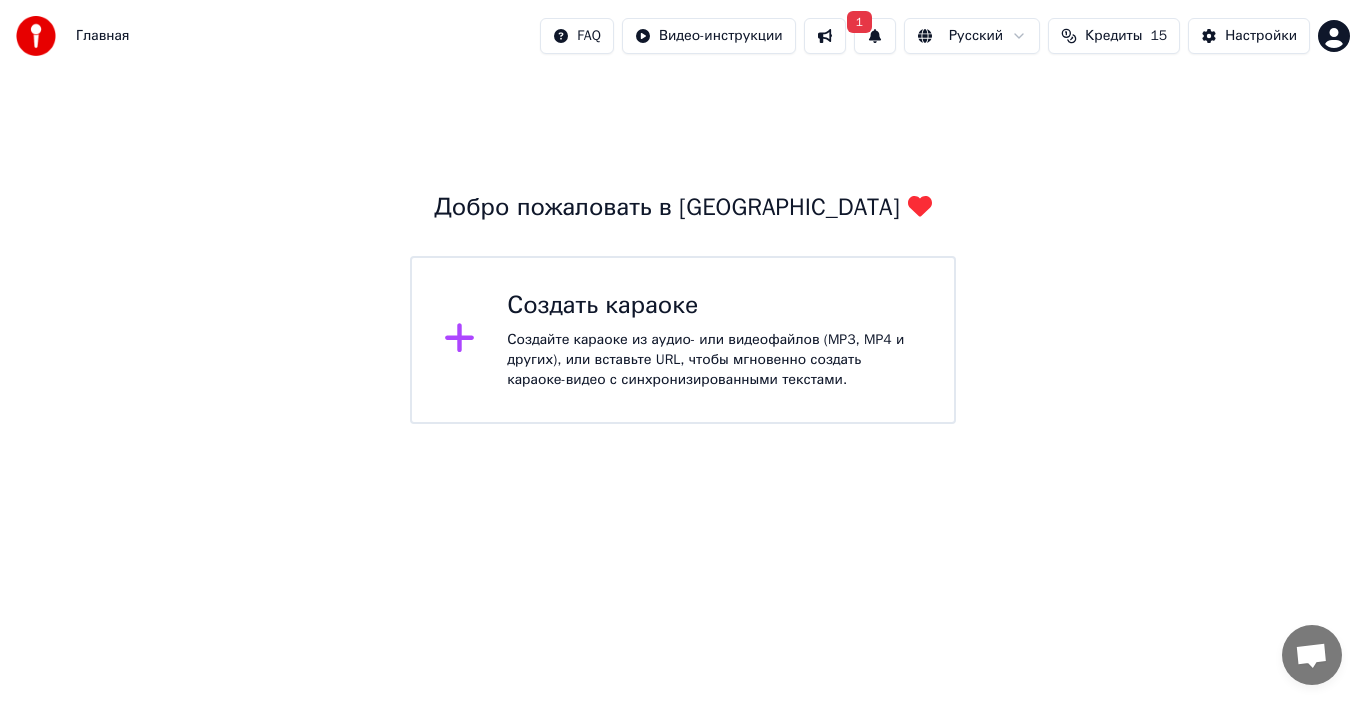 click on "Создать караоке Создайте караоке из аудио- или видеофайлов (MP3, MP4 и других), или вставьте URL, чтобы мгновенно создать караоке-видео с синхронизированными текстами." at bounding box center [683, 340] 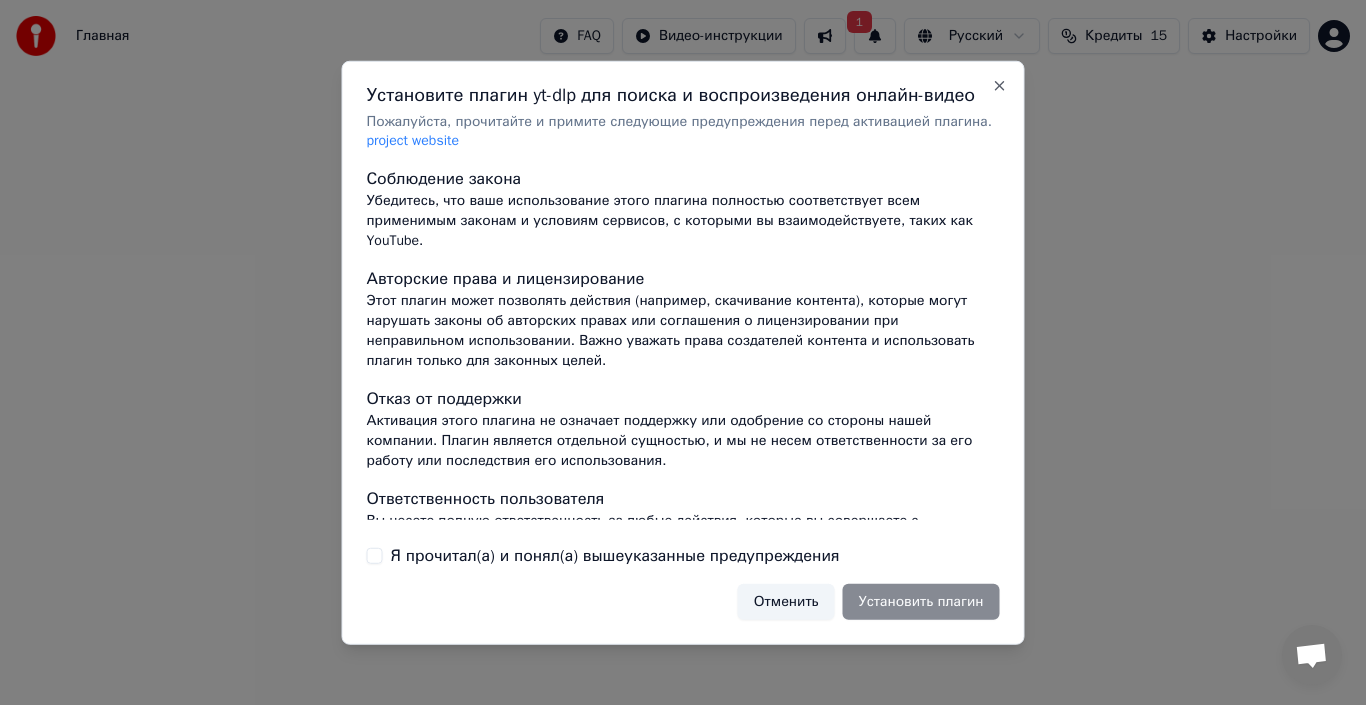 click on "Я прочитал(а) и понял(а) вышеуказанные предупреждения" at bounding box center [615, 556] 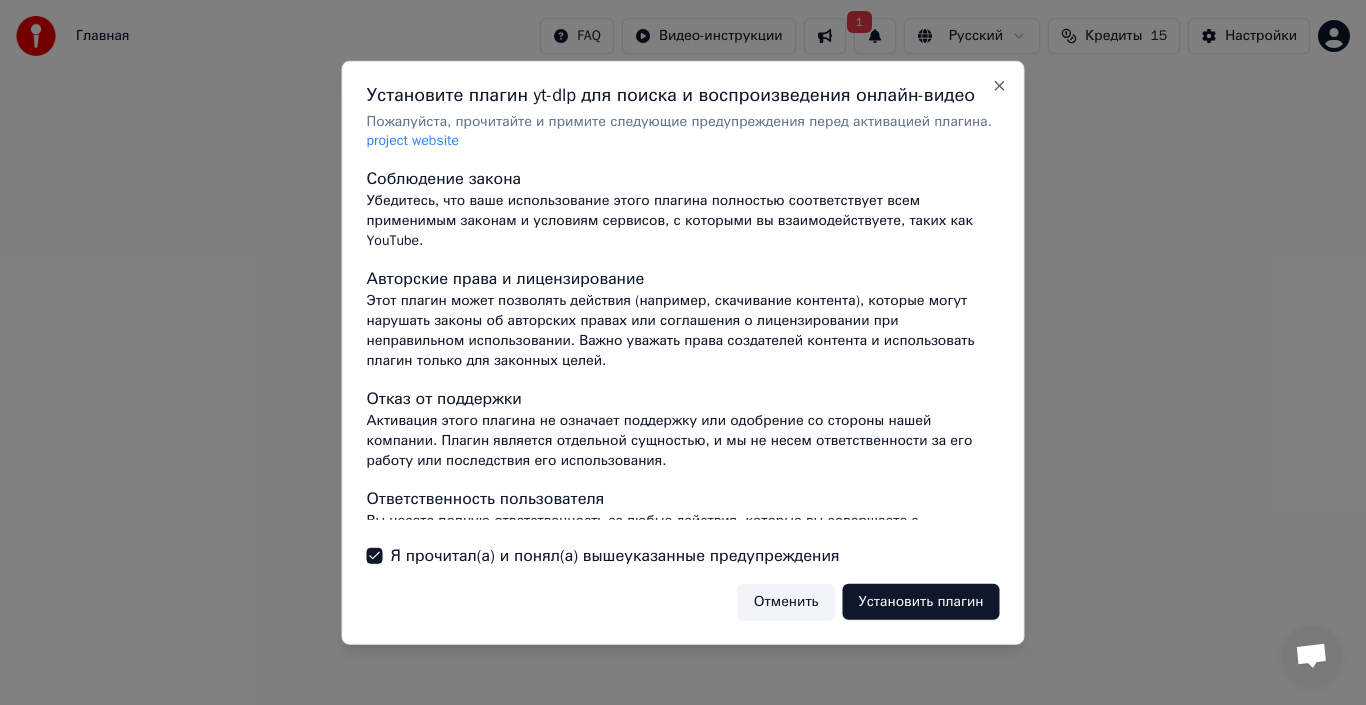 click on "Установите плагин yt-dlp для поиска и воспроизведения онлайн-видео Пожалуйста, прочитайте и примите следующие предупреждения перед активацией плагина.   project website Соблюдение закона Убедитесь, что ваше использование этого плагина полностью соответствует всем применимым законам и условиям сервисов, с которыми вы взаимодействуете, таких как YouTube. Авторские права и лицензирование Отказ от поддержки Ответственность пользователя Потенциальные риски Осознанное согласие Я прочитал(а) и понял(а) вышеуказанные предупреждения Отменить Установить плагин [PERSON_NAME]" at bounding box center [683, 352] 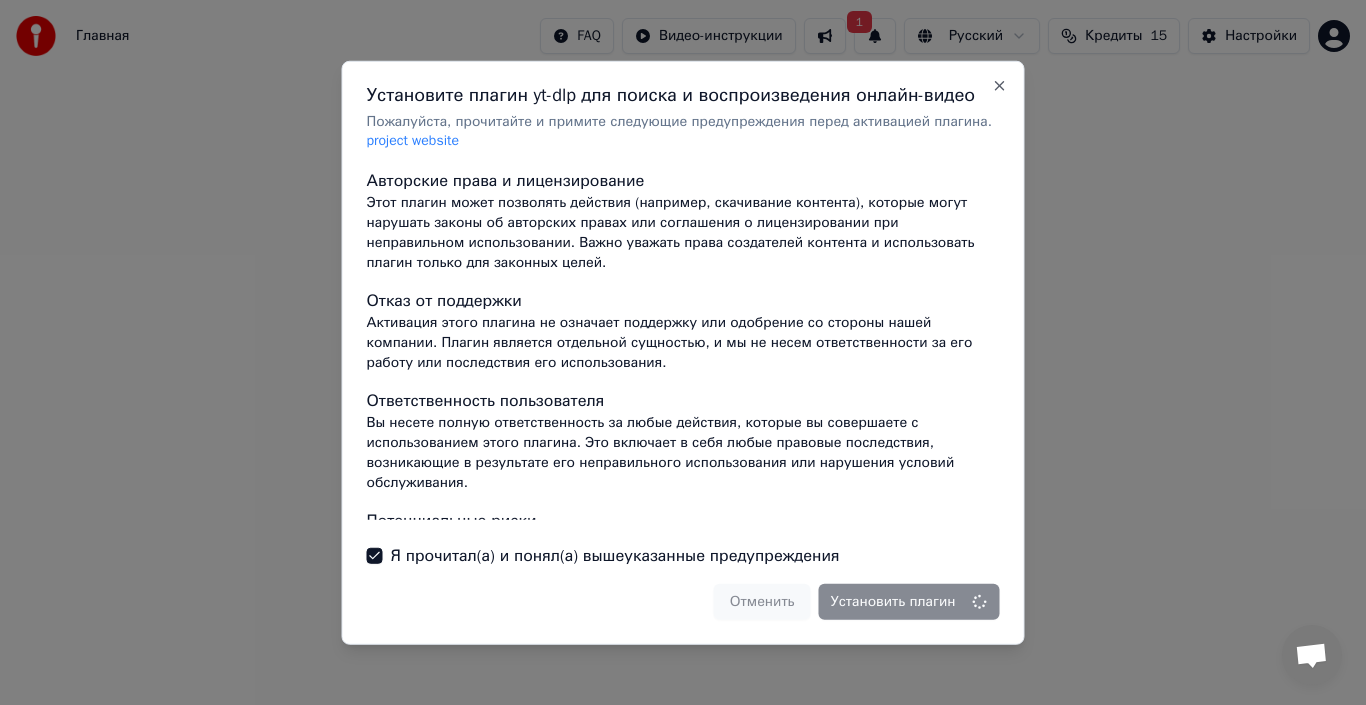 scroll, scrollTop: 0, scrollLeft: 0, axis: both 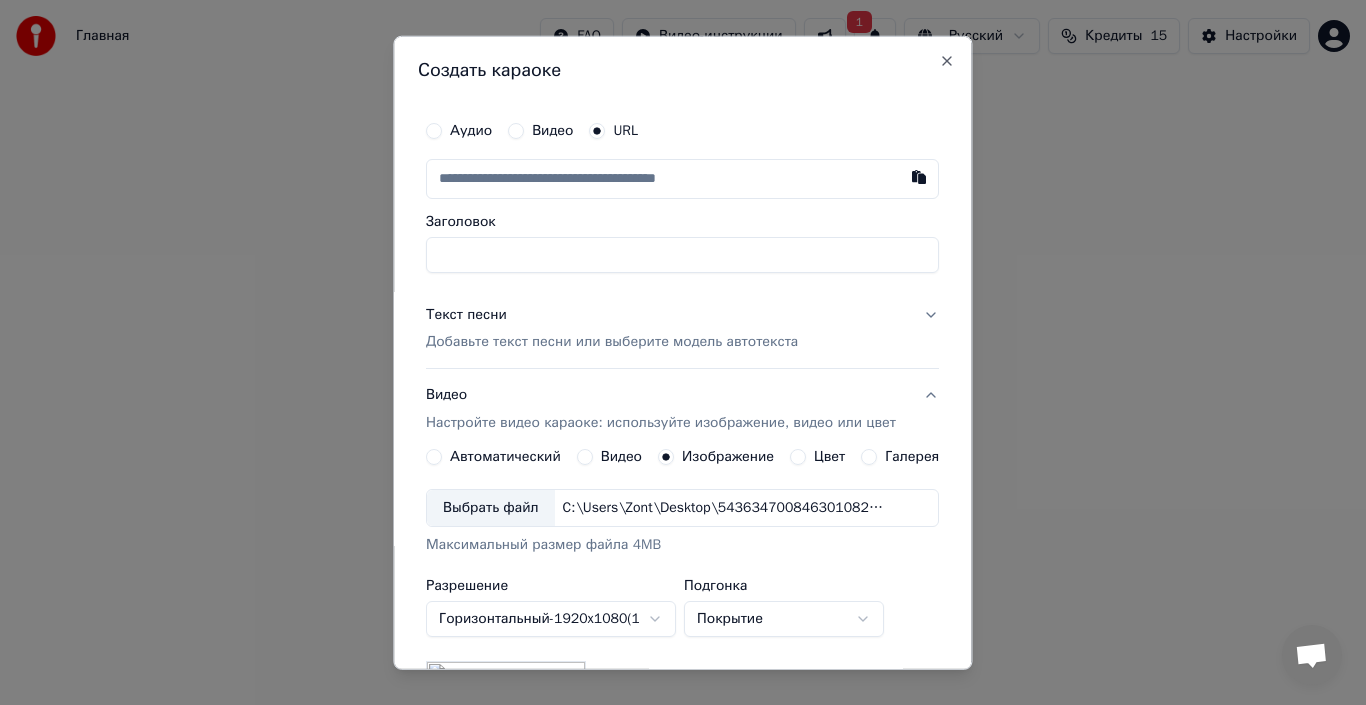 click on "Видео" at bounding box center (553, 130) 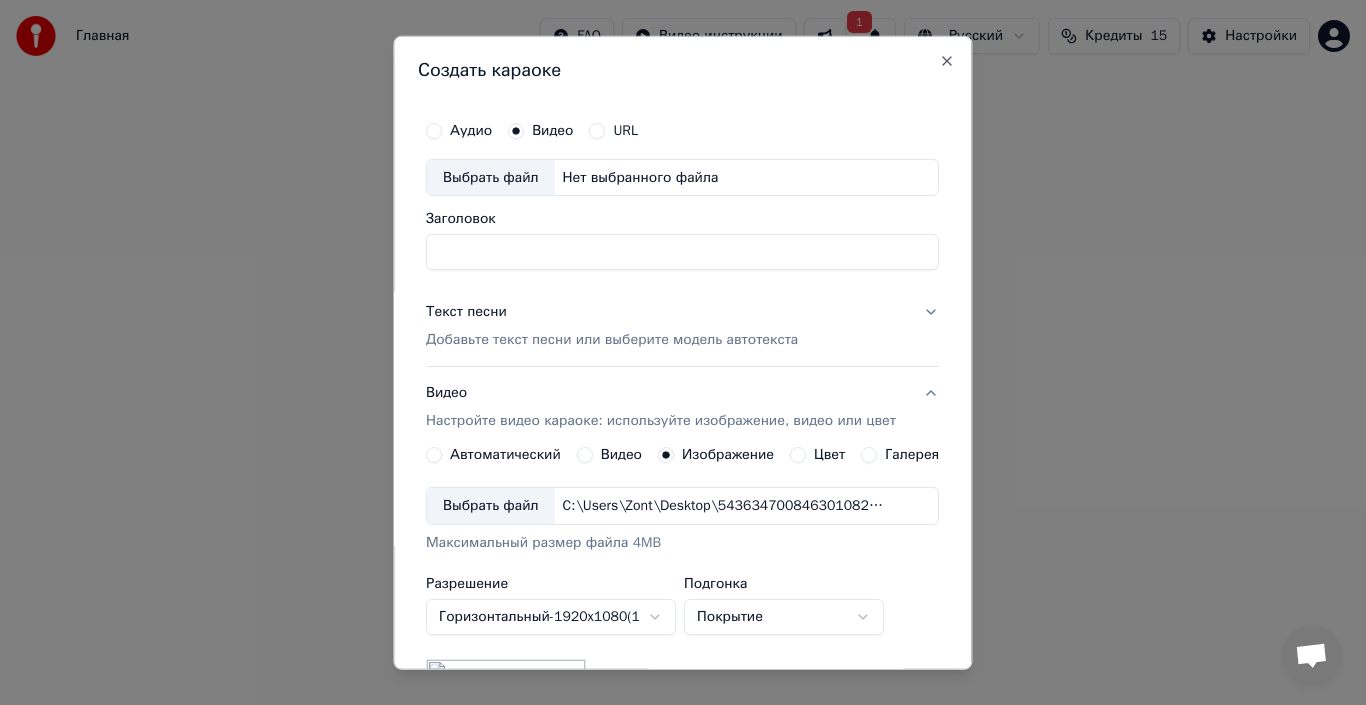 click on "URL" at bounding box center [614, 130] 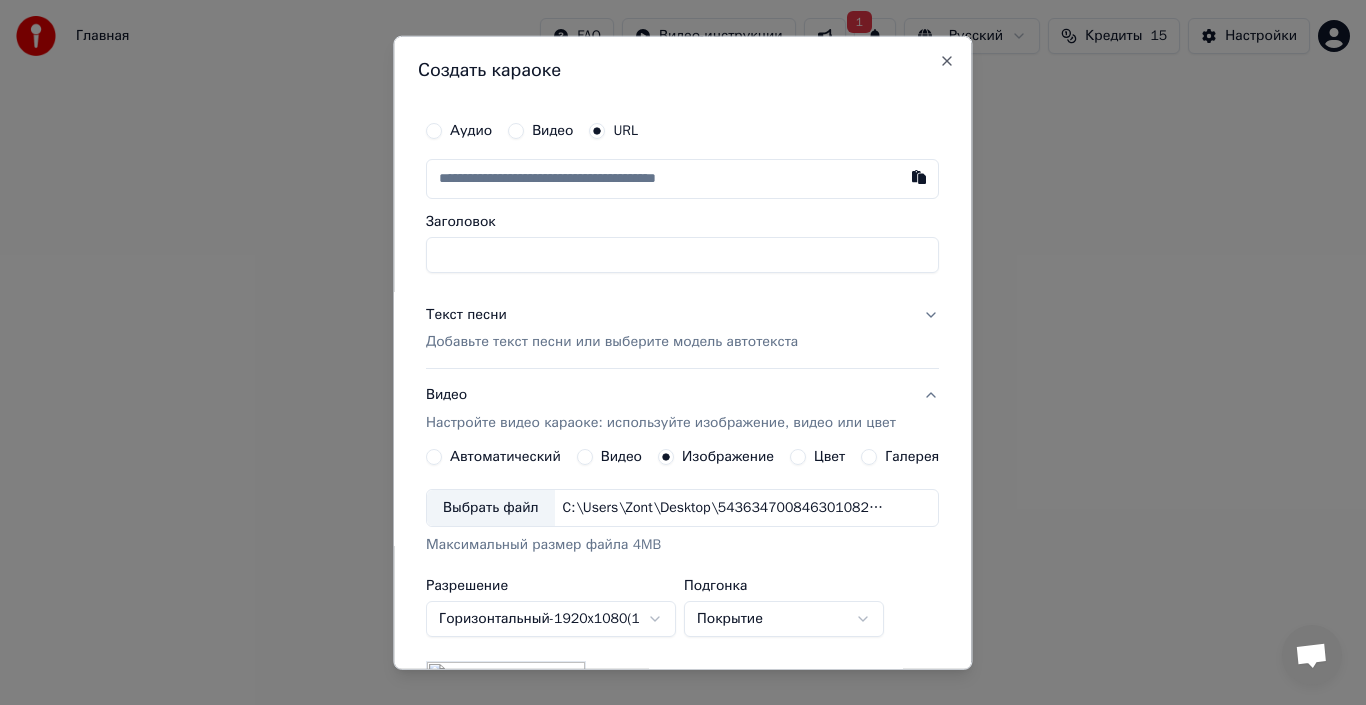 click at bounding box center [682, 178] 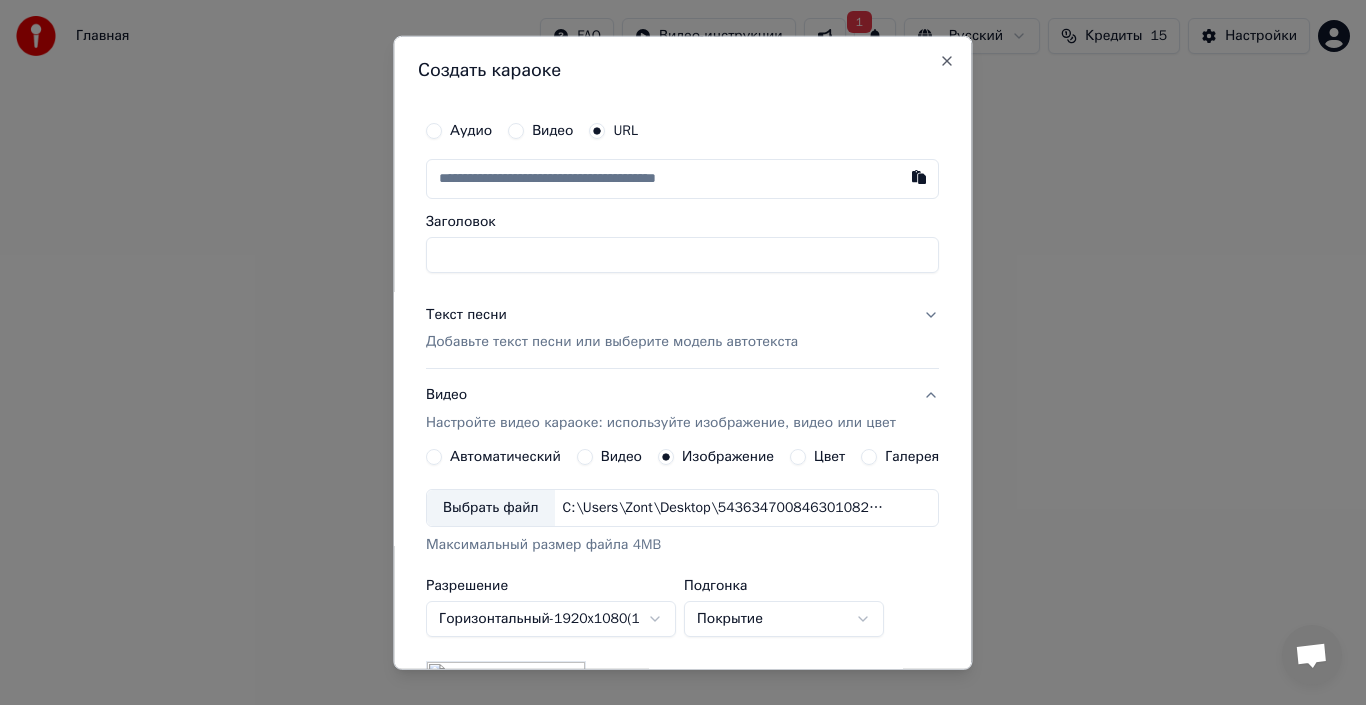 paste on "**********" 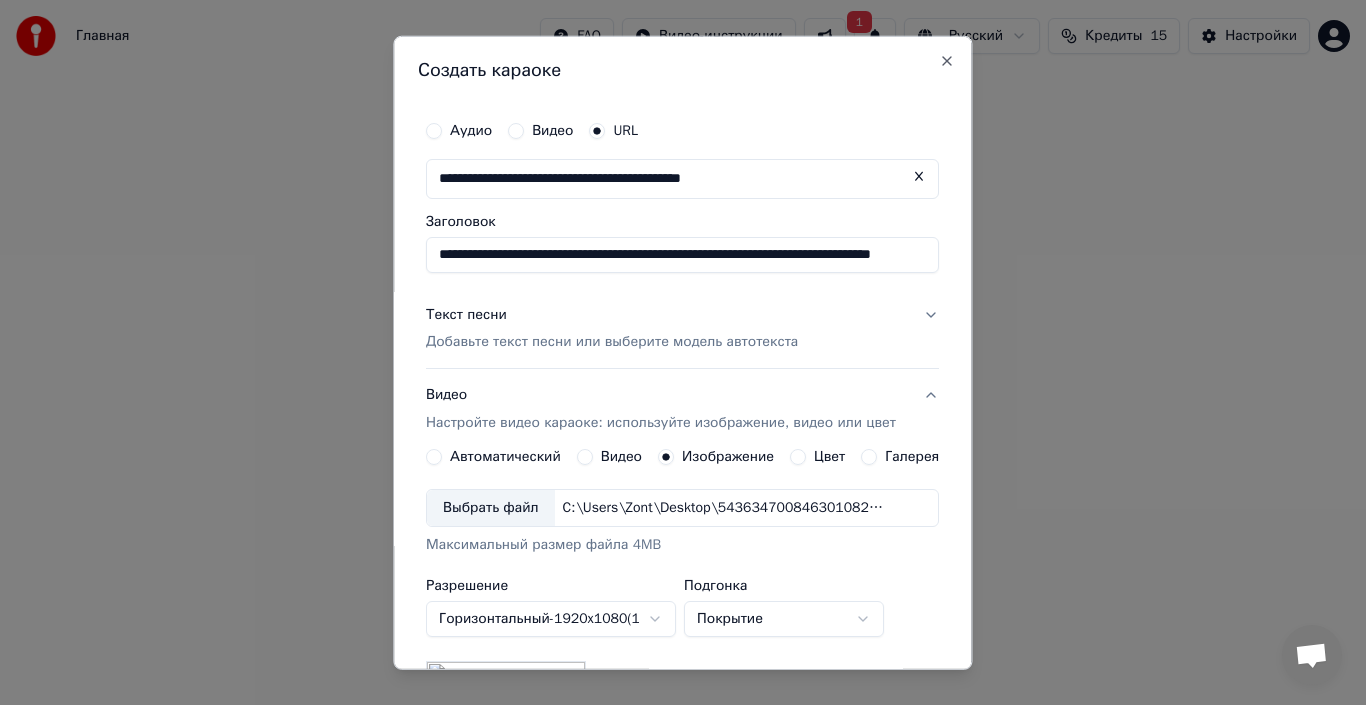 type on "**********" 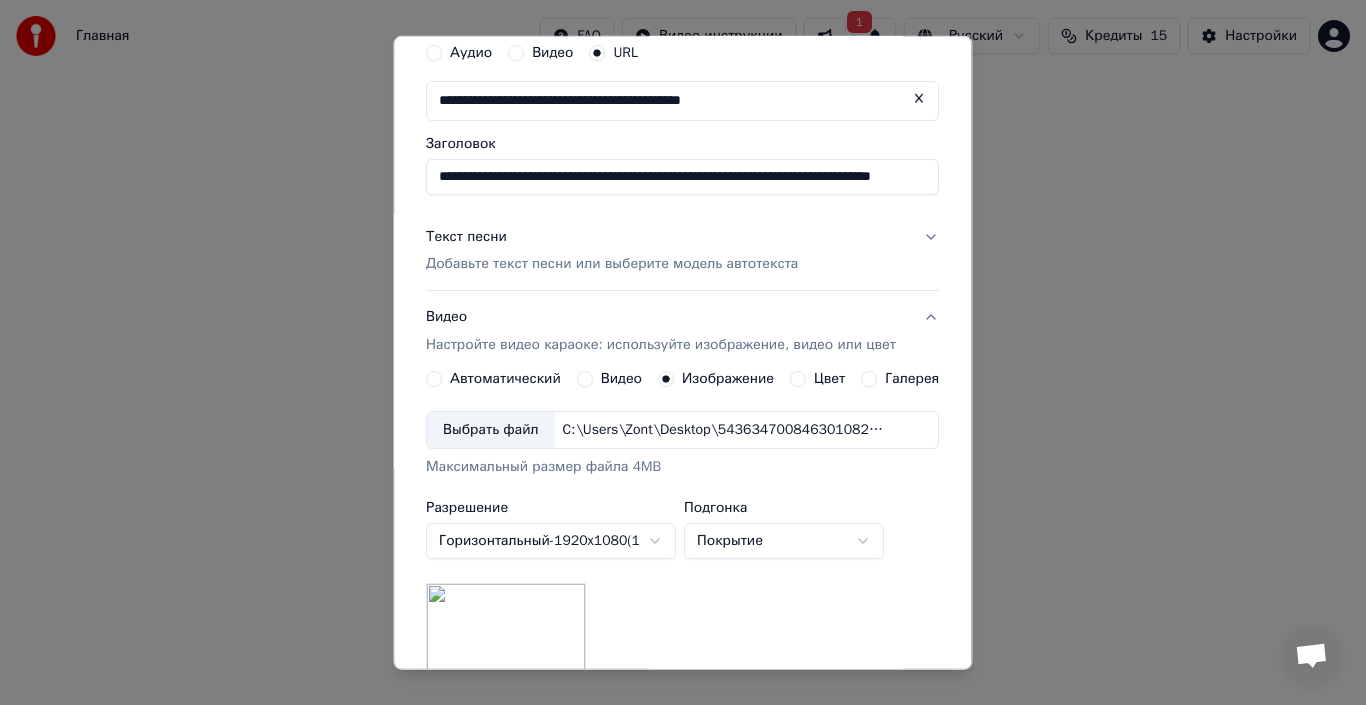 scroll, scrollTop: 200, scrollLeft: 0, axis: vertical 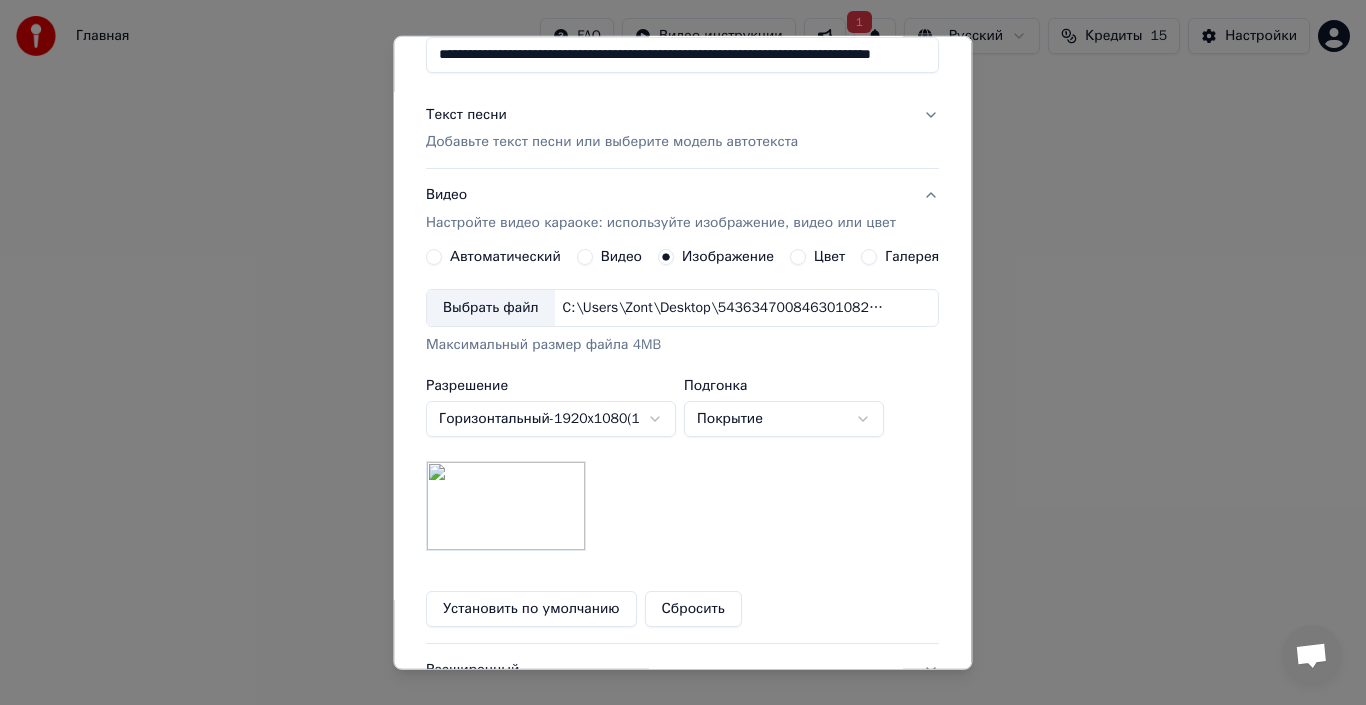 click on "Добавьте текст песни или выберите модель автотекста" at bounding box center (612, 142) 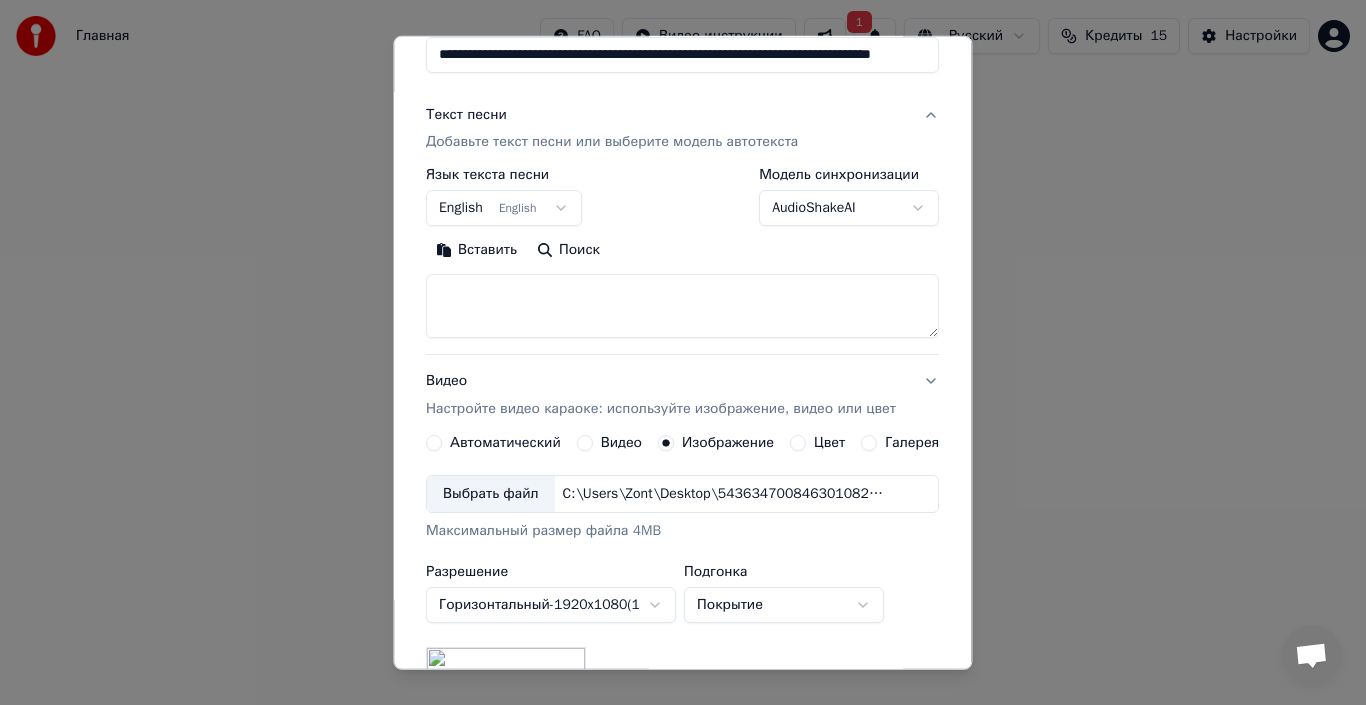 scroll, scrollTop: 159, scrollLeft: 0, axis: vertical 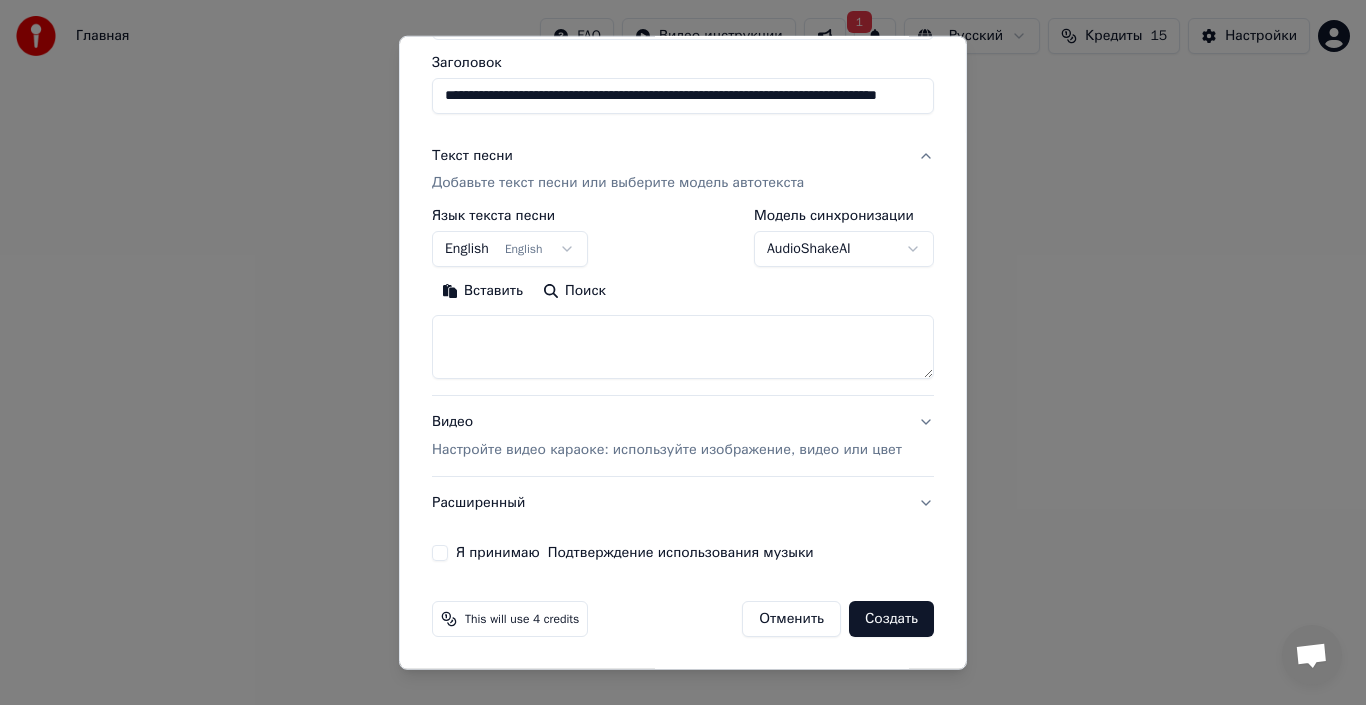 click on "Вставить" at bounding box center (482, 291) 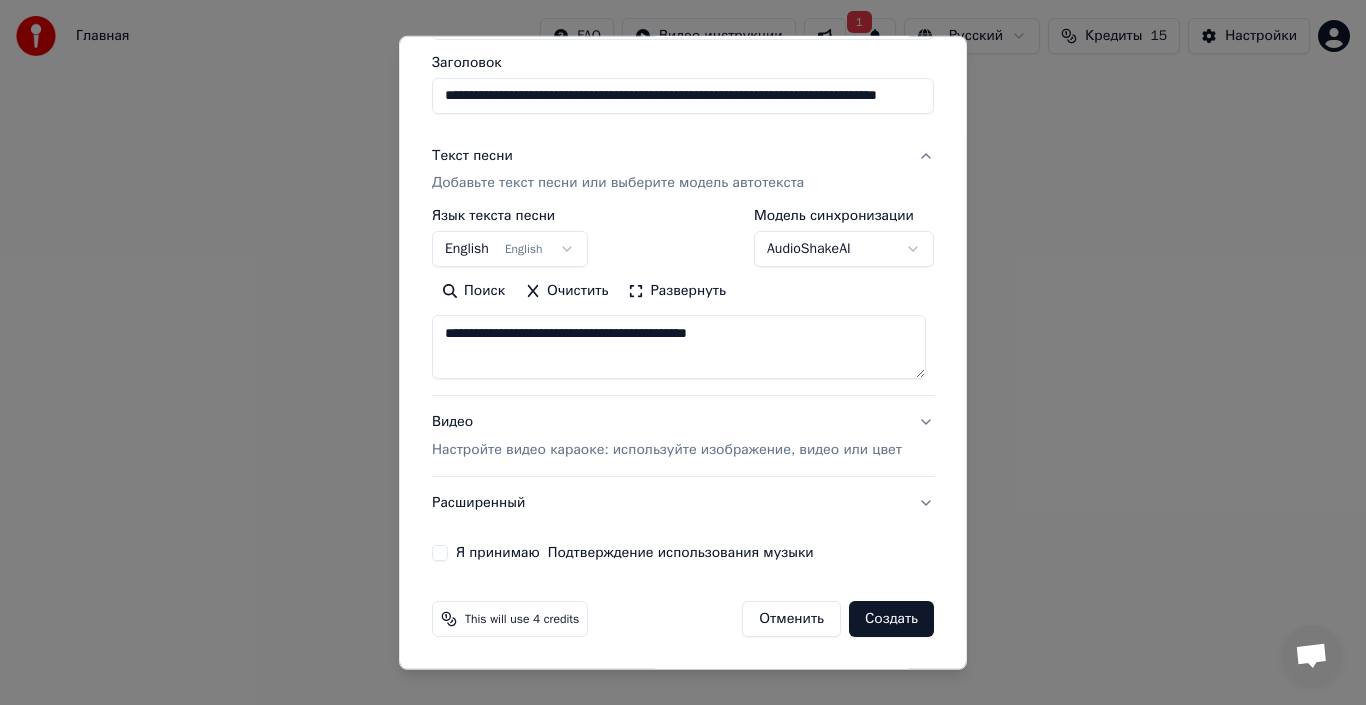 click on "**********" at bounding box center (679, 347) 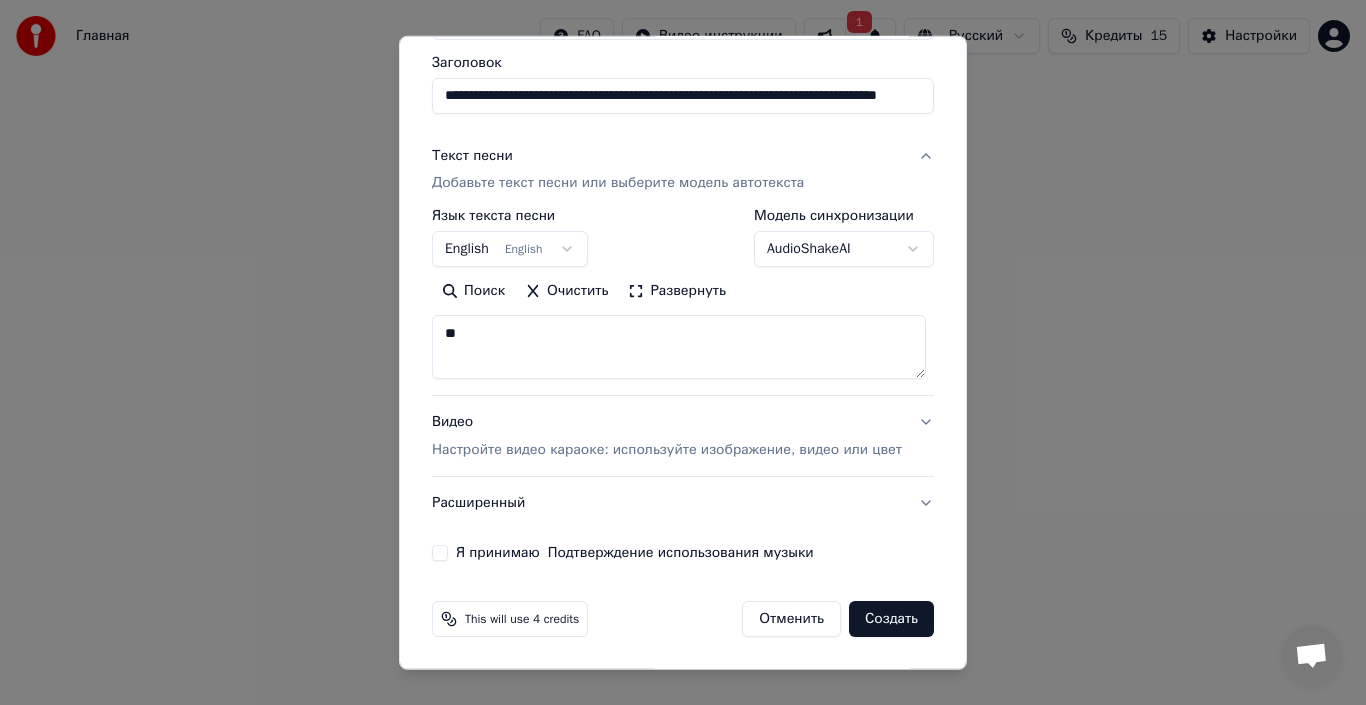 type on "*" 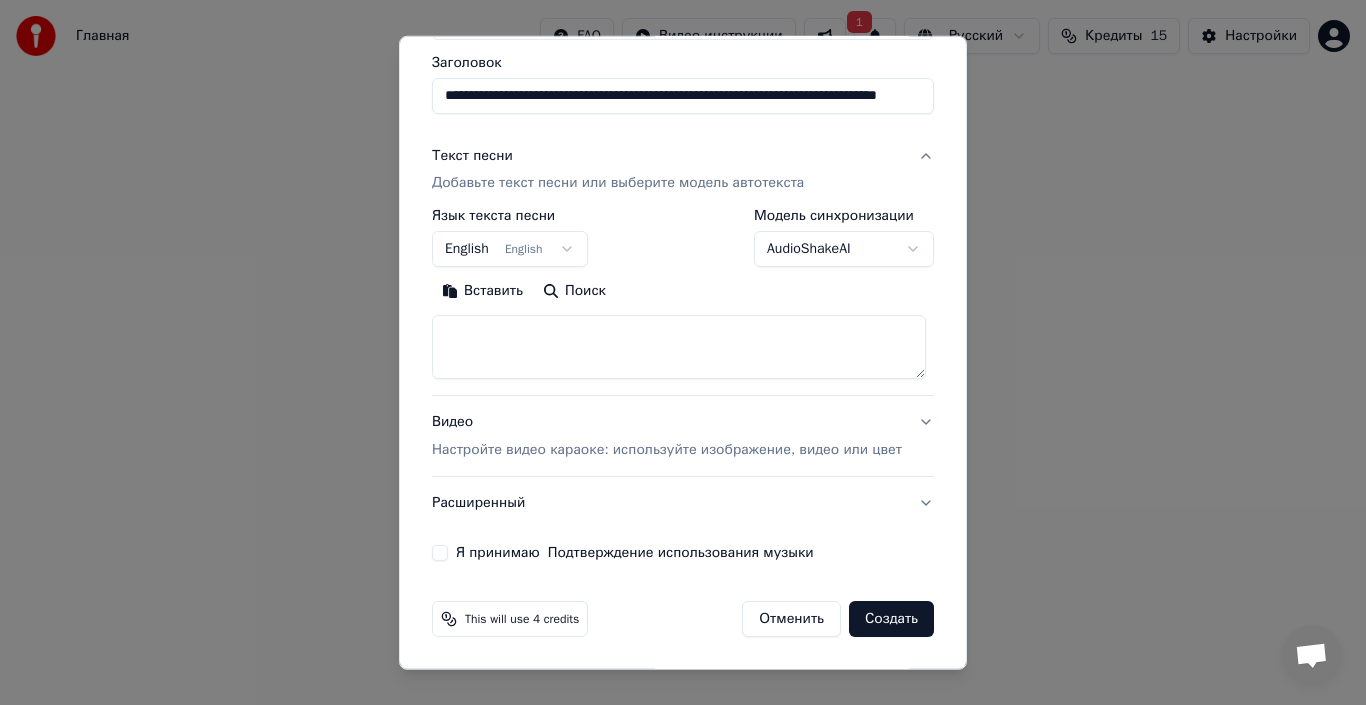 type 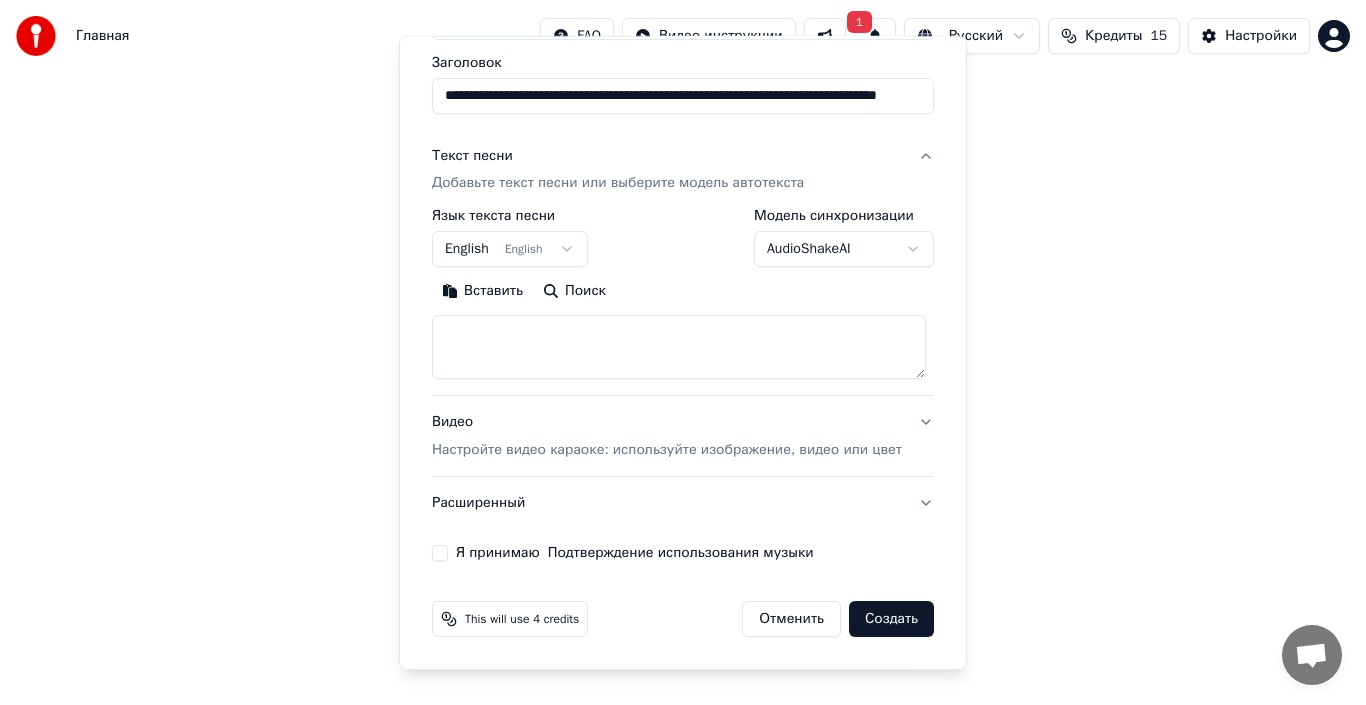 click on "**********" at bounding box center (683, 212) 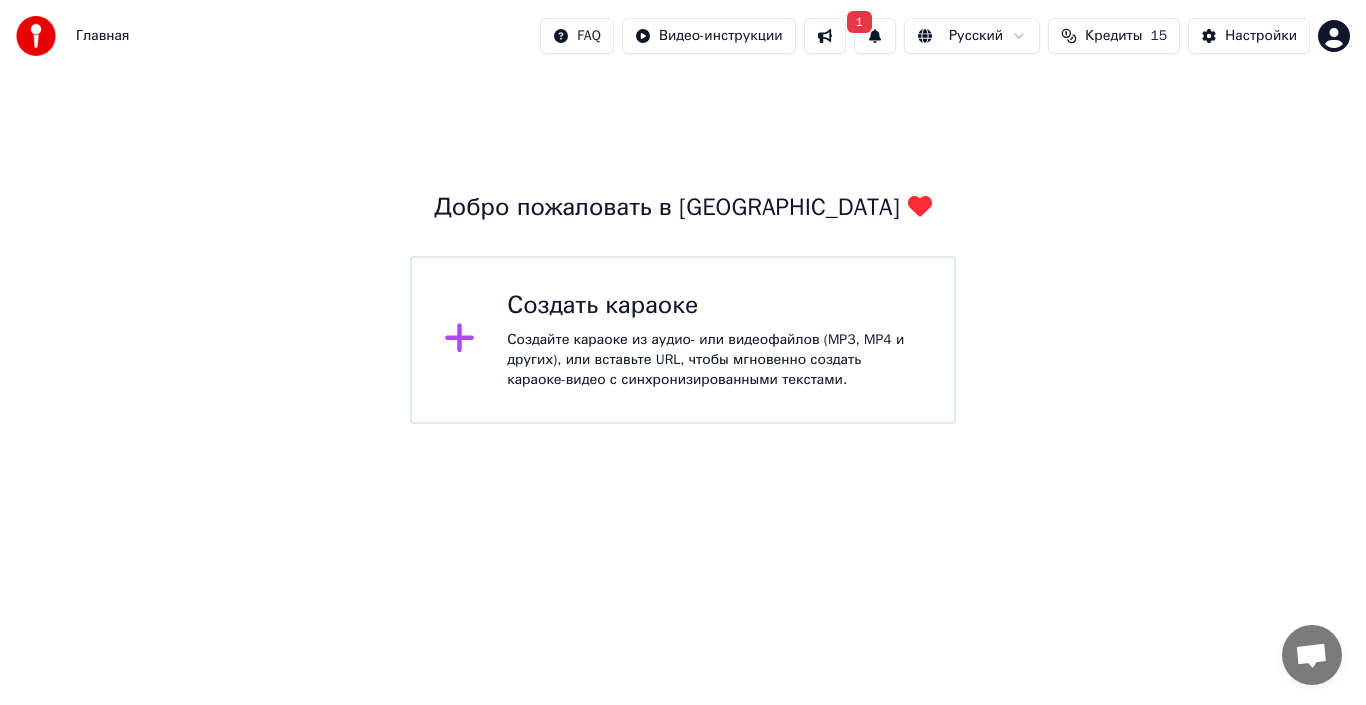 click on "Создайте караоке из аудио- или видеофайлов (MP3, MP4 и других), или вставьте URL, чтобы мгновенно создать караоке-видео с синхронизированными текстами." at bounding box center [714, 360] 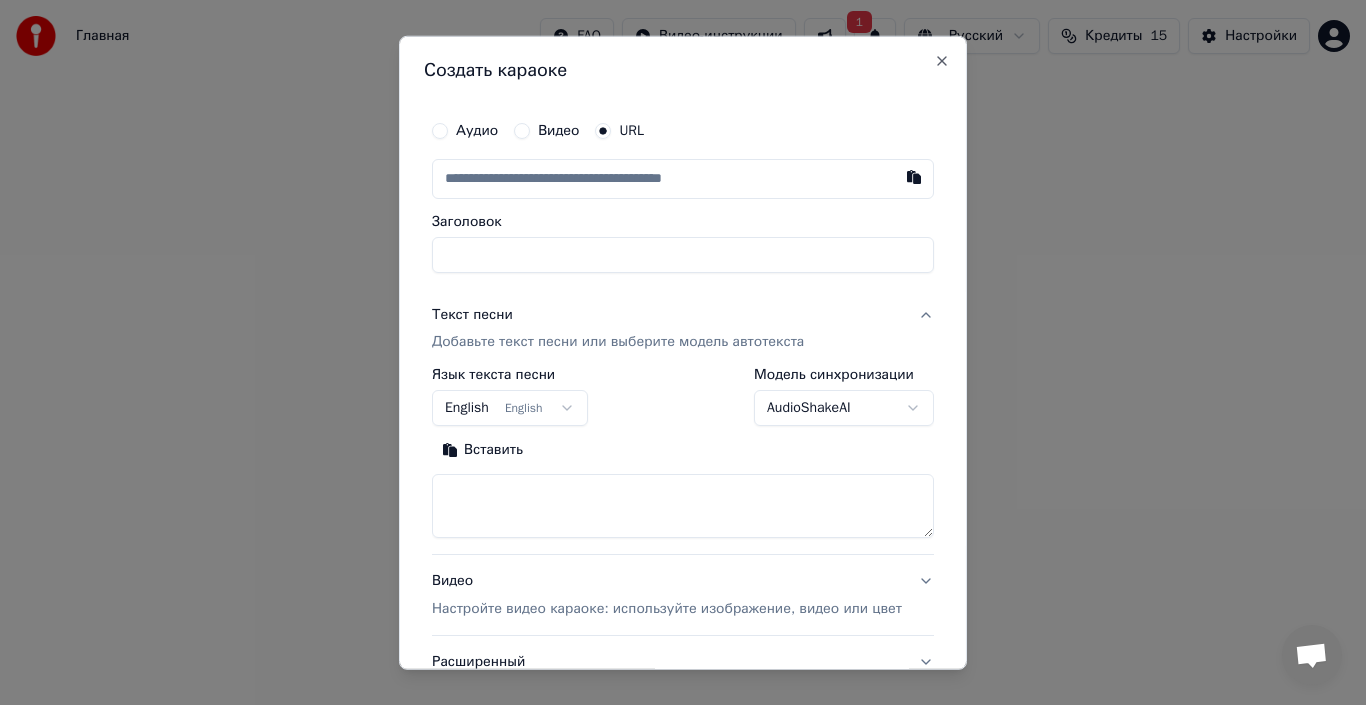 click at bounding box center [683, 178] 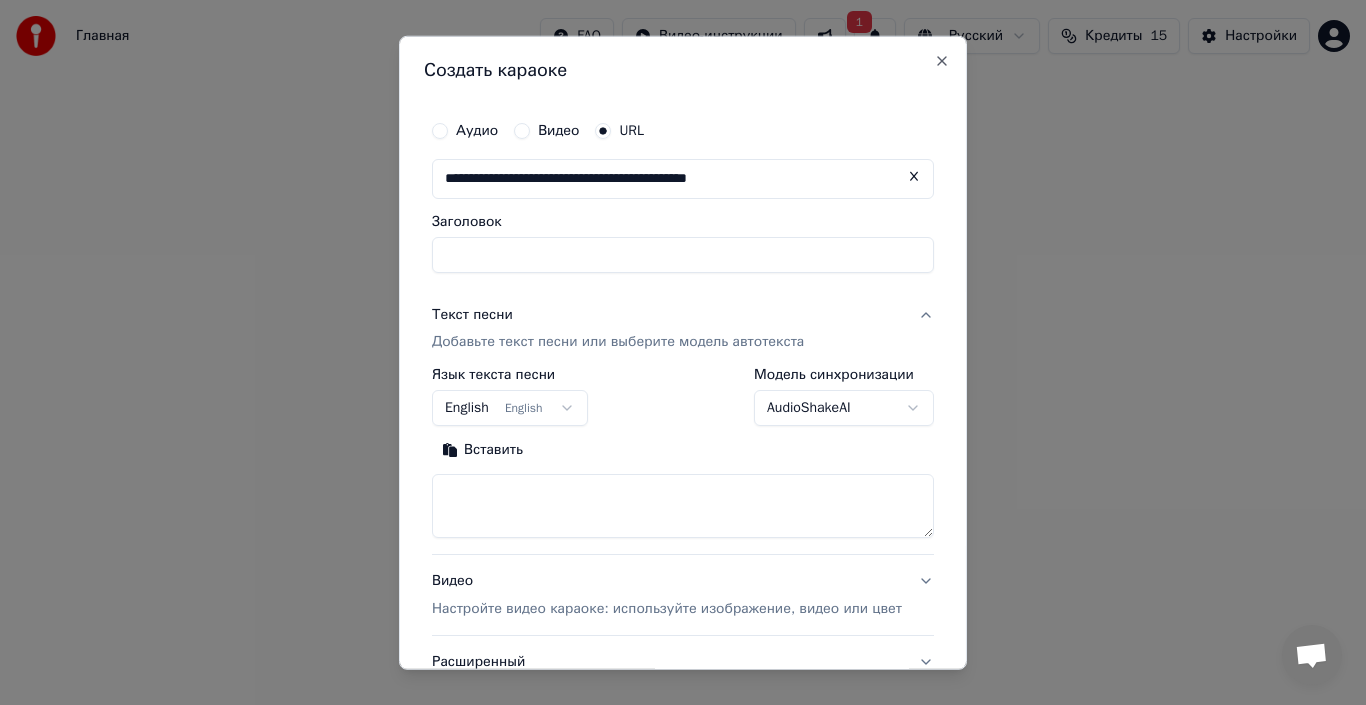 type on "**********" 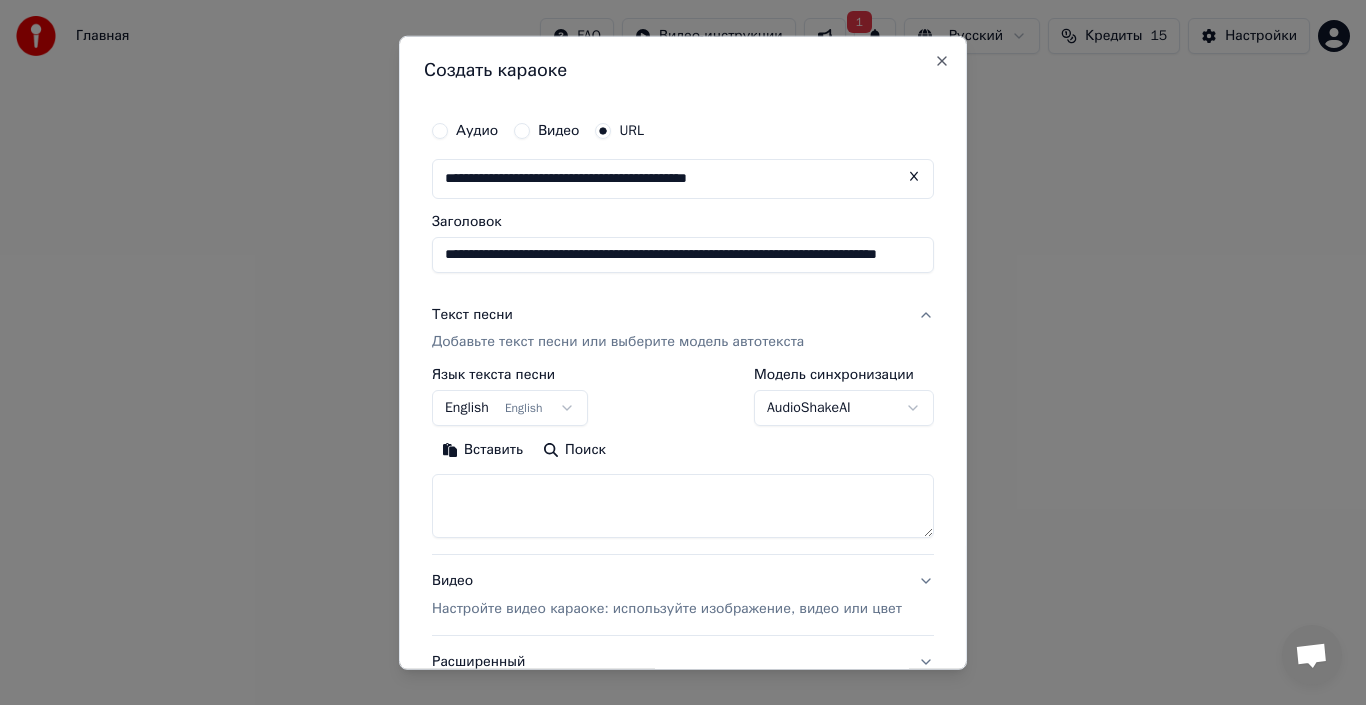 type on "**********" 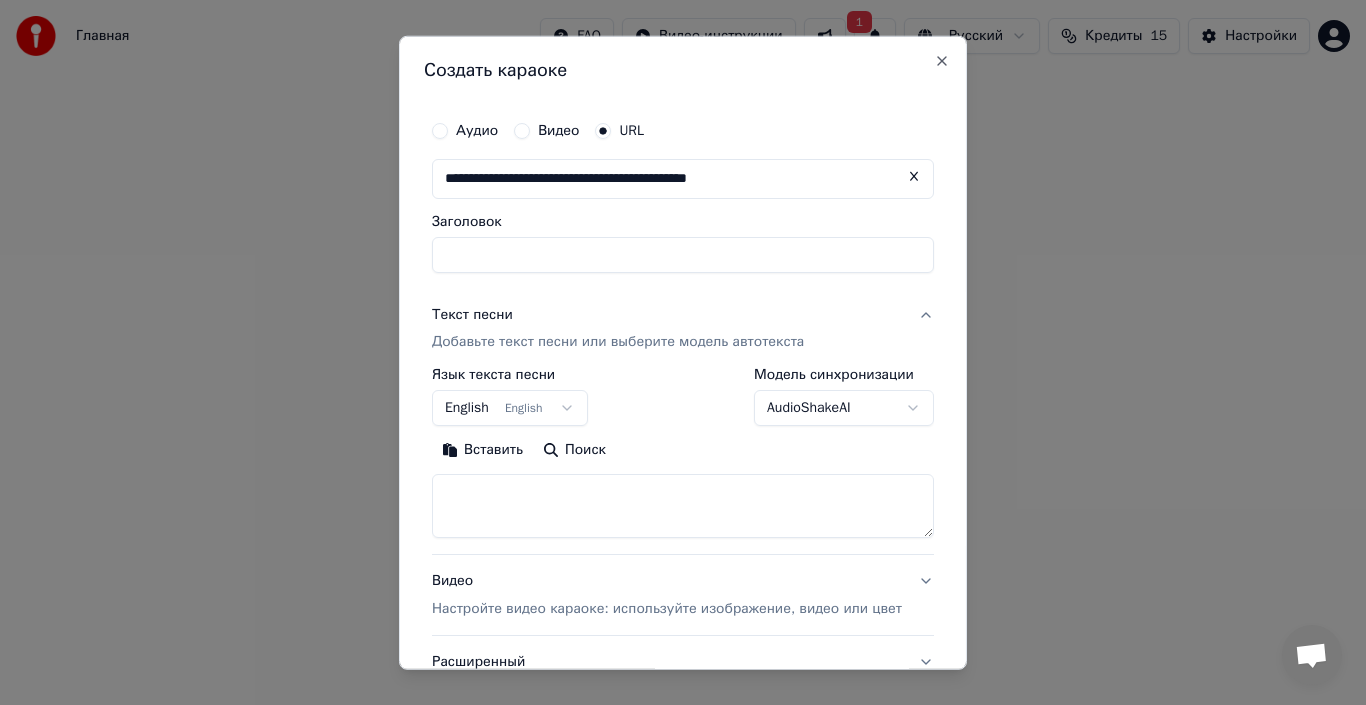select 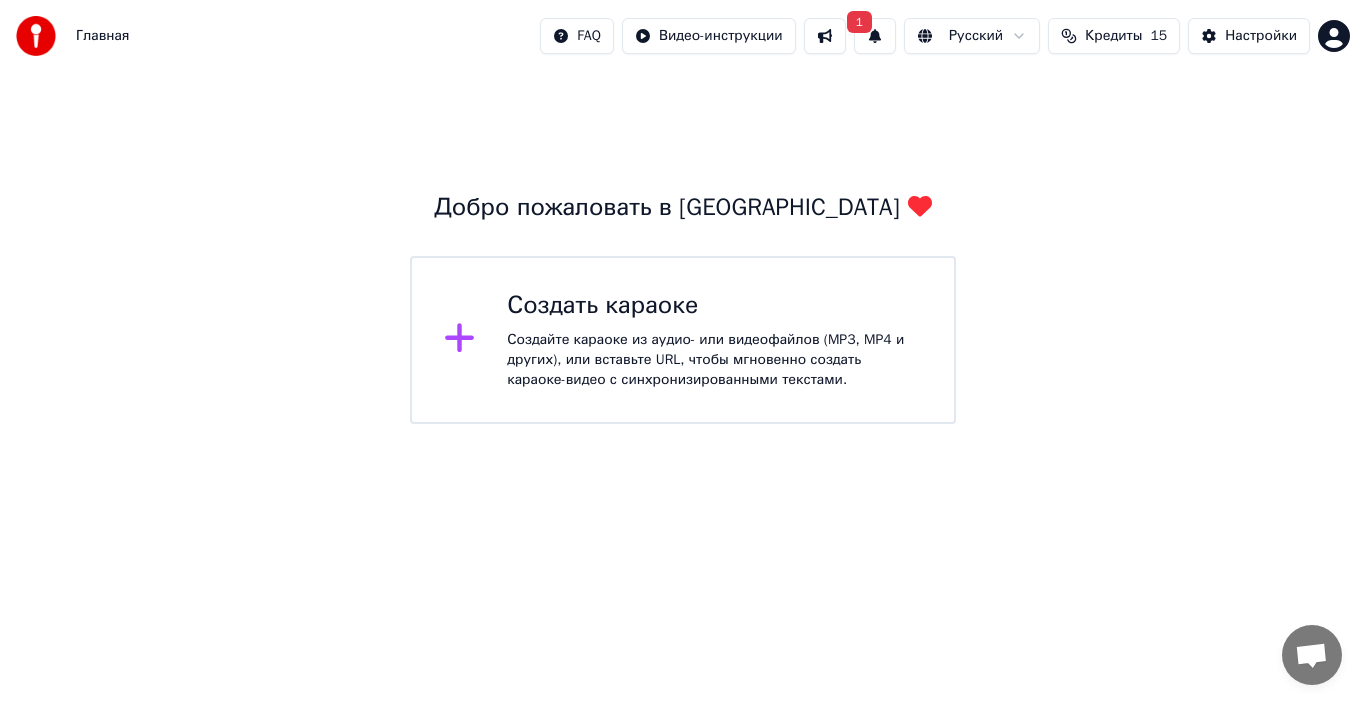 click on "Главная FAQ Видео-инструкции 1 Русский Кредиты 15 Настройки Добро пожаловать в Youka Создать караоке Создайте караоке из аудио- или видеофайлов (MP3, MP4 и других), или вставьте URL, чтобы мгновенно создать караоке-видео с синхронизированными текстами." at bounding box center [683, 212] 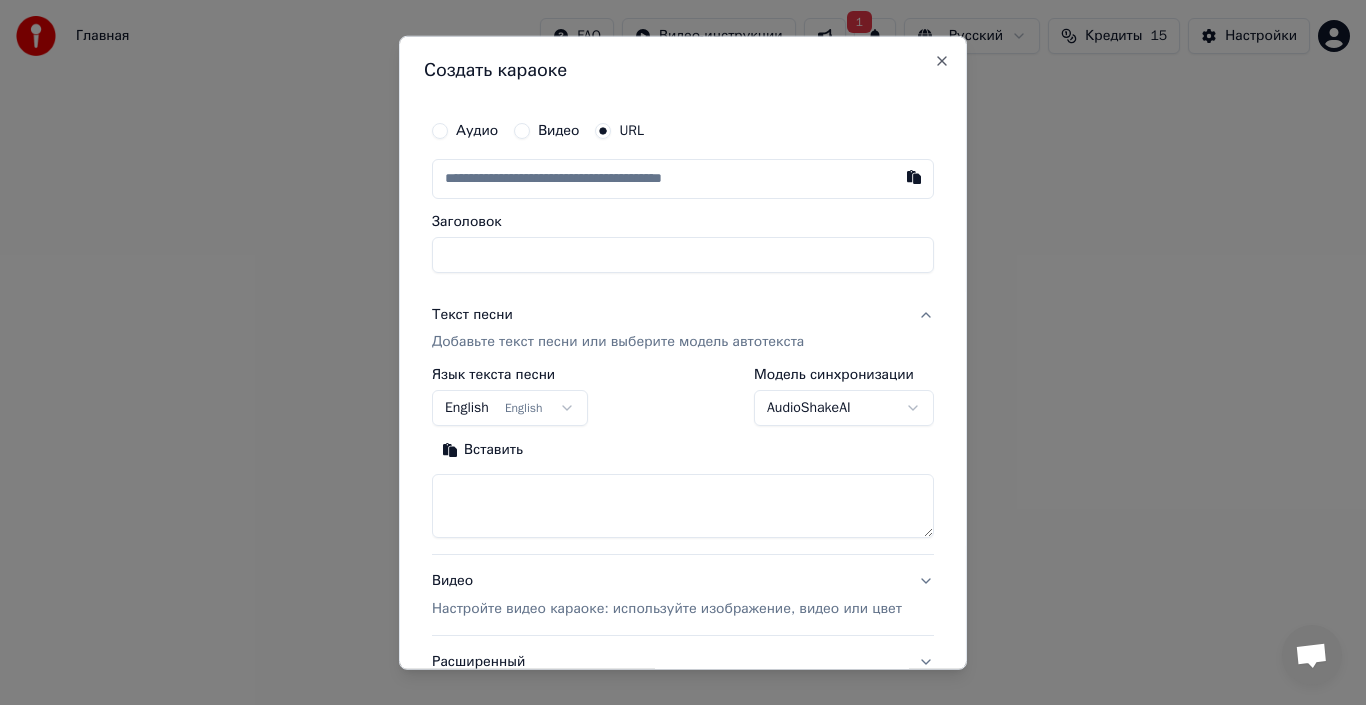 type on "**********" 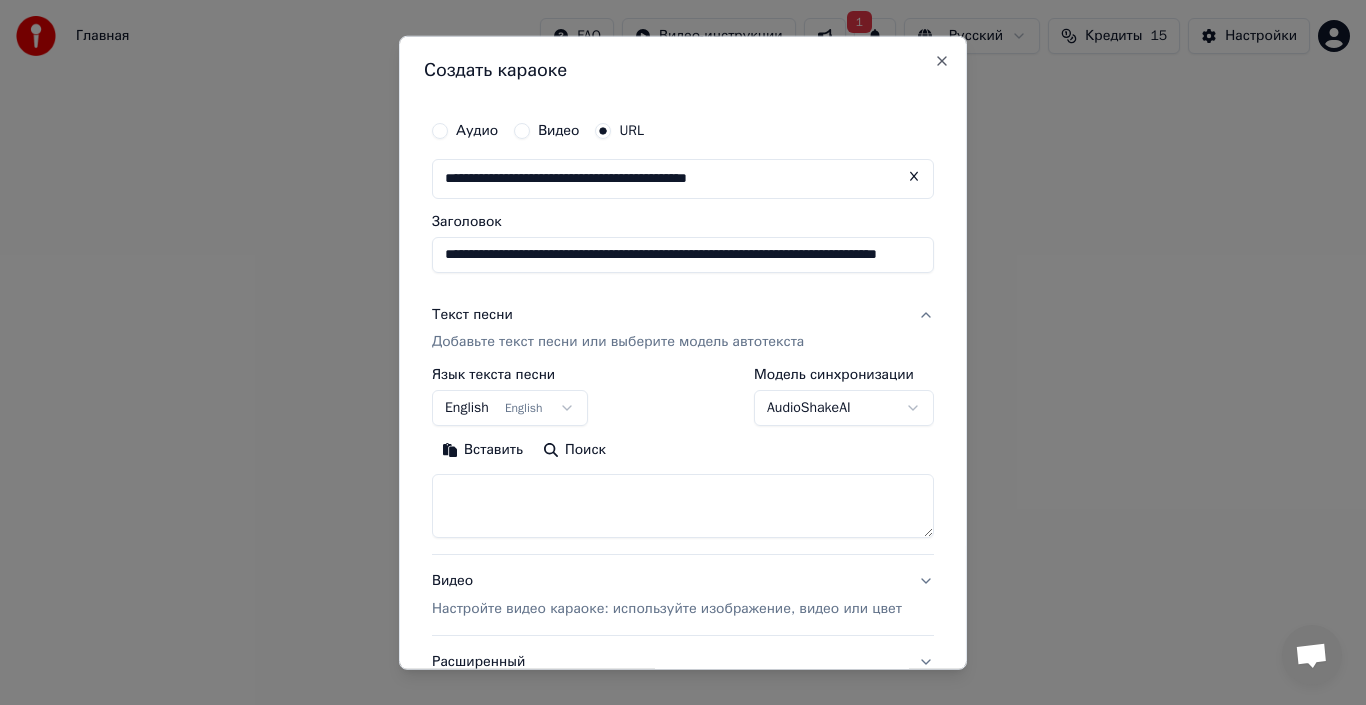 type on "**********" 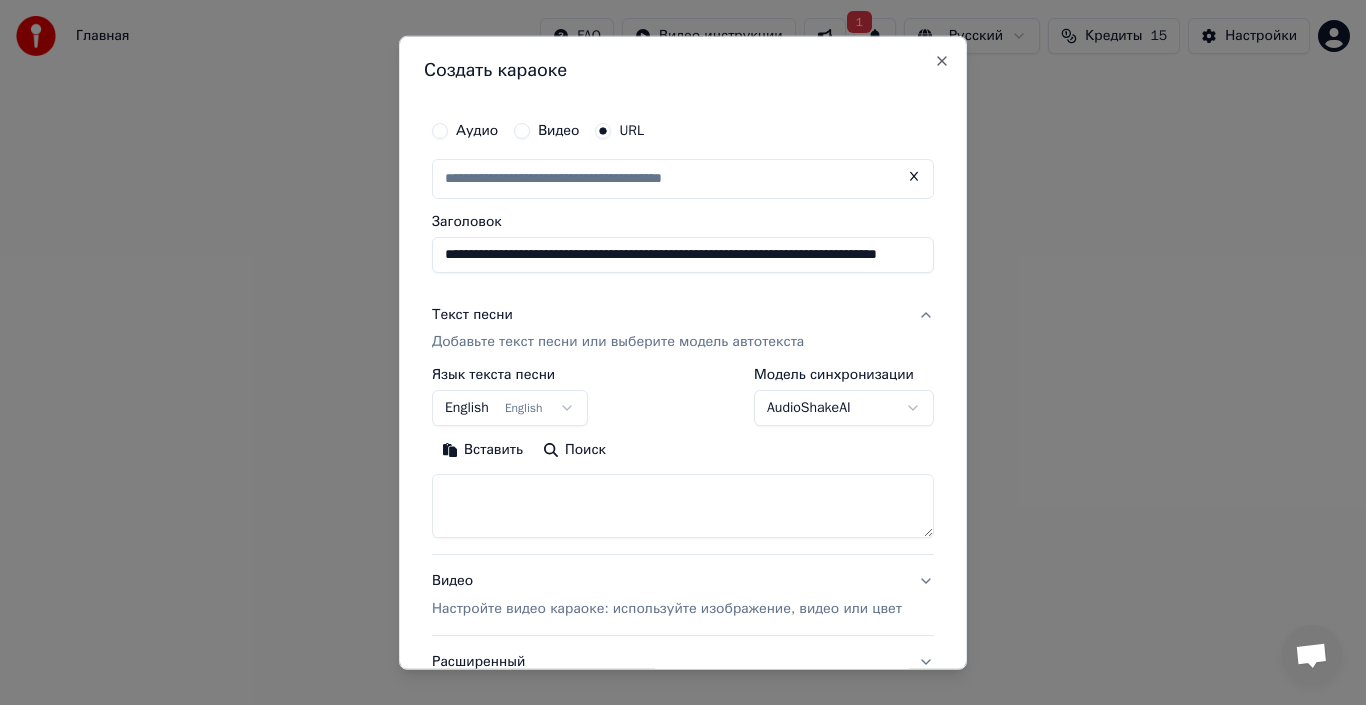 click on "Добавьте текст песни или выберите модель автотекста" at bounding box center (618, 342) 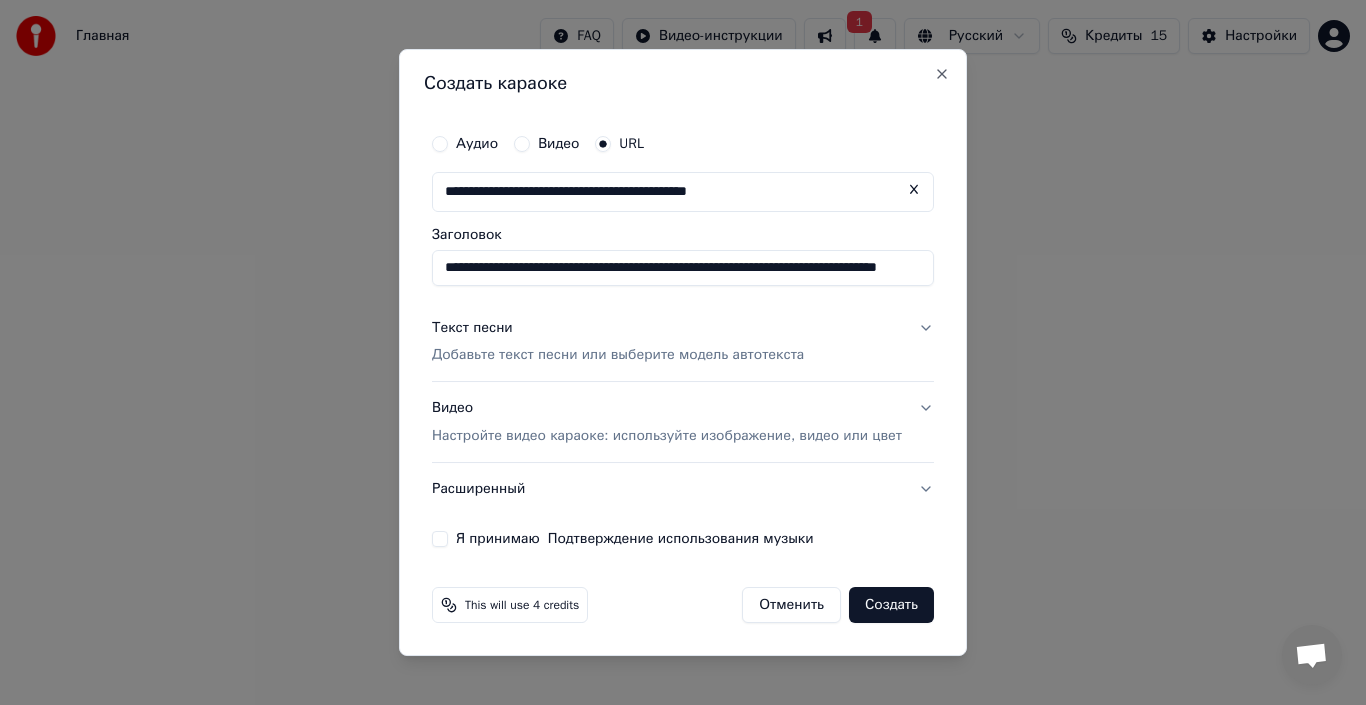 click on "Добавьте текст песни или выберите модель автотекста" at bounding box center [618, 356] 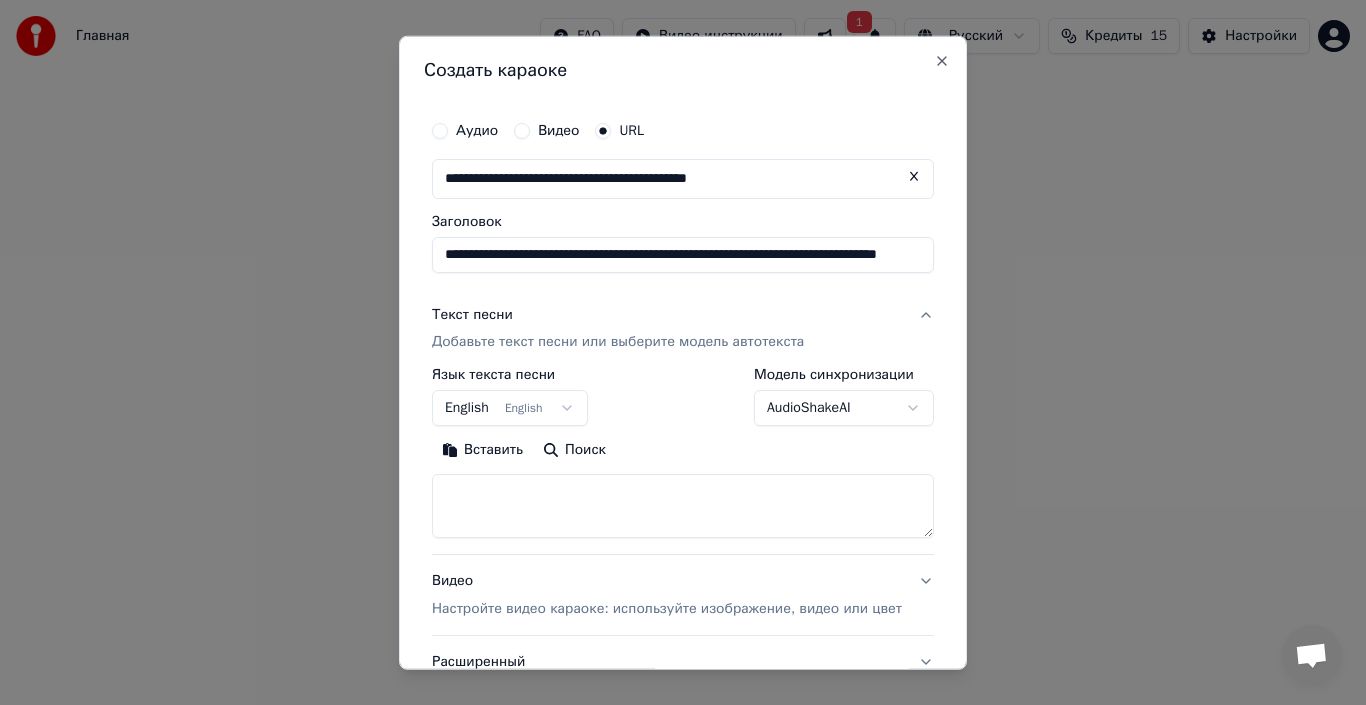 click at bounding box center (683, 506) 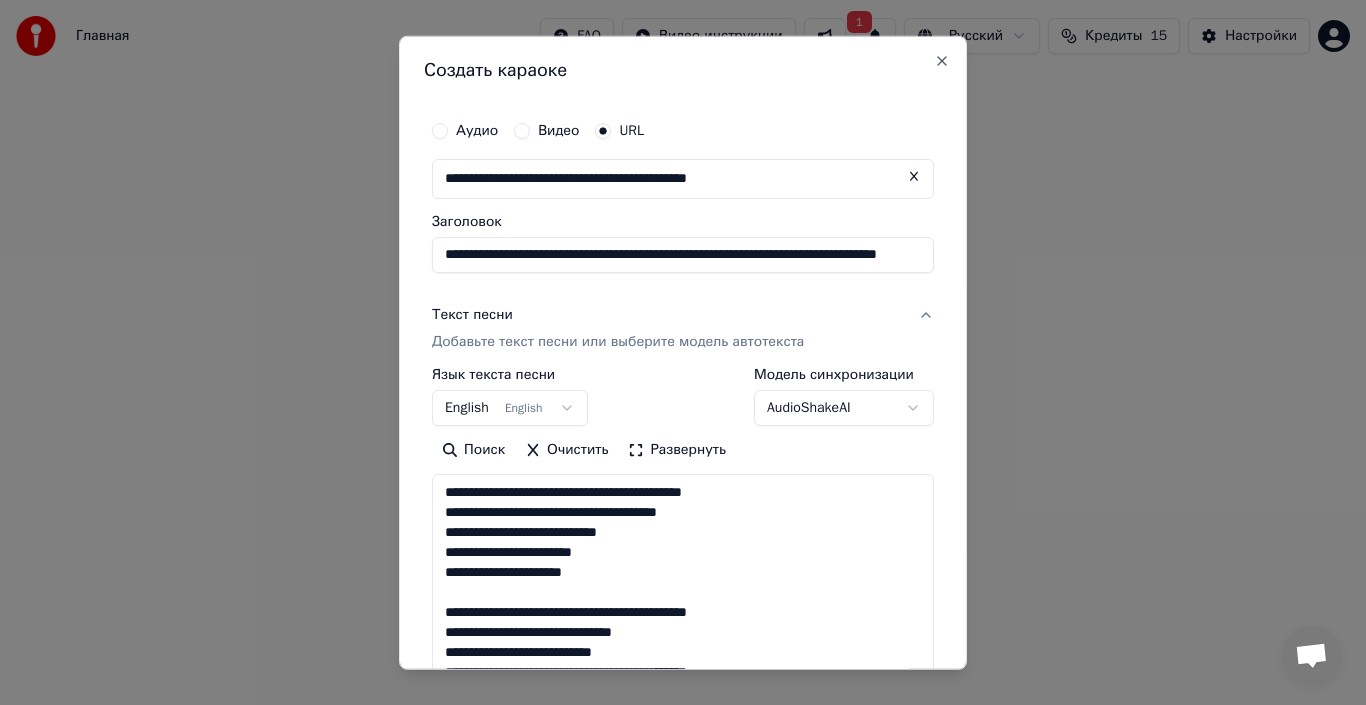 scroll, scrollTop: 1345, scrollLeft: 0, axis: vertical 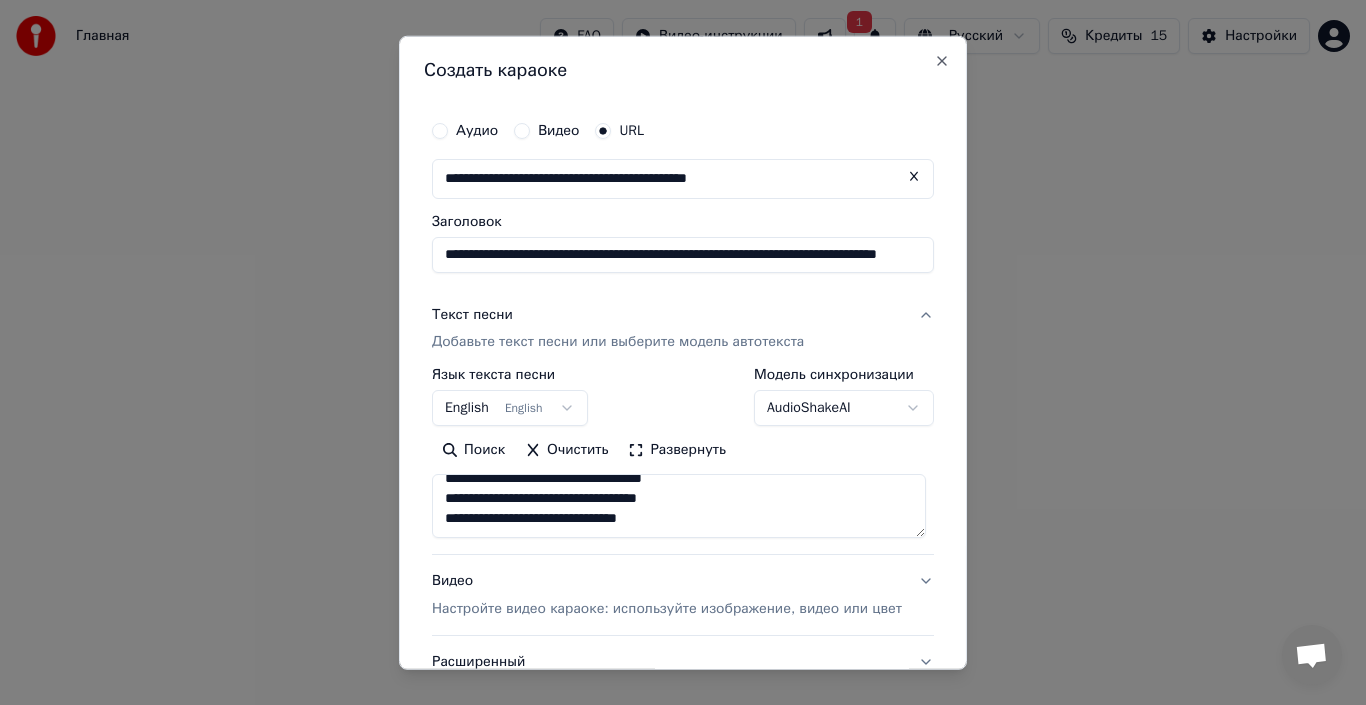 type on "**********" 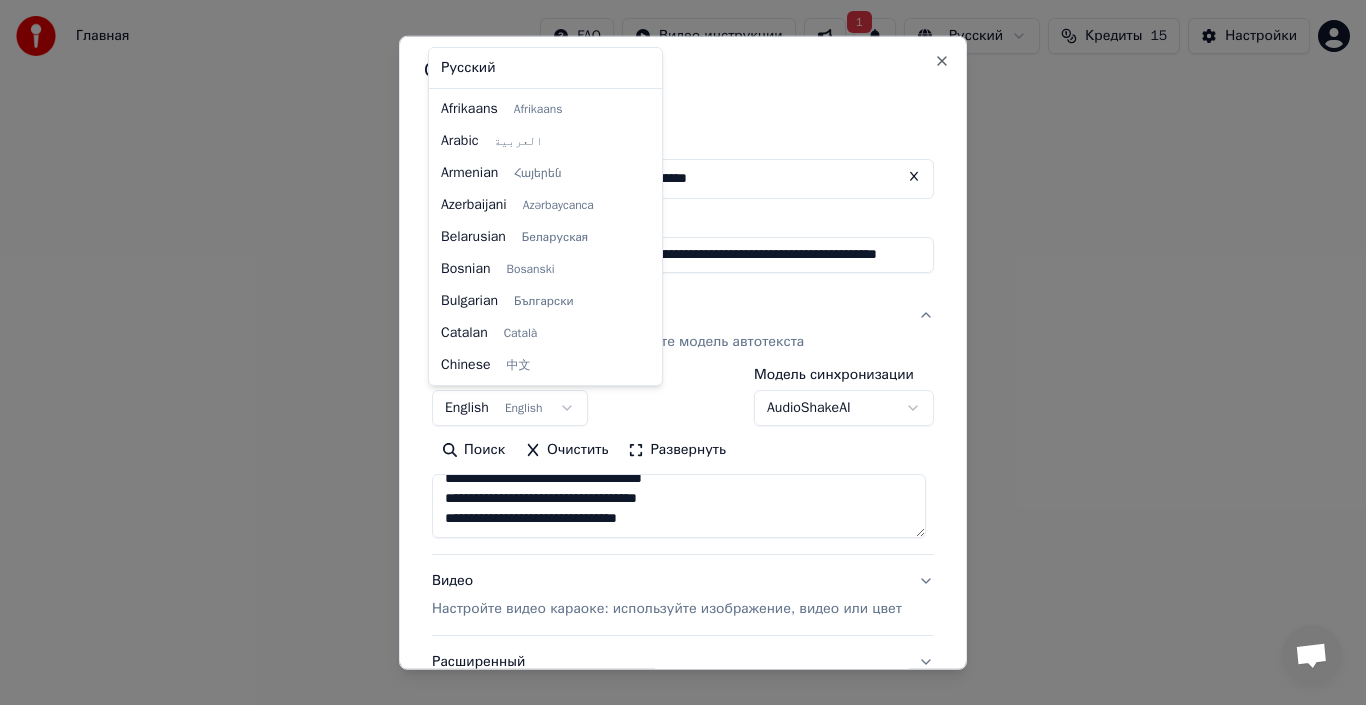 click on "**********" at bounding box center (683, 212) 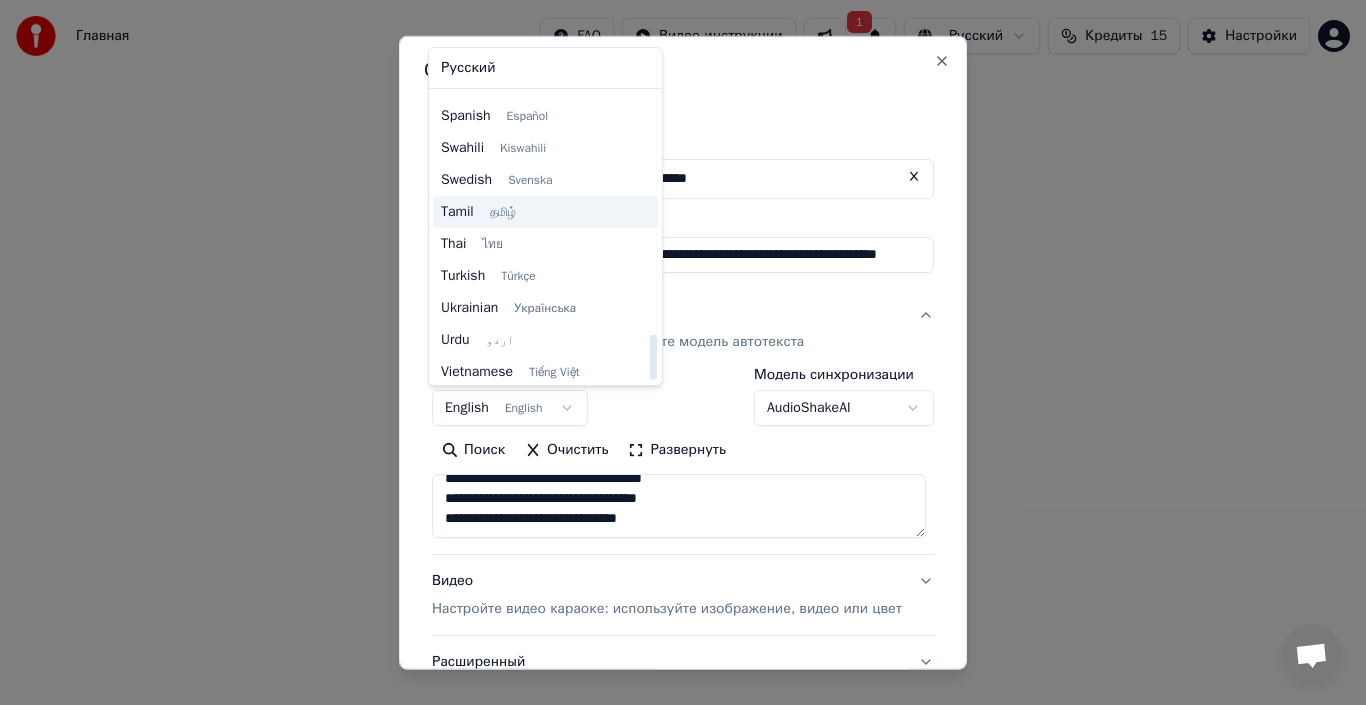 scroll, scrollTop: 1535, scrollLeft: 0, axis: vertical 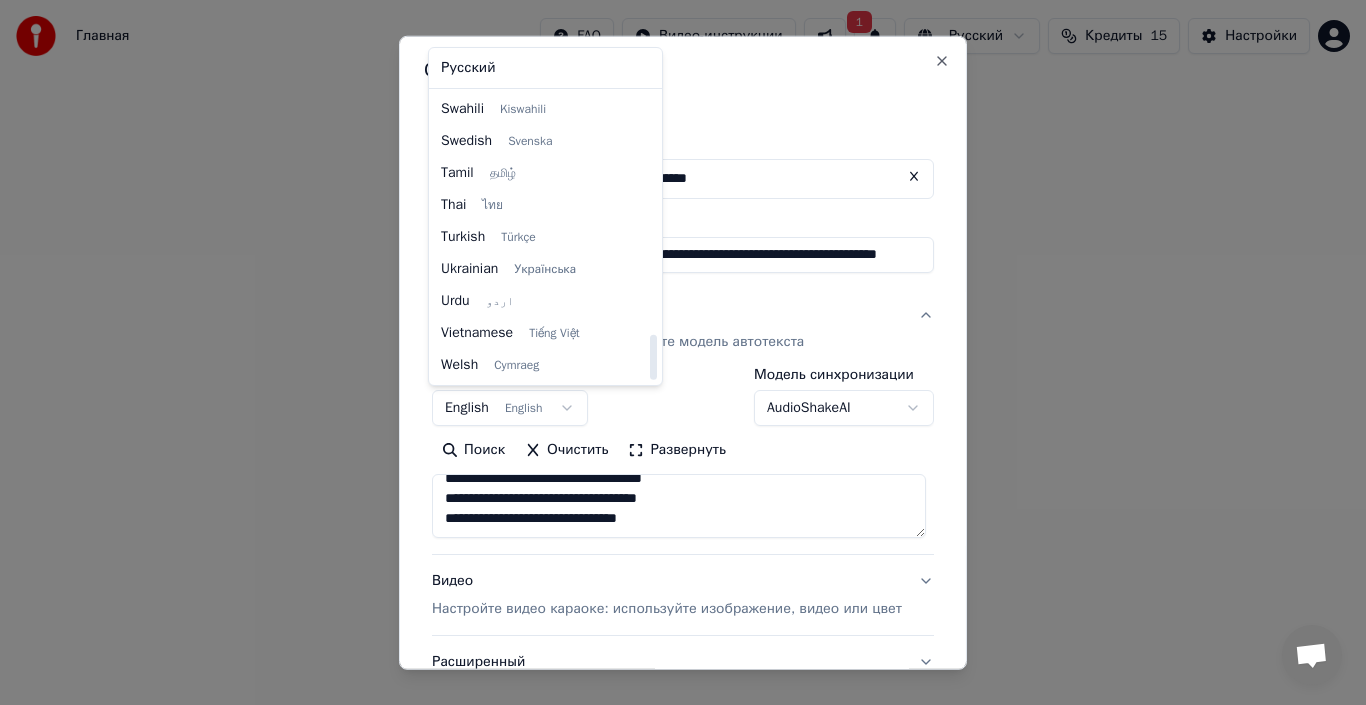 select on "**" 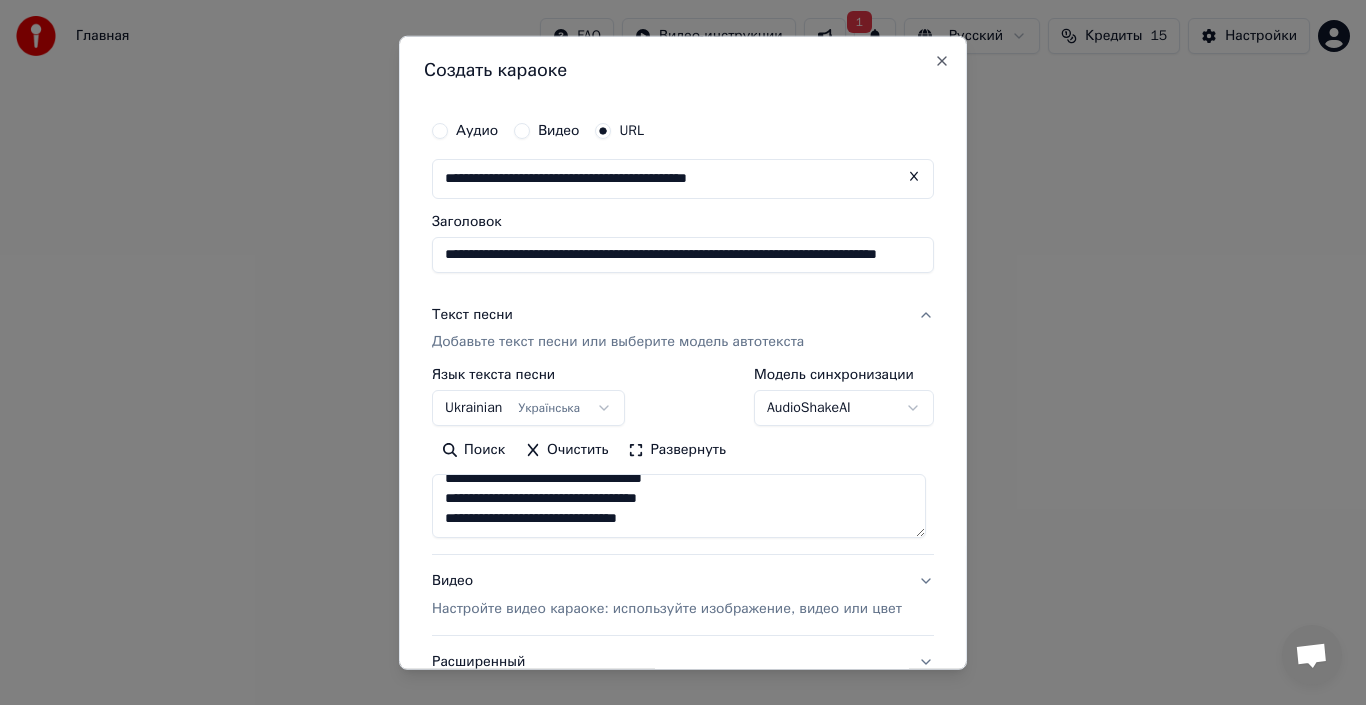 scroll, scrollTop: 1353, scrollLeft: 0, axis: vertical 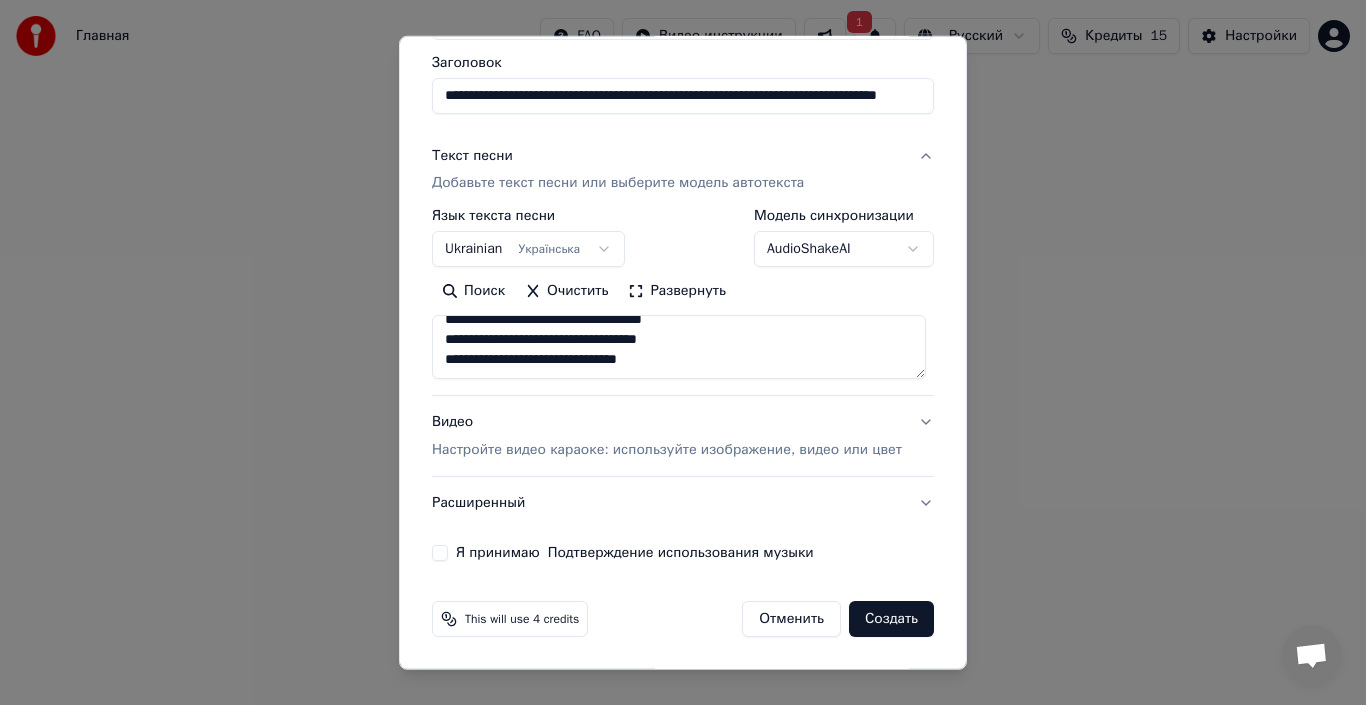 click on "Я принимаю   Подтверждение использования музыки" at bounding box center [635, 553] 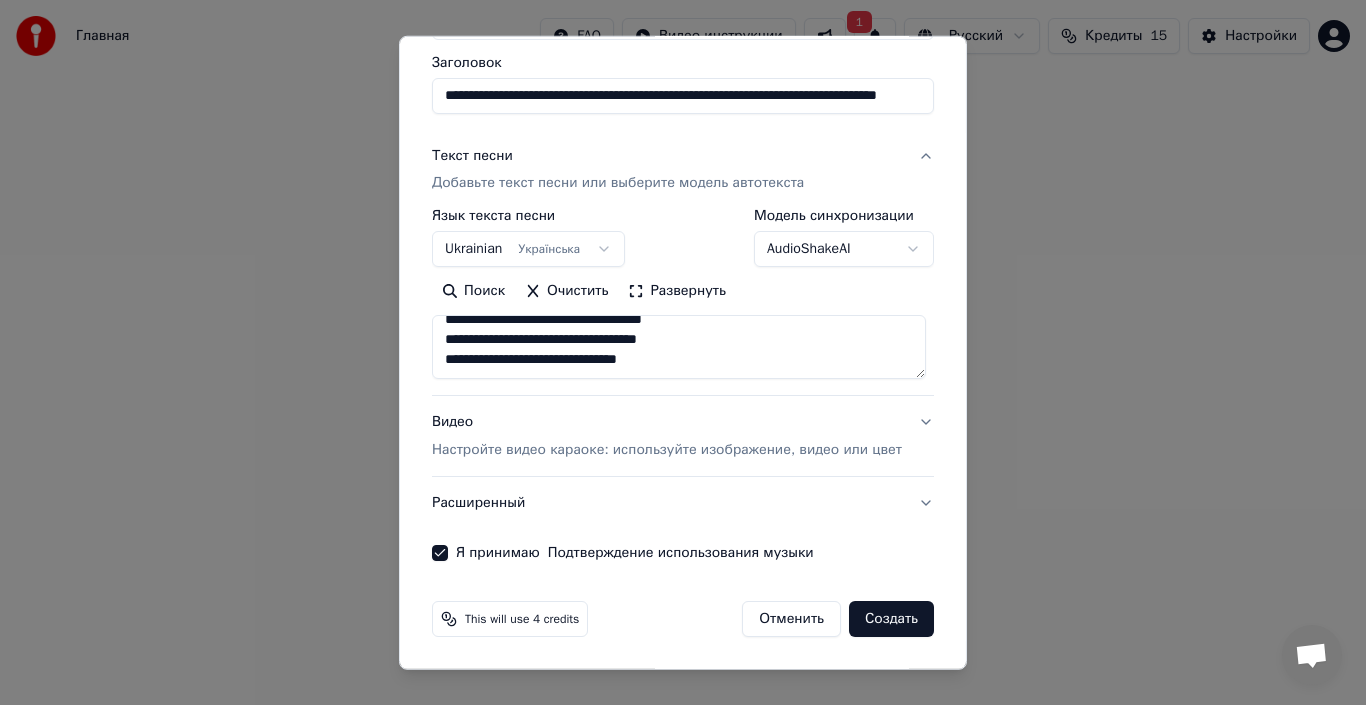 click on "Создать" at bounding box center [891, 619] 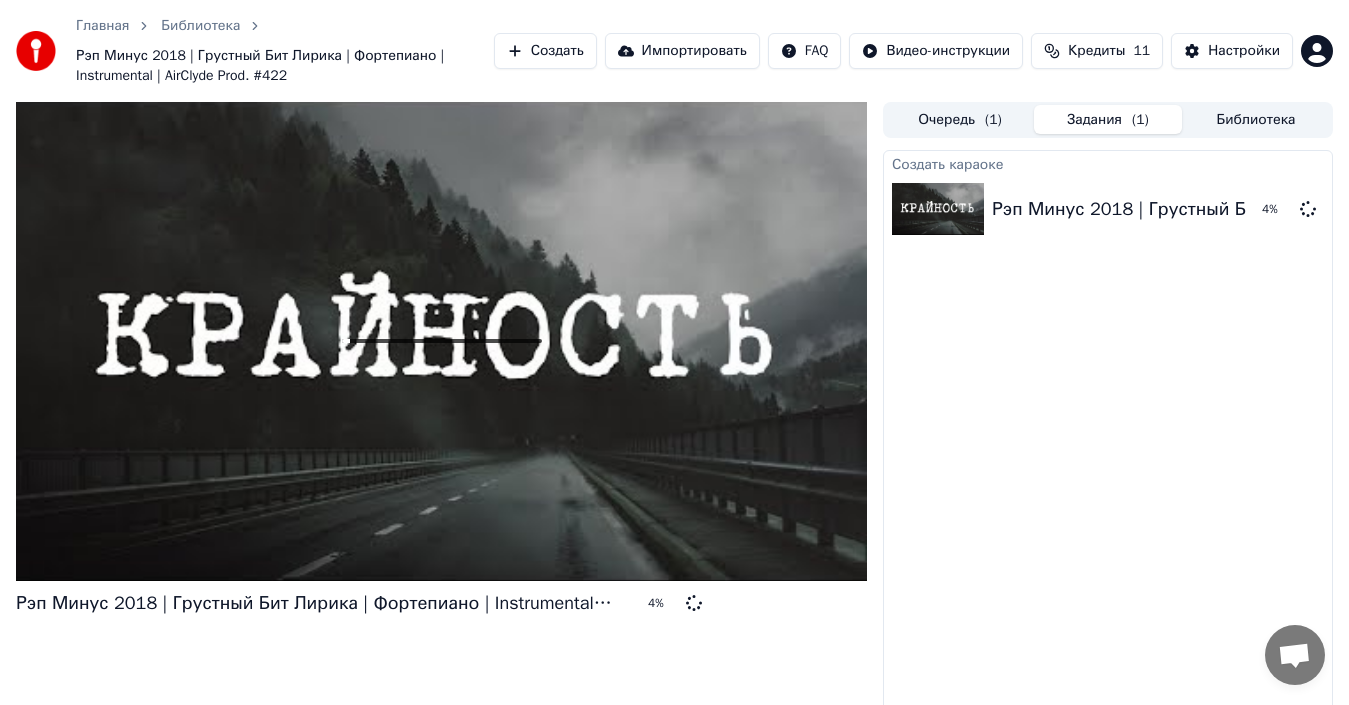 scroll, scrollTop: 44, scrollLeft: 0, axis: vertical 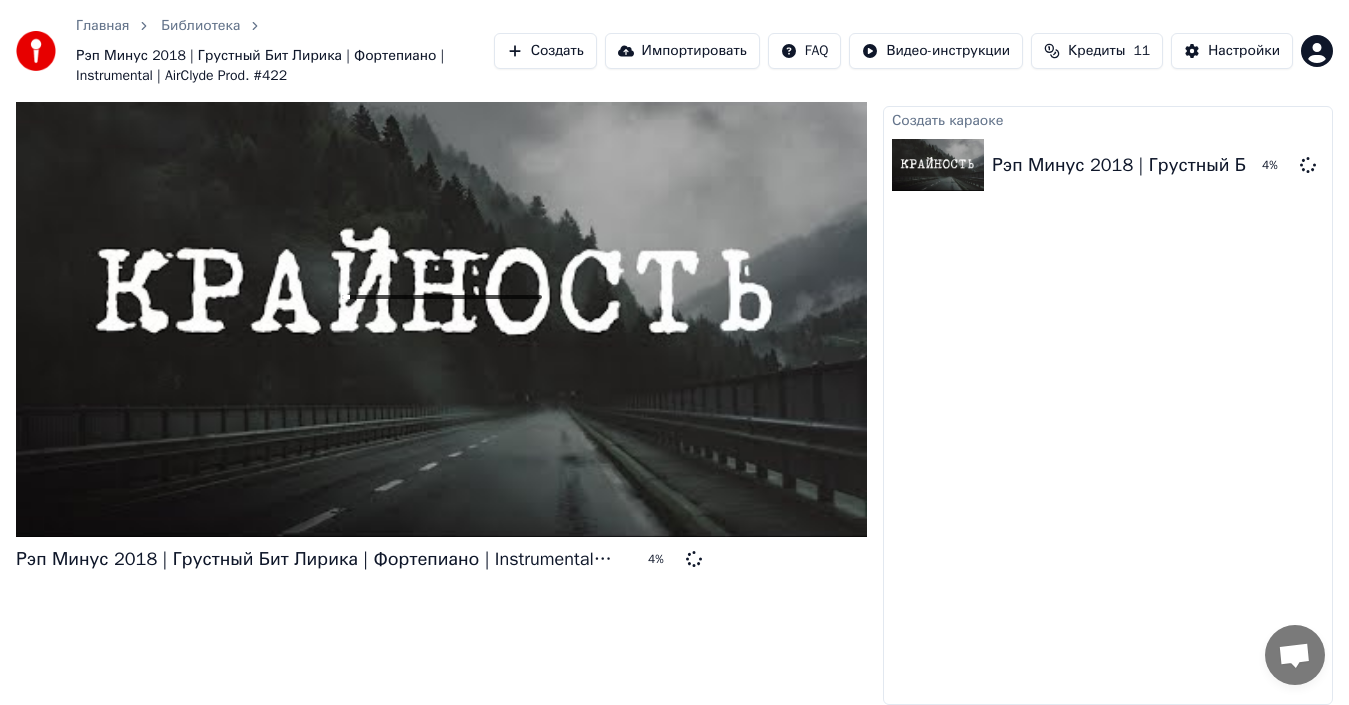 click on "Создать" at bounding box center (545, 51) 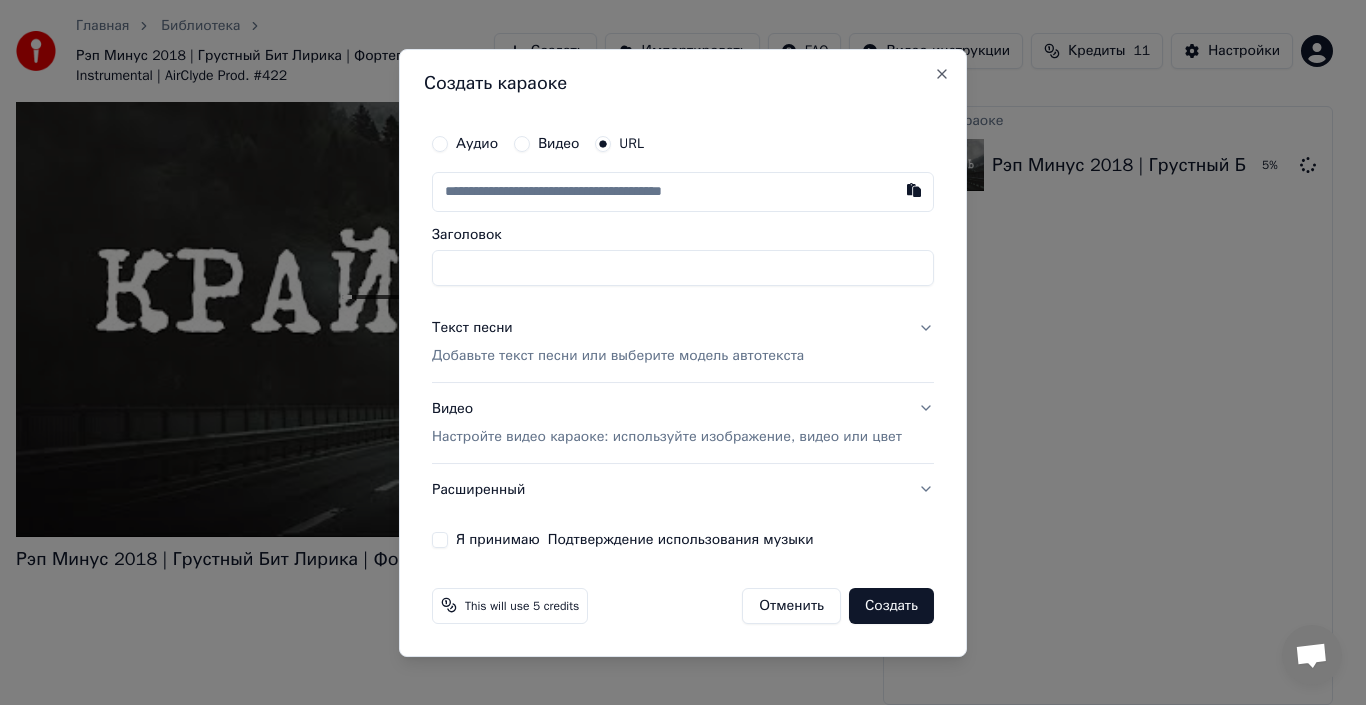 click on "Создать караоке Аудио Видео URL Заголовок Текст песни Добавьте текст песни или выберите модель автотекста Видео Настройте видео караоке: используйте изображение, видео или цвет Расширенный Я принимаю   Подтверждение использования музыки This will use 5 credits Отменить Создать Close" at bounding box center (683, 353) 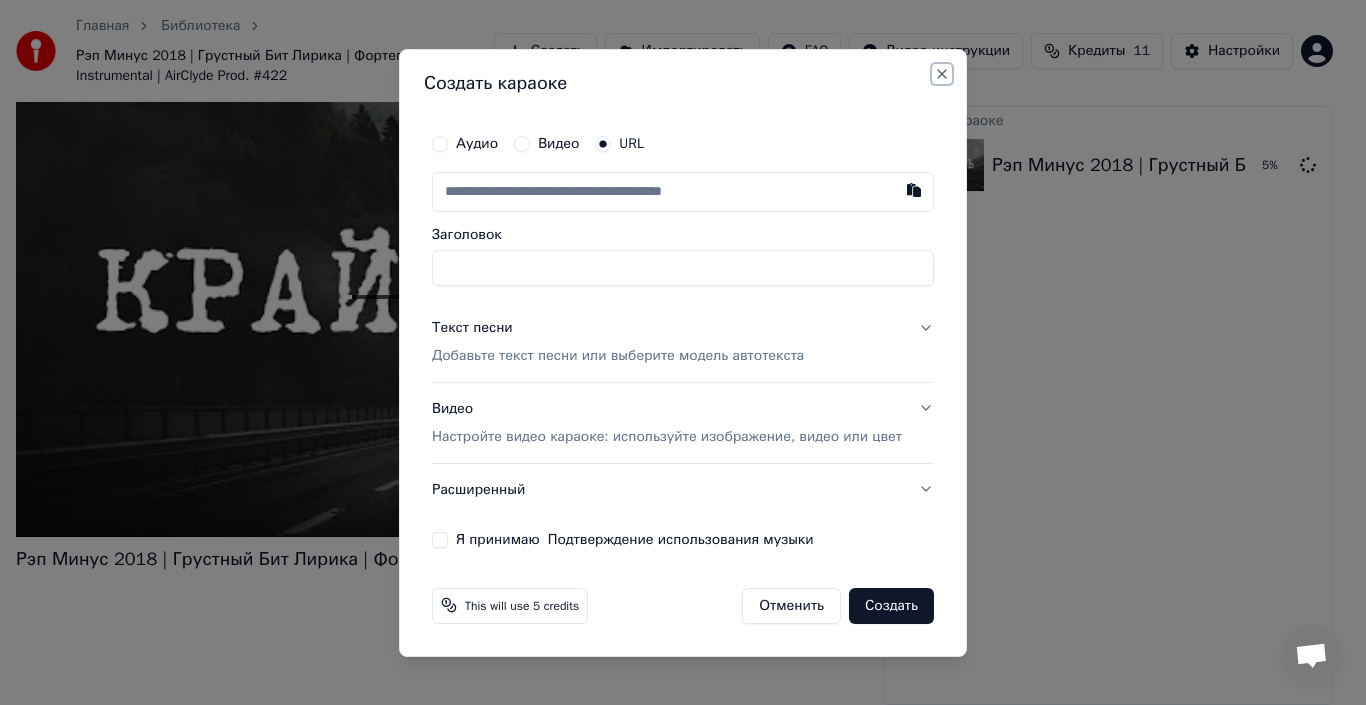 click on "Close" at bounding box center [942, 74] 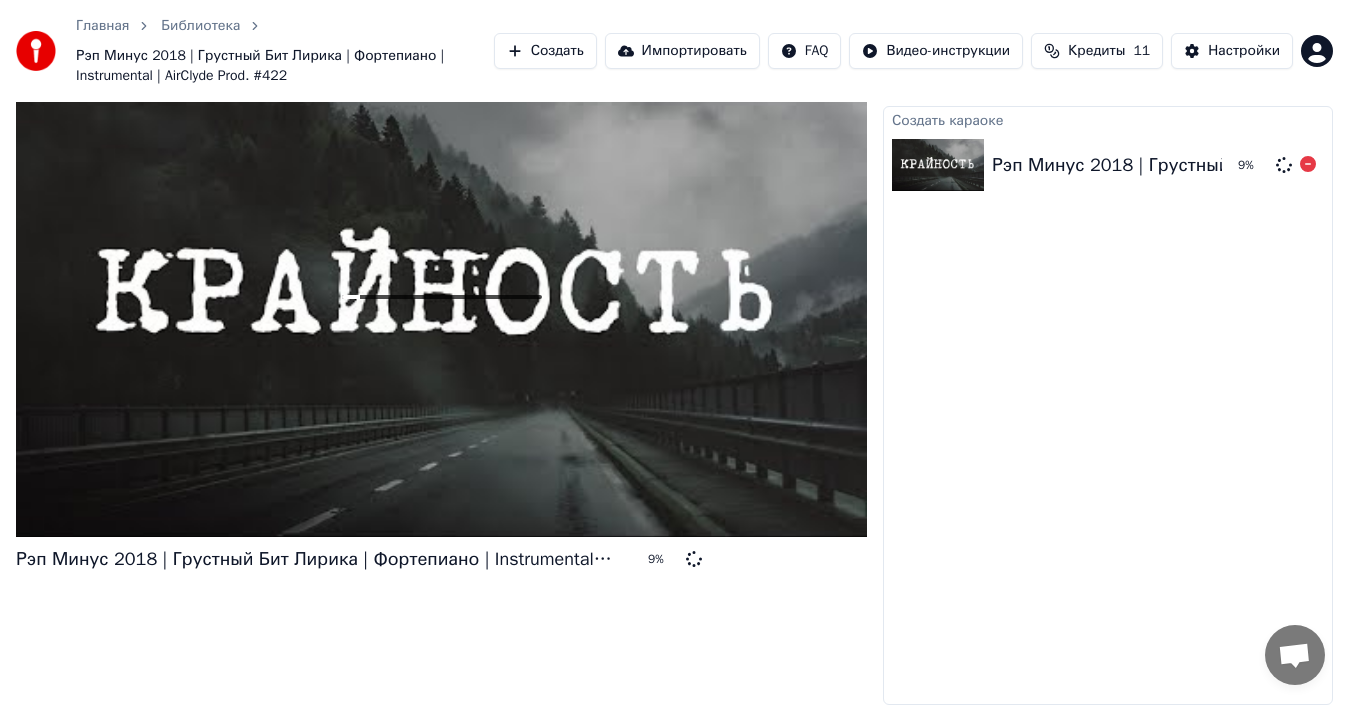 scroll, scrollTop: 0, scrollLeft: 0, axis: both 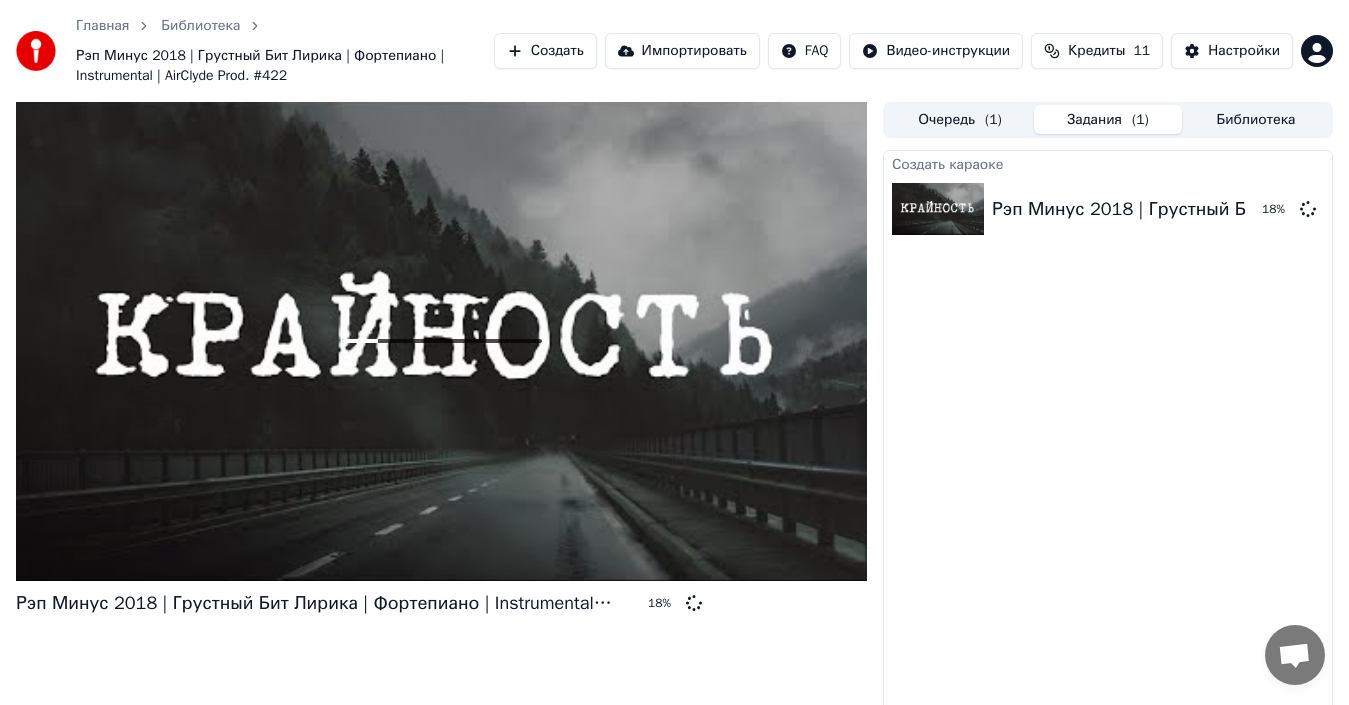 click on "Импортировать" at bounding box center [682, 51] 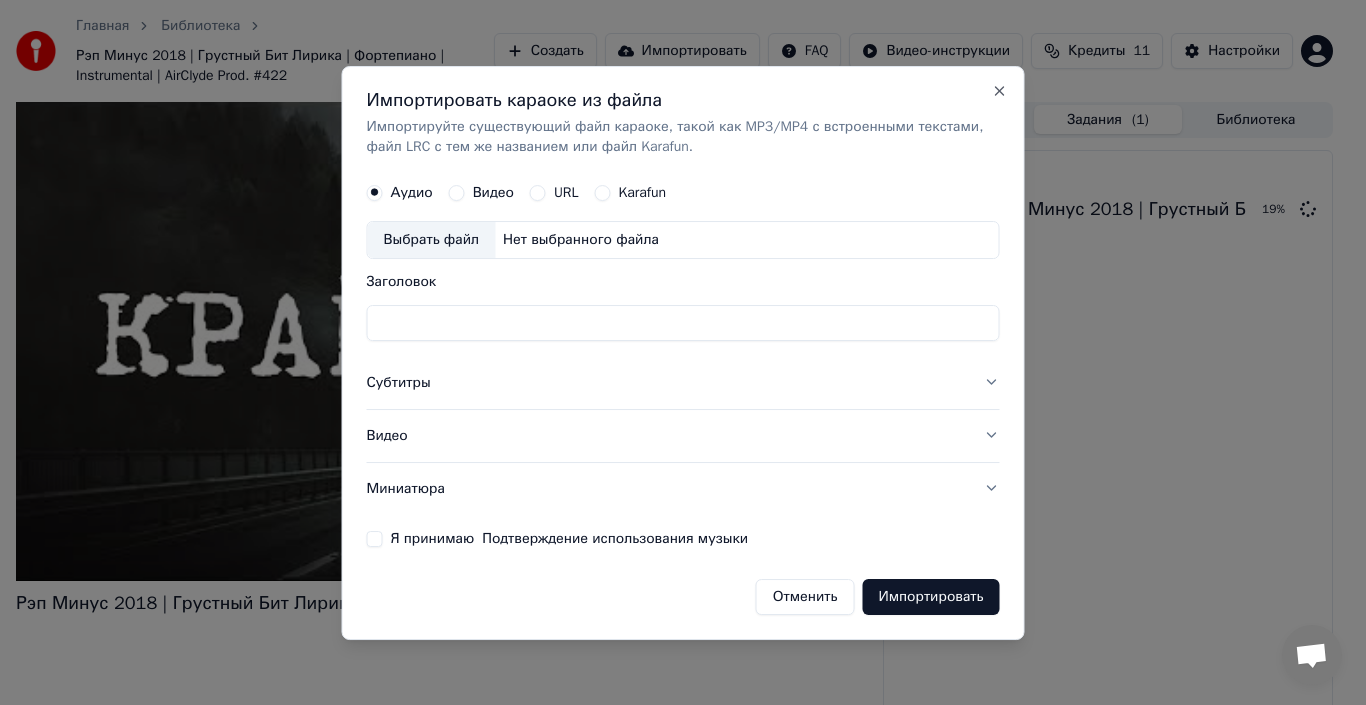 click on "Нет выбранного файла" at bounding box center (581, 240) 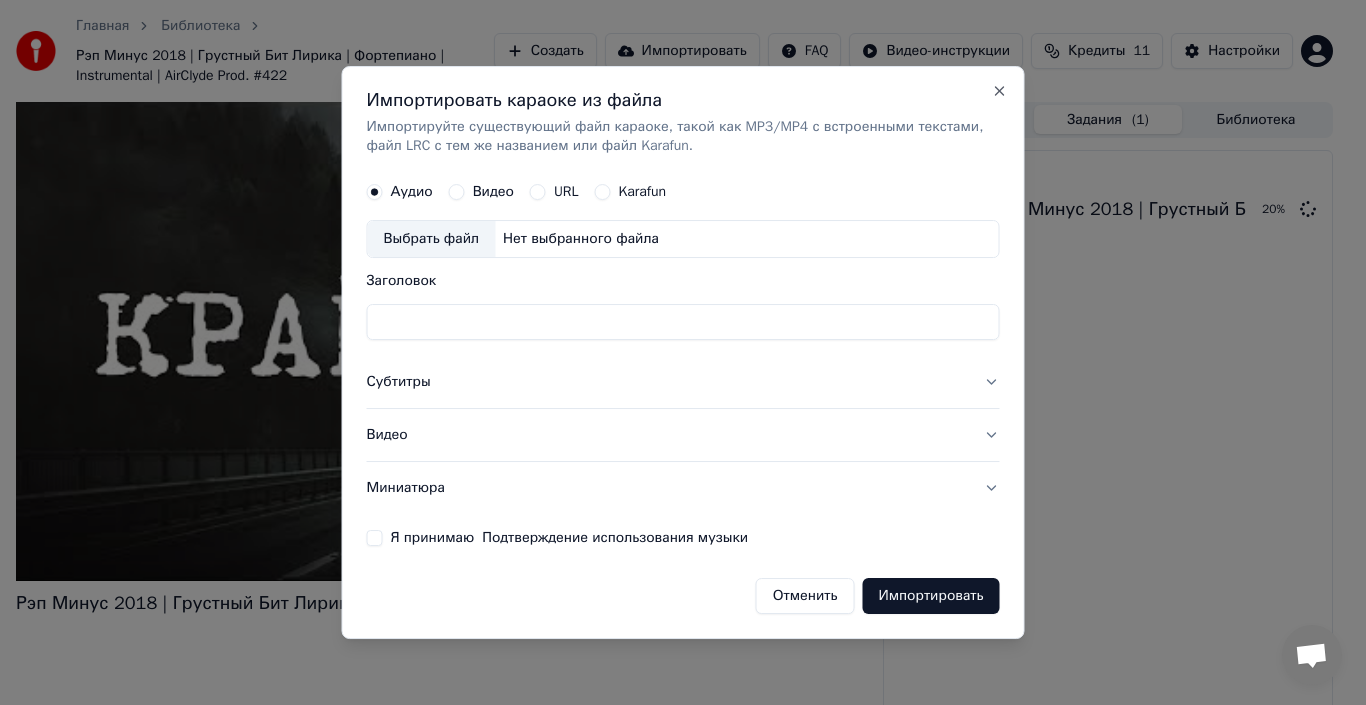 click on "Импортировать караоке из файла" at bounding box center [683, 100] 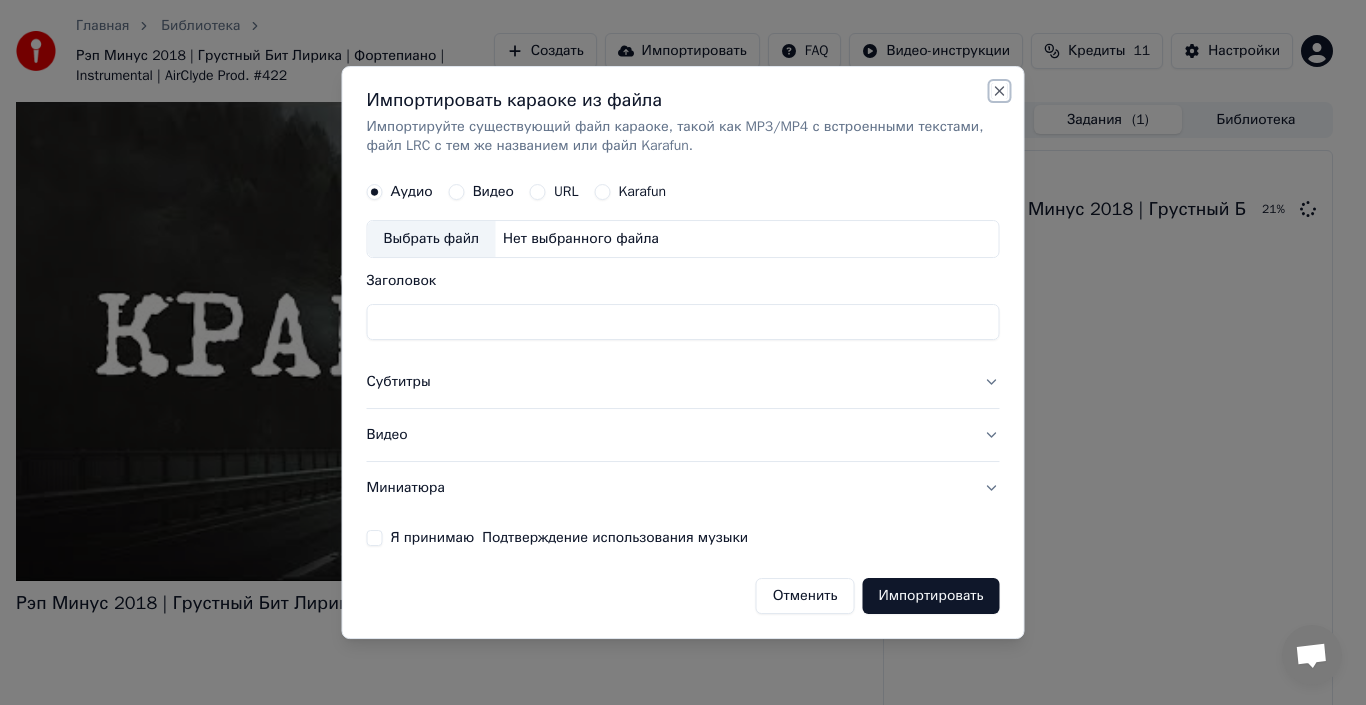 click on "Close" at bounding box center (1000, 91) 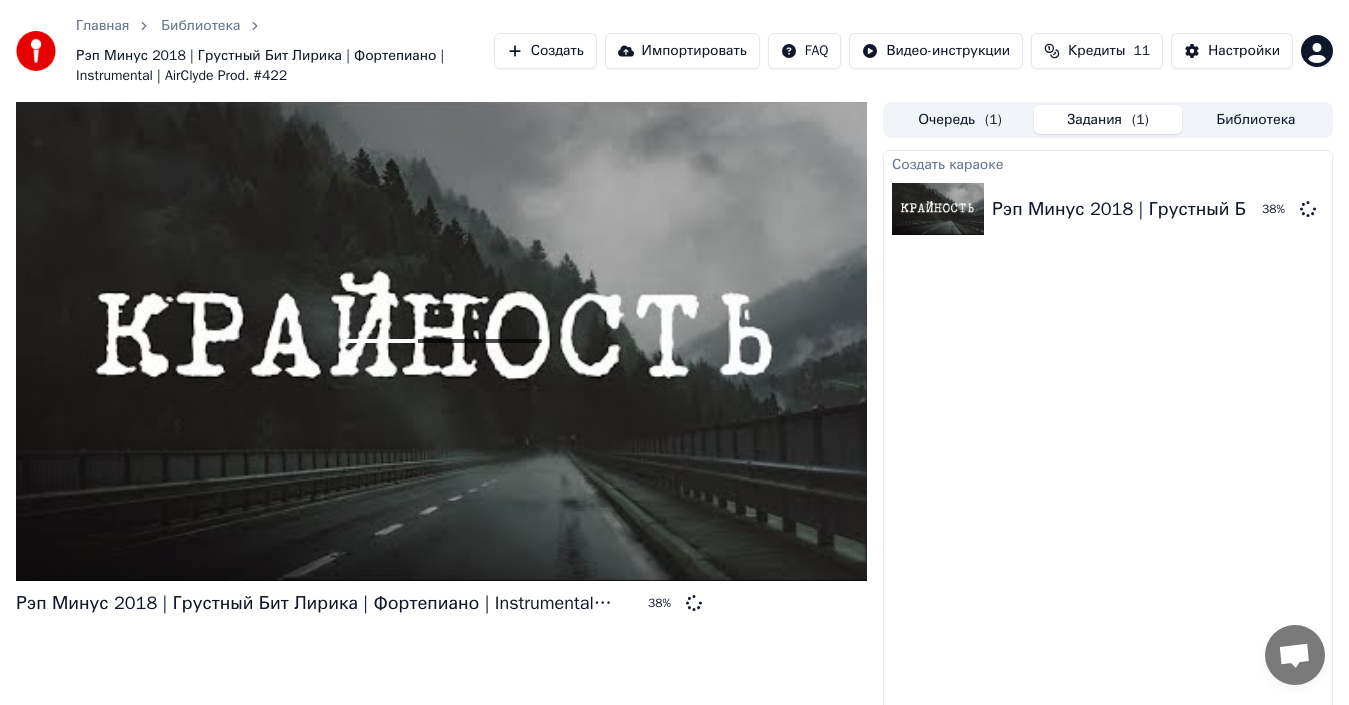 click on "Очередь ( 1 )" at bounding box center [960, 119] 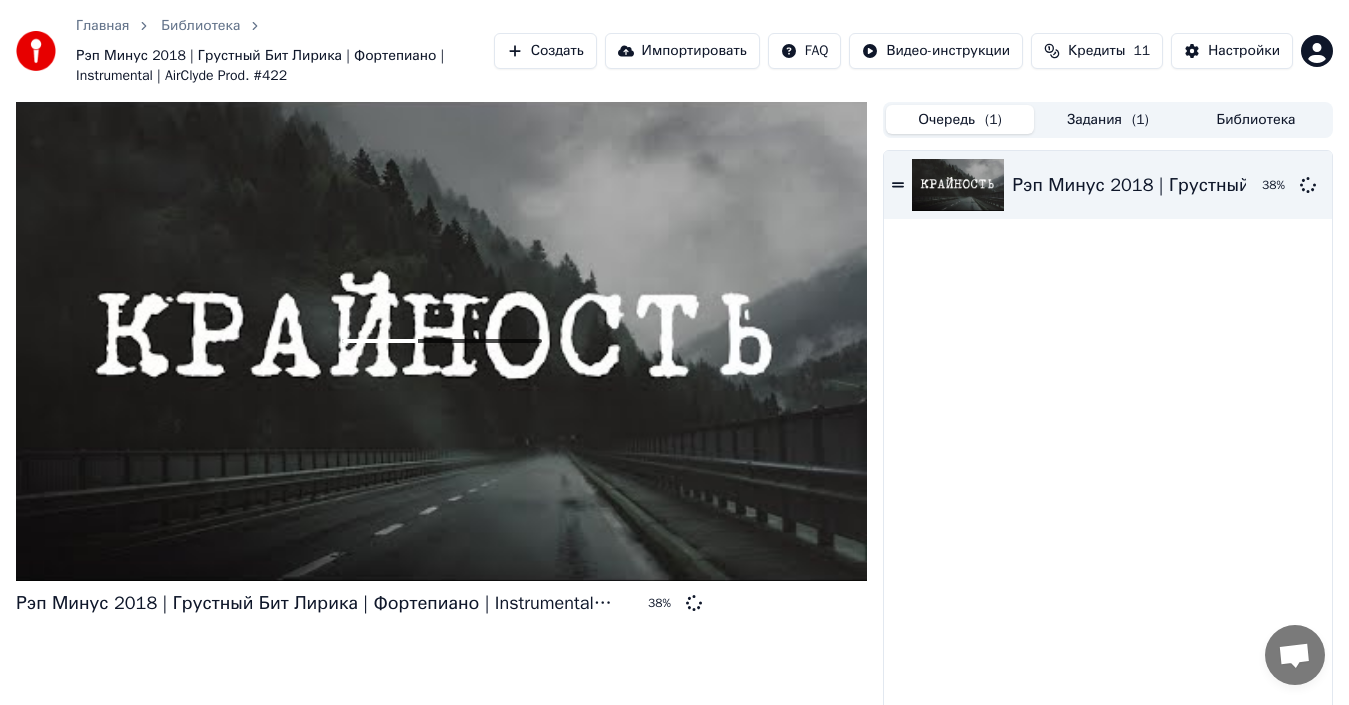 click on "Очередь ( 1 ) Задания ( 1 ) Библиотека" at bounding box center (1108, 120) 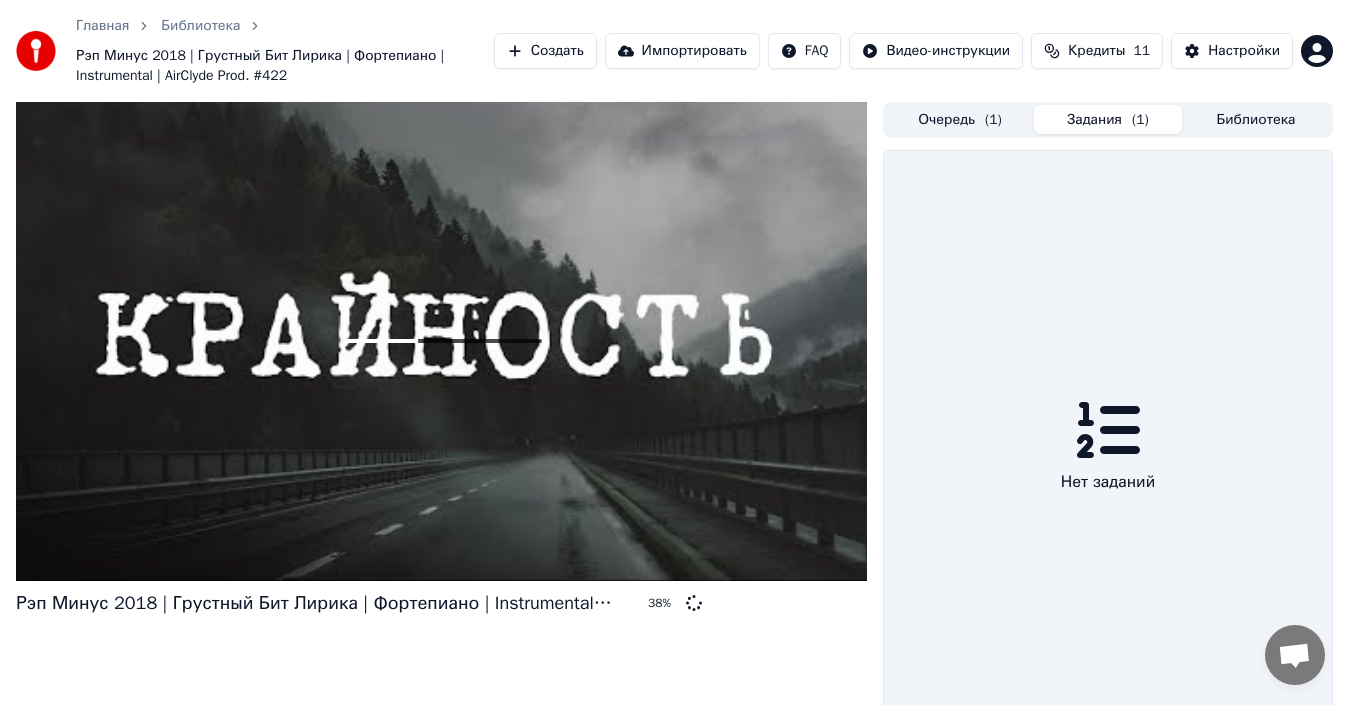click on "Задания ( 1 )" at bounding box center (1108, 119) 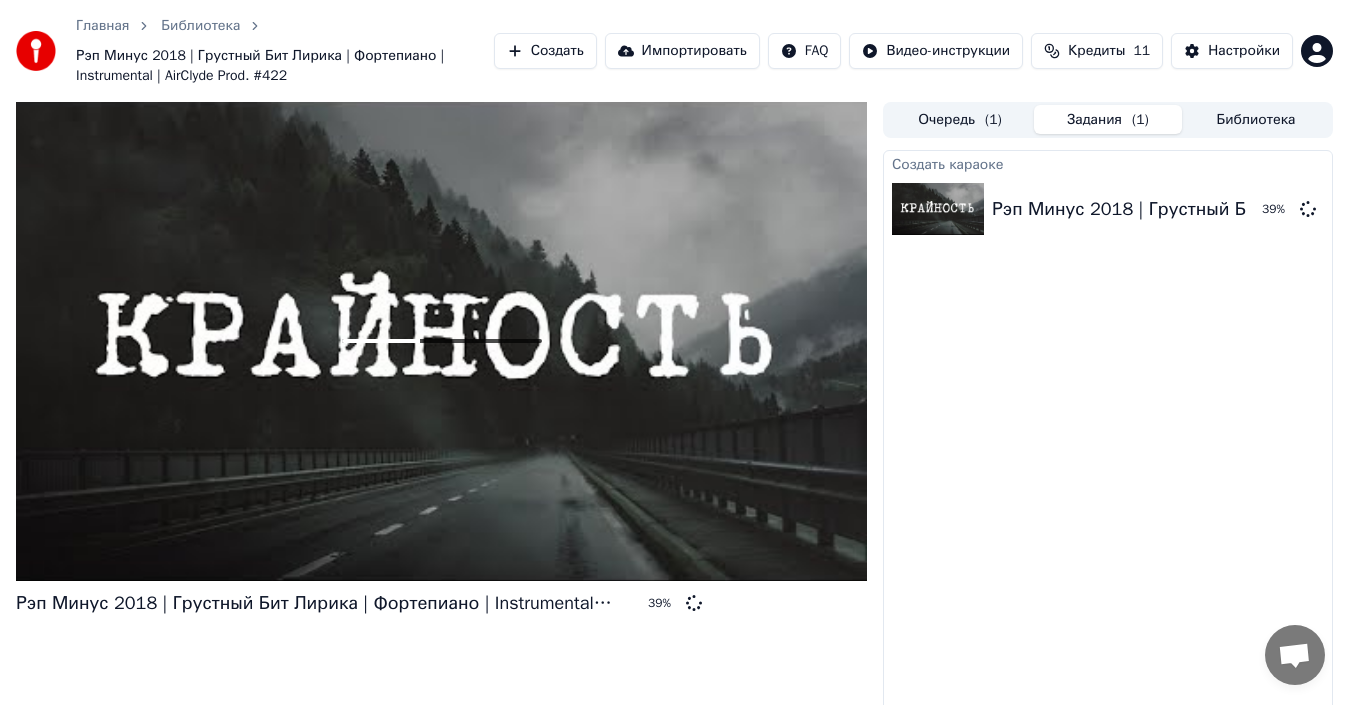 click on "Библиотека" at bounding box center [1256, 119] 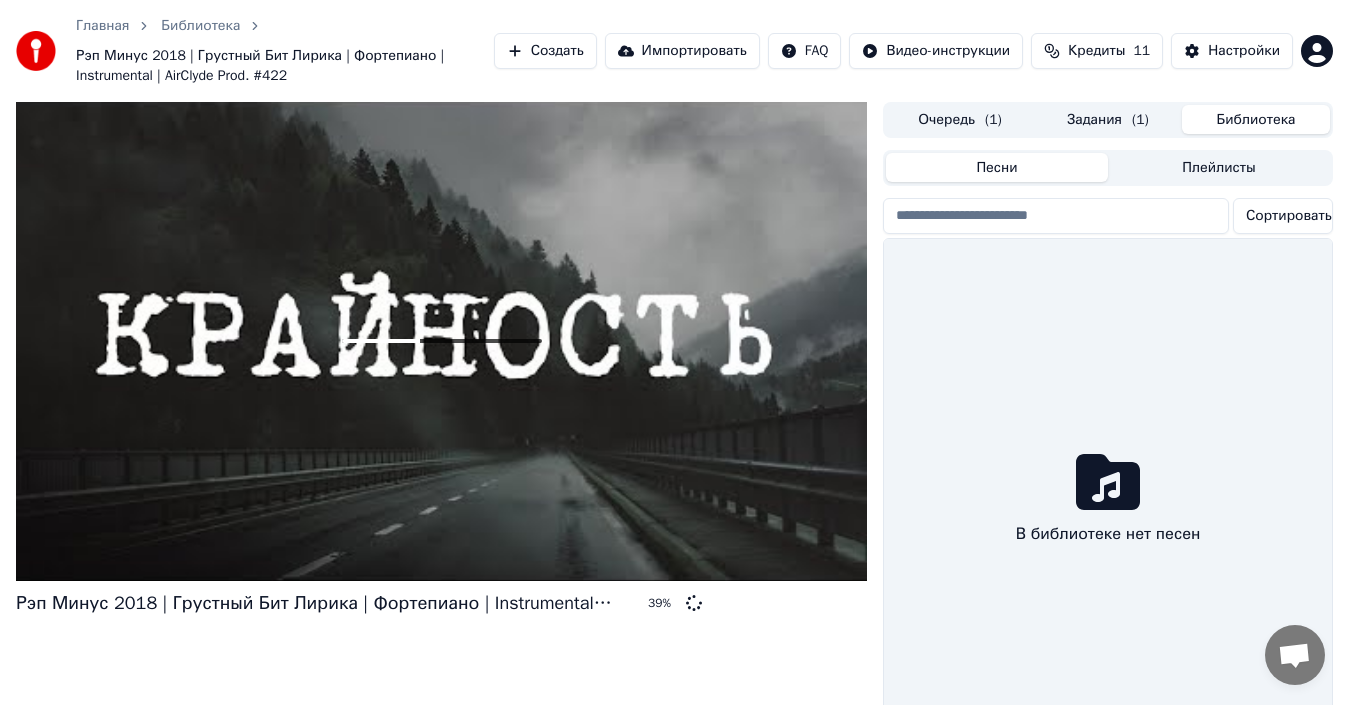 click on "Задания ( 1 )" at bounding box center (1108, 119) 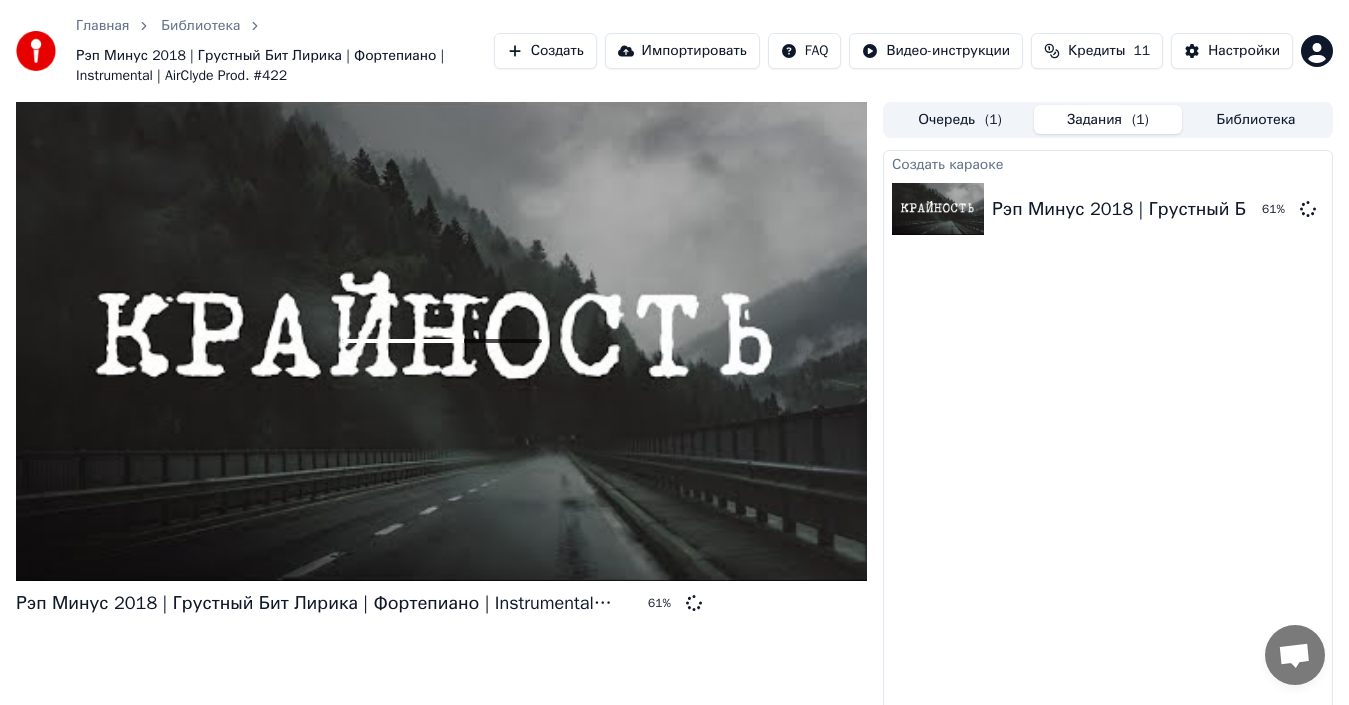 scroll, scrollTop: 44, scrollLeft: 0, axis: vertical 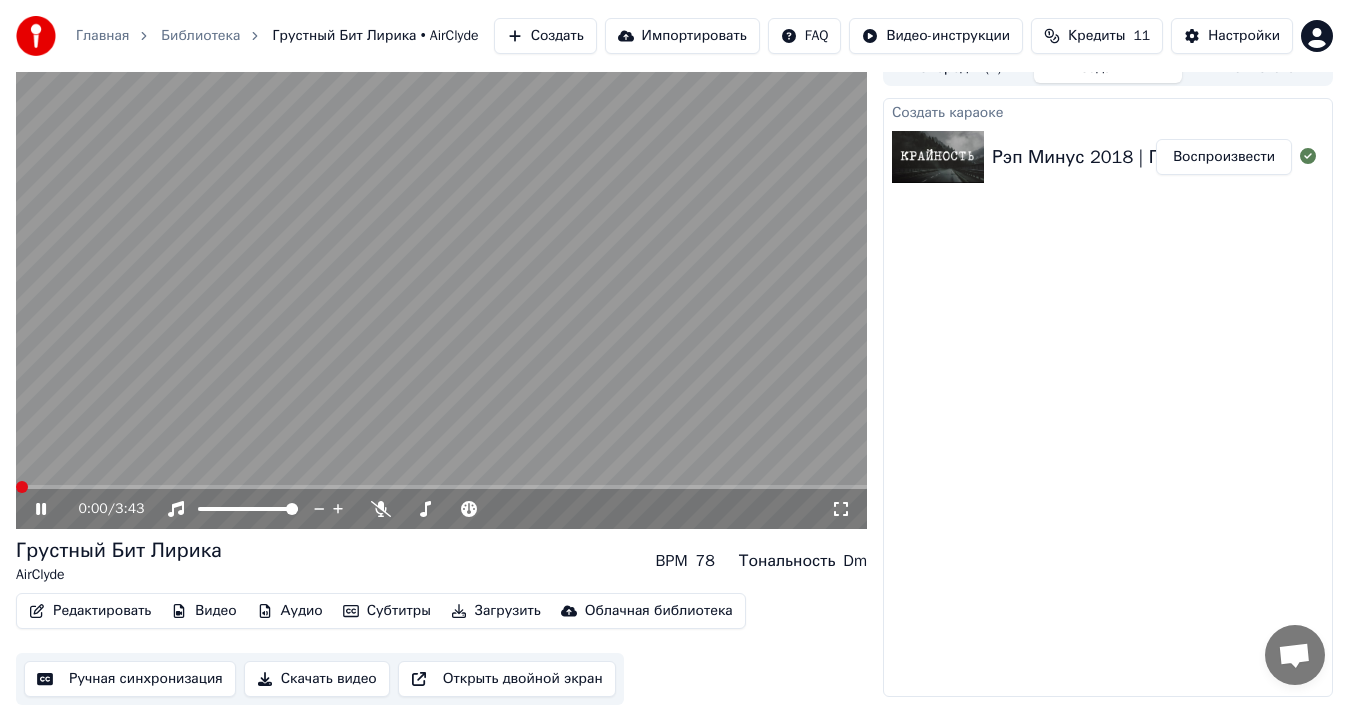click at bounding box center [16, 487] 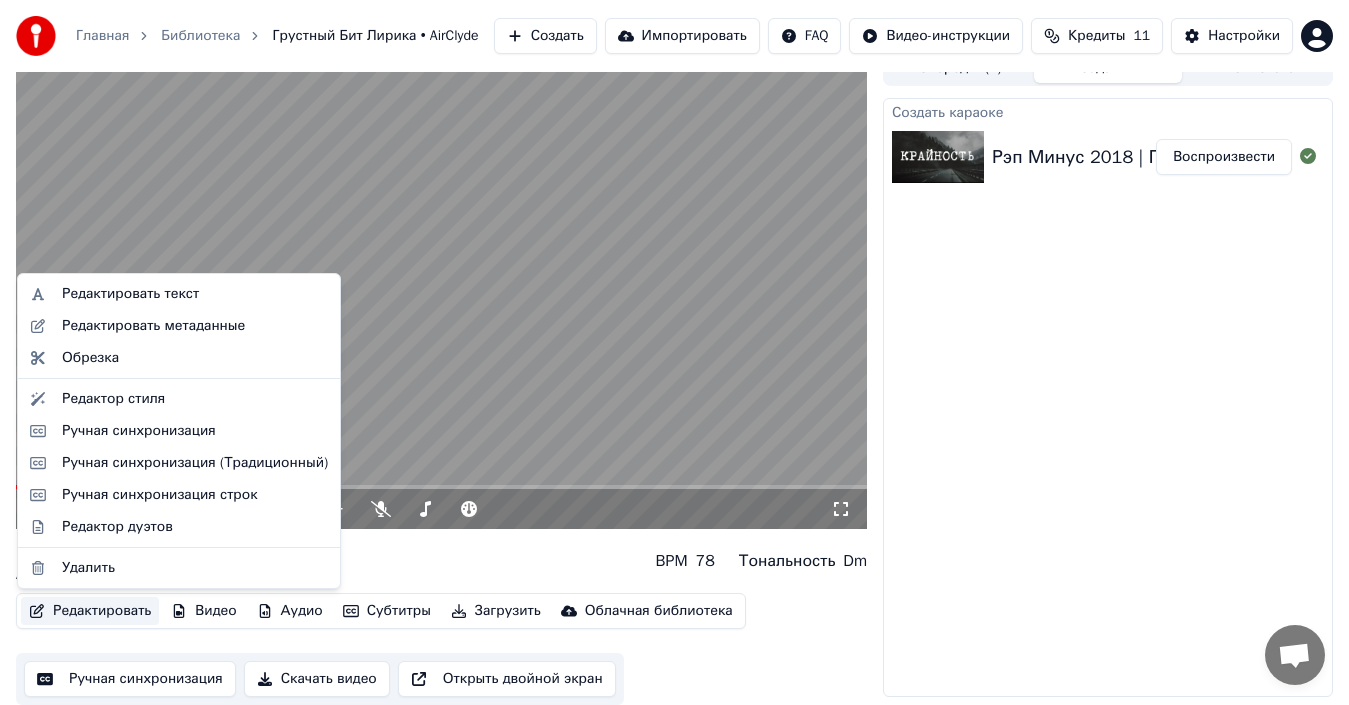 click on "Редактировать" at bounding box center (90, 611) 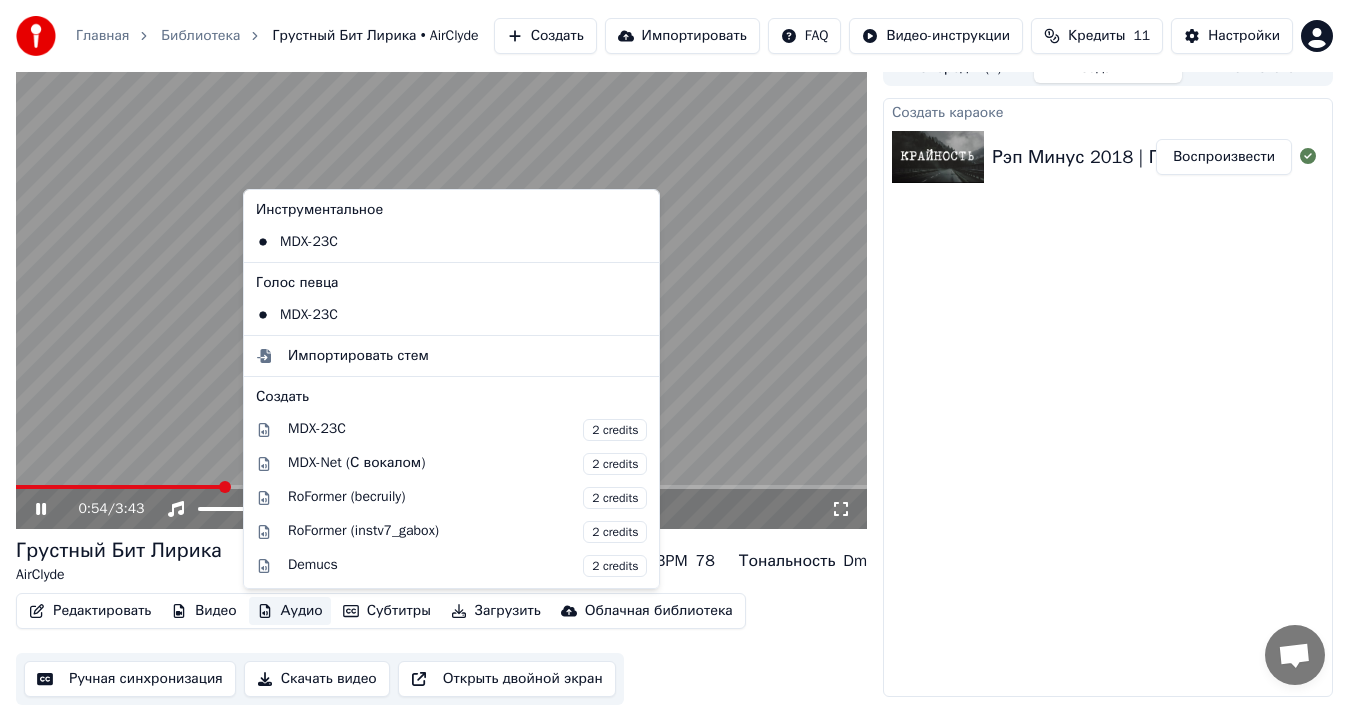 click on "Аудио" at bounding box center [290, 611] 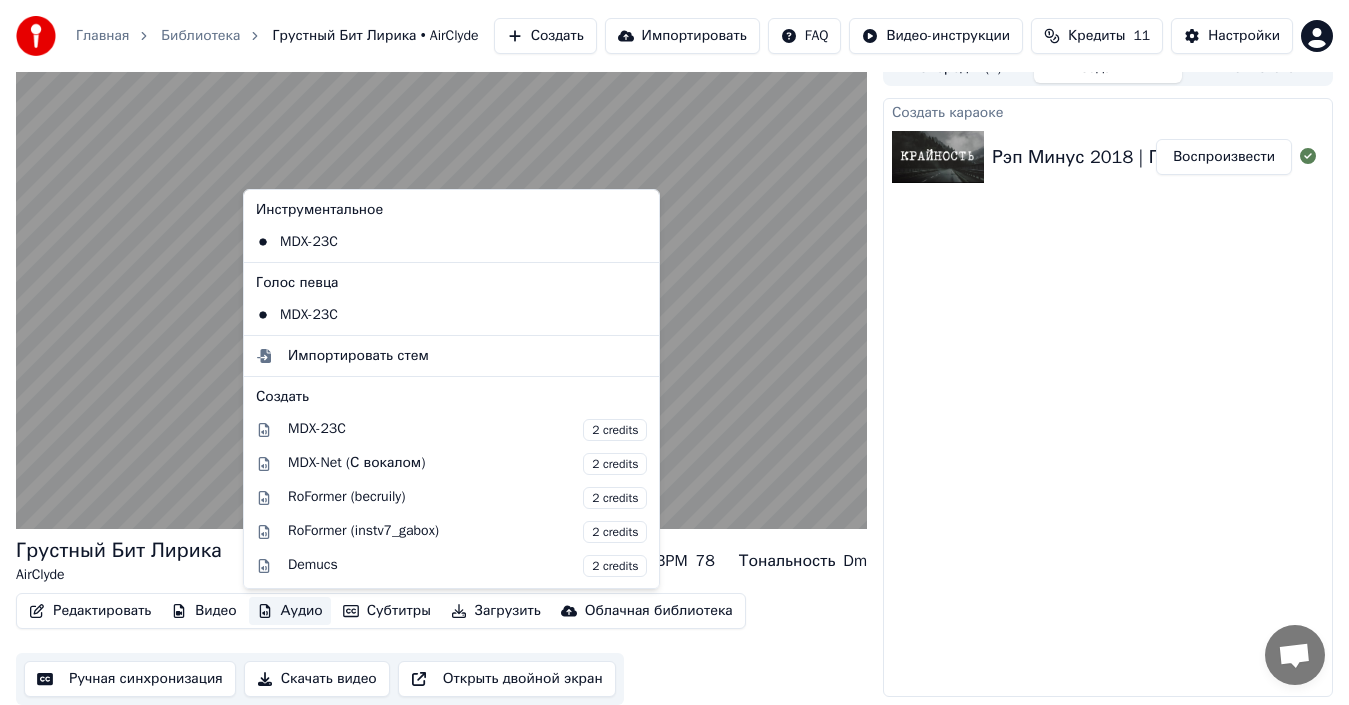 click on "Аудио" at bounding box center (290, 611) 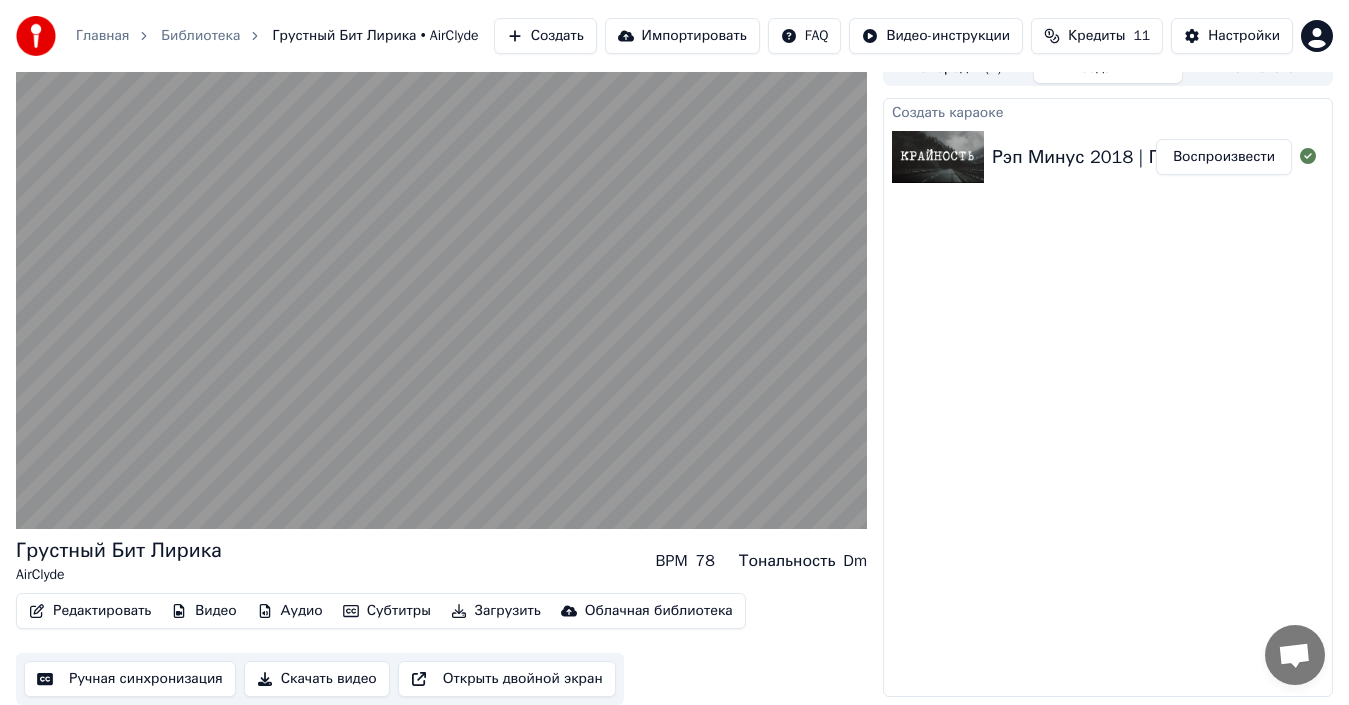 click on "Субтитры" at bounding box center (387, 611) 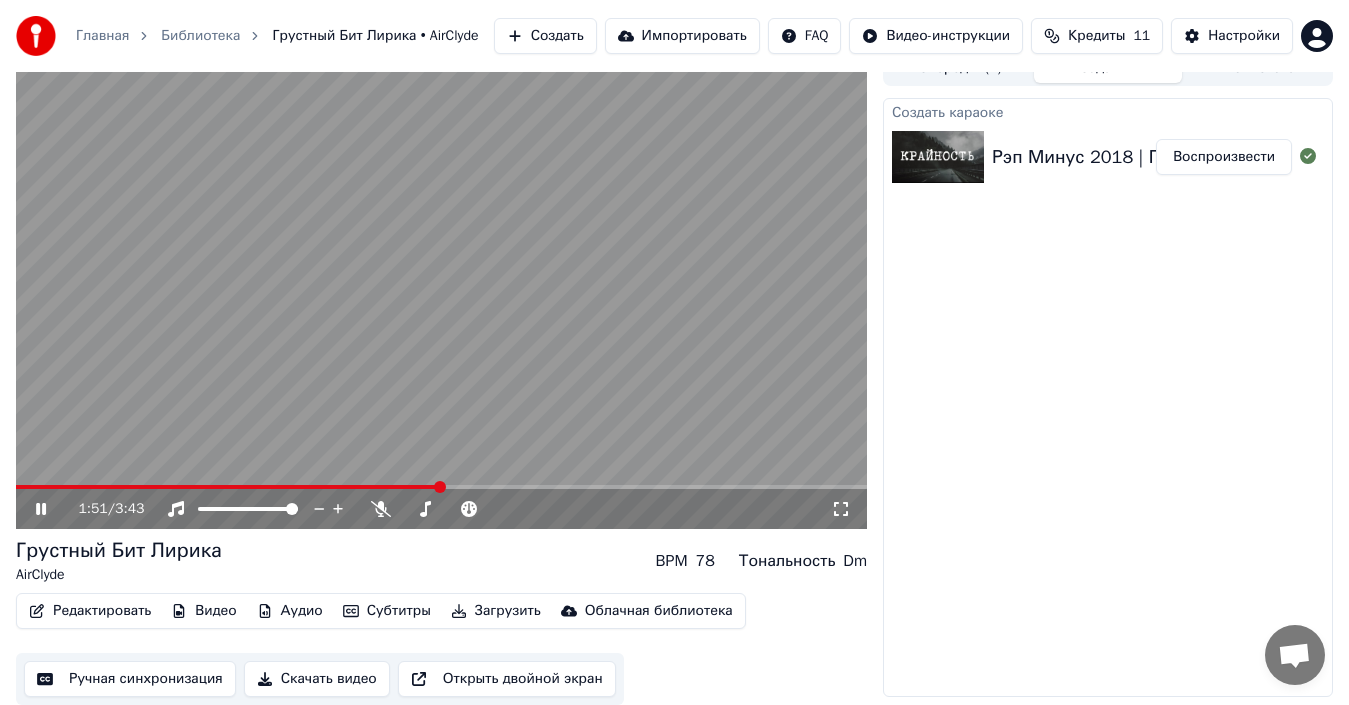 click at bounding box center [441, 487] 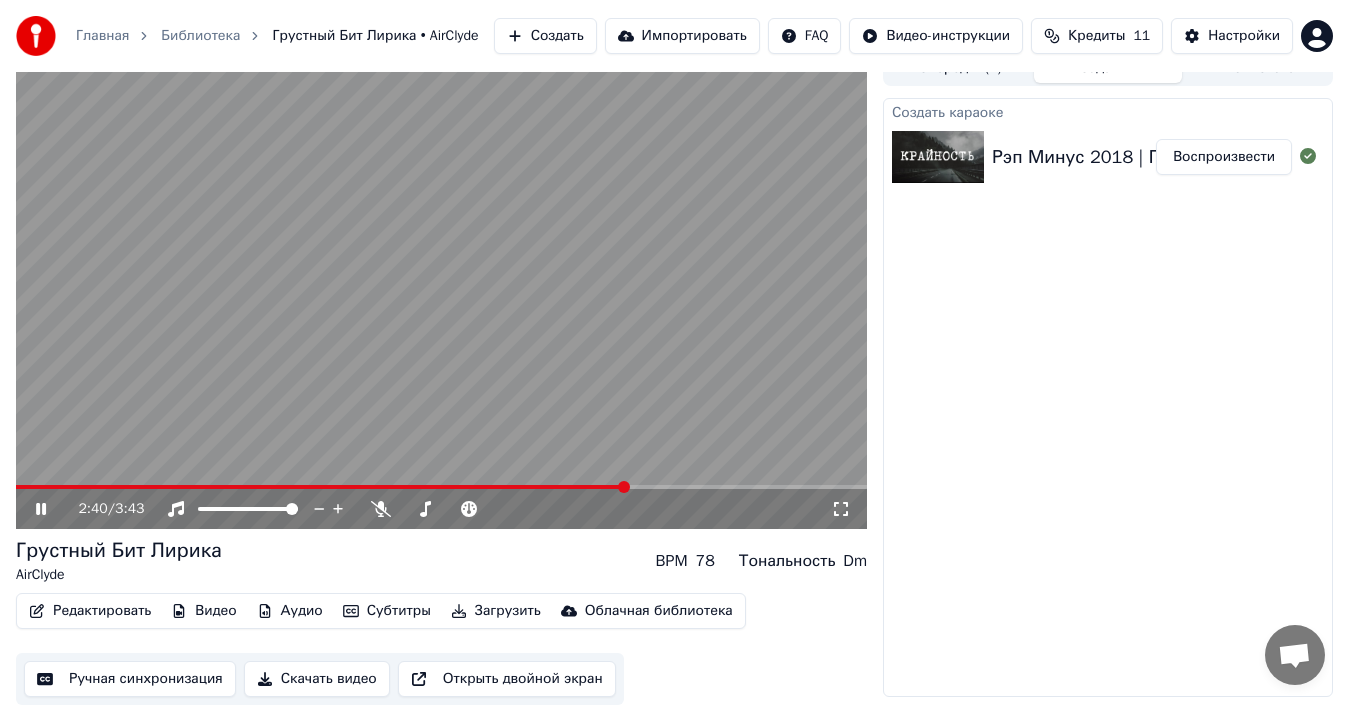 click at bounding box center (441, 487) 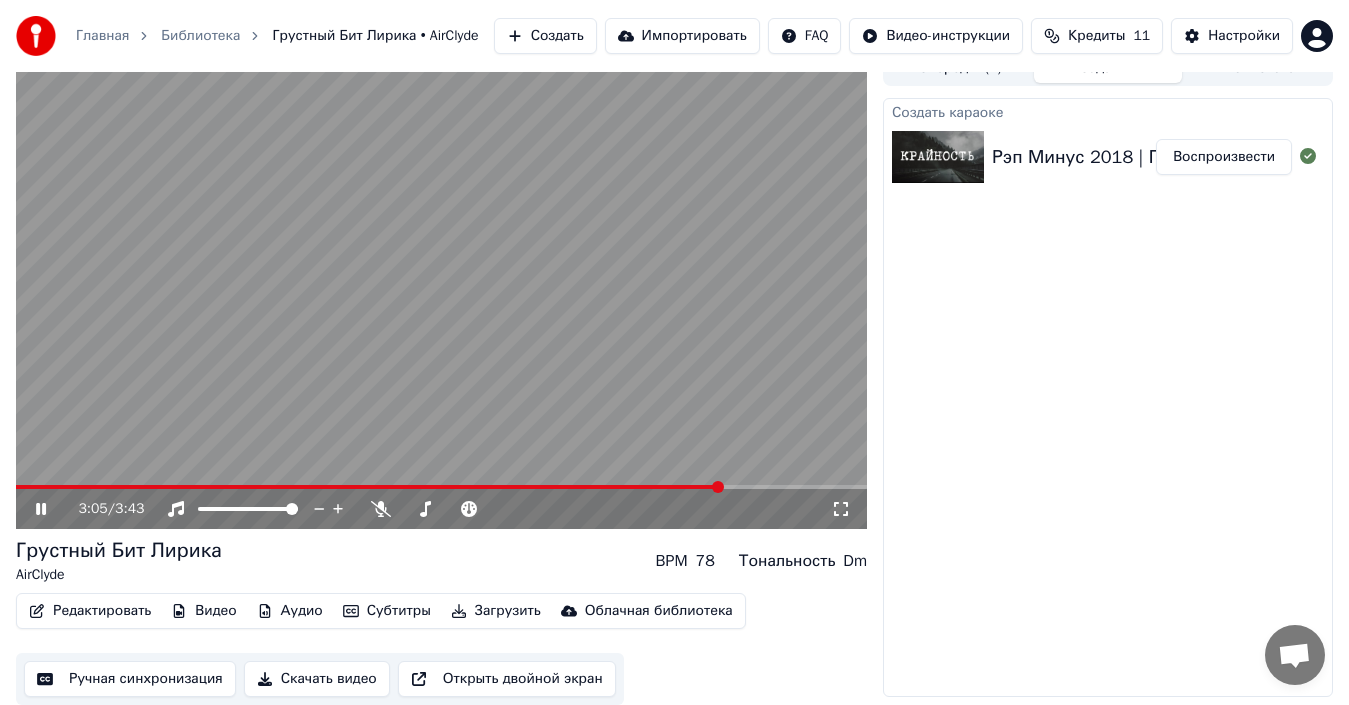 click at bounding box center (441, 487) 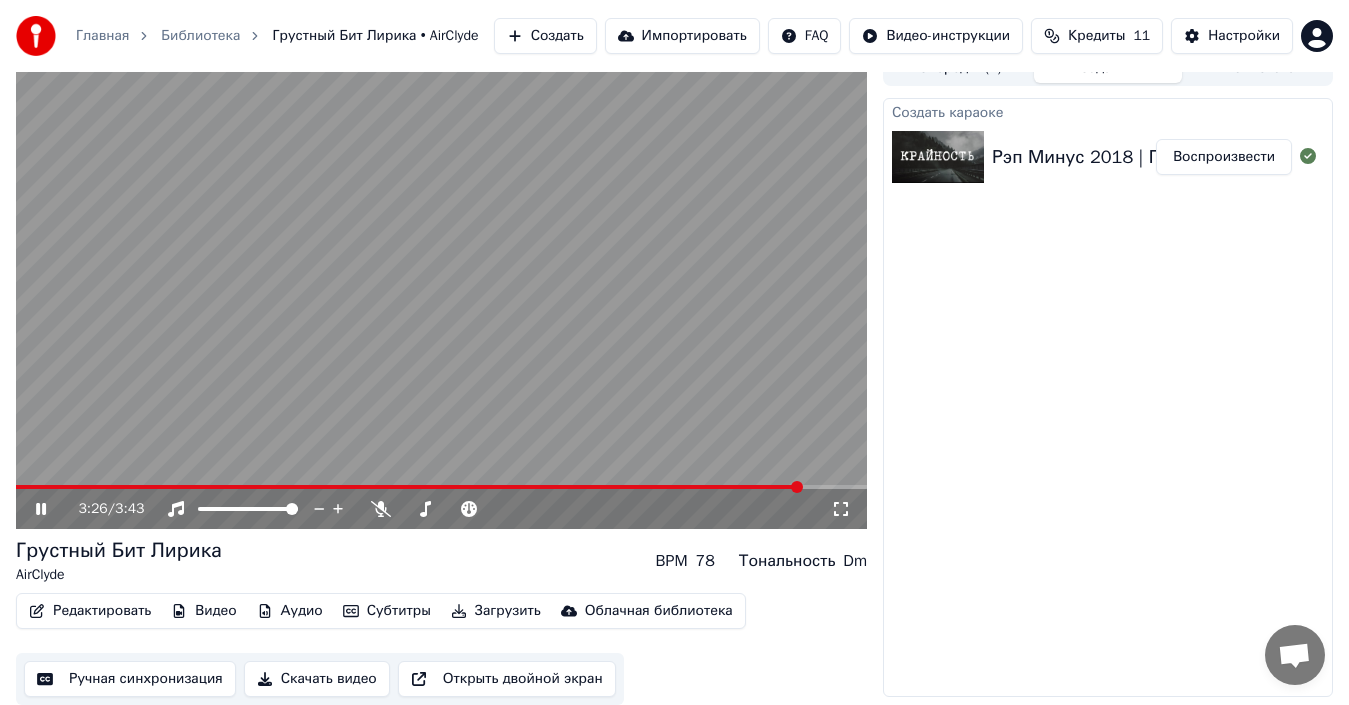 click at bounding box center (441, 289) 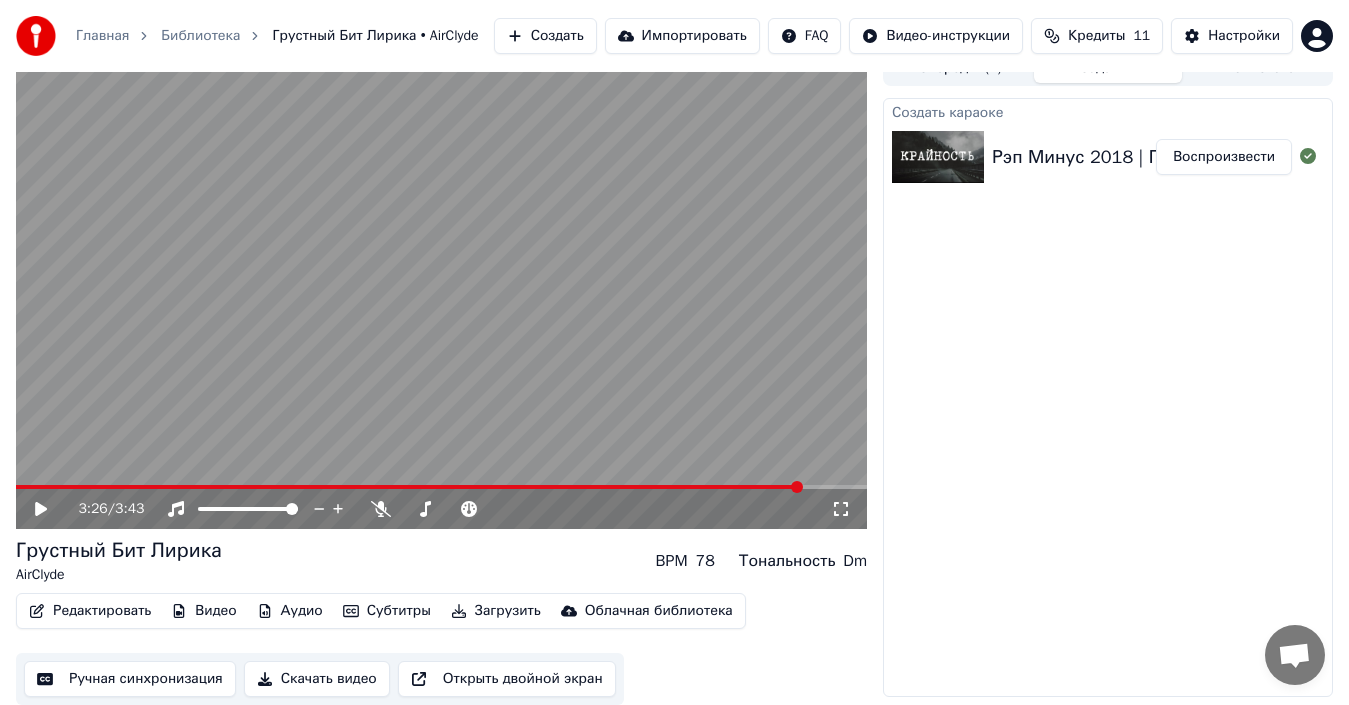 click at bounding box center [441, 289] 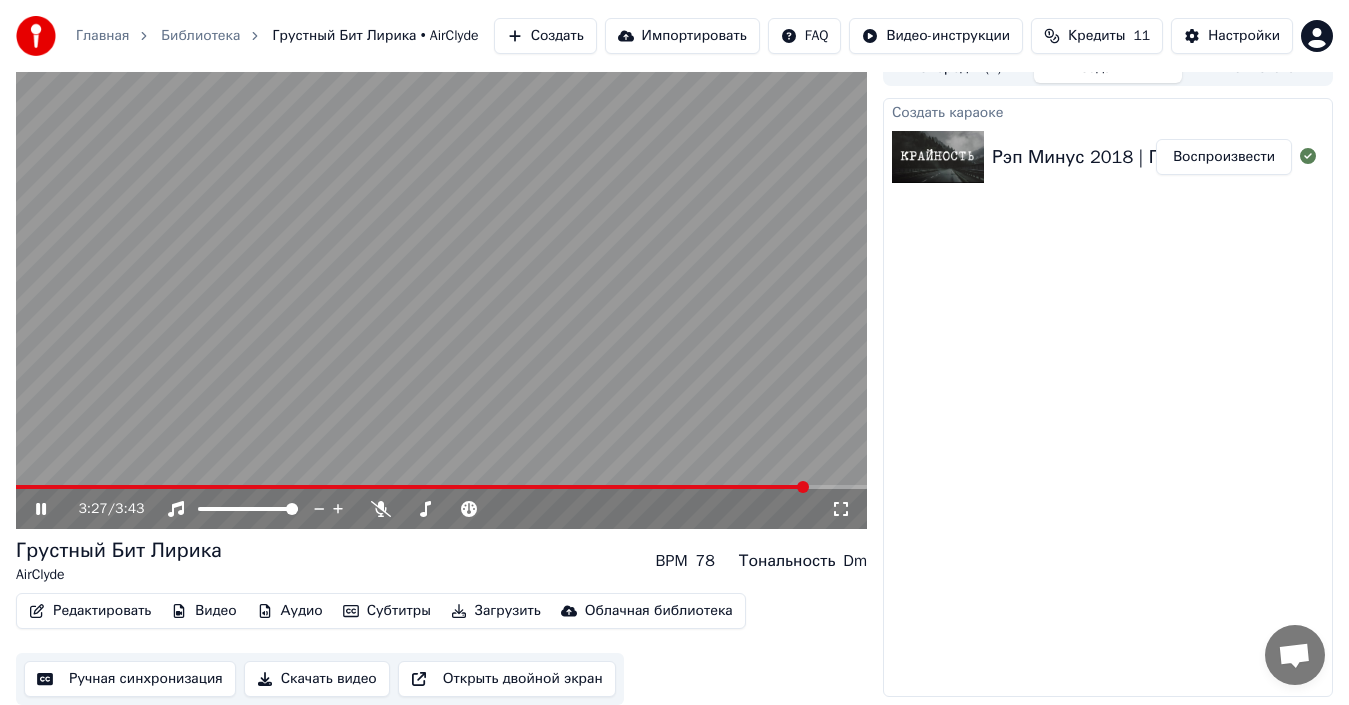 click at bounding box center [441, 289] 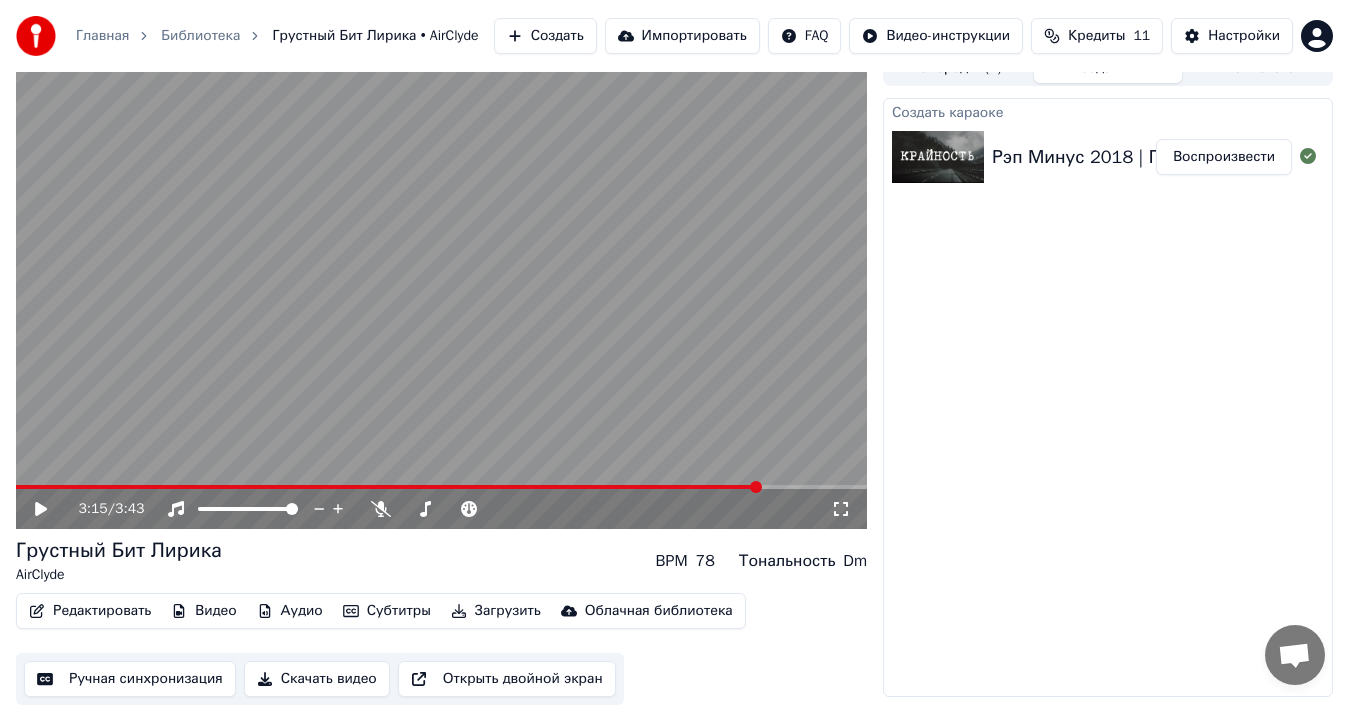 click at bounding box center [388, 487] 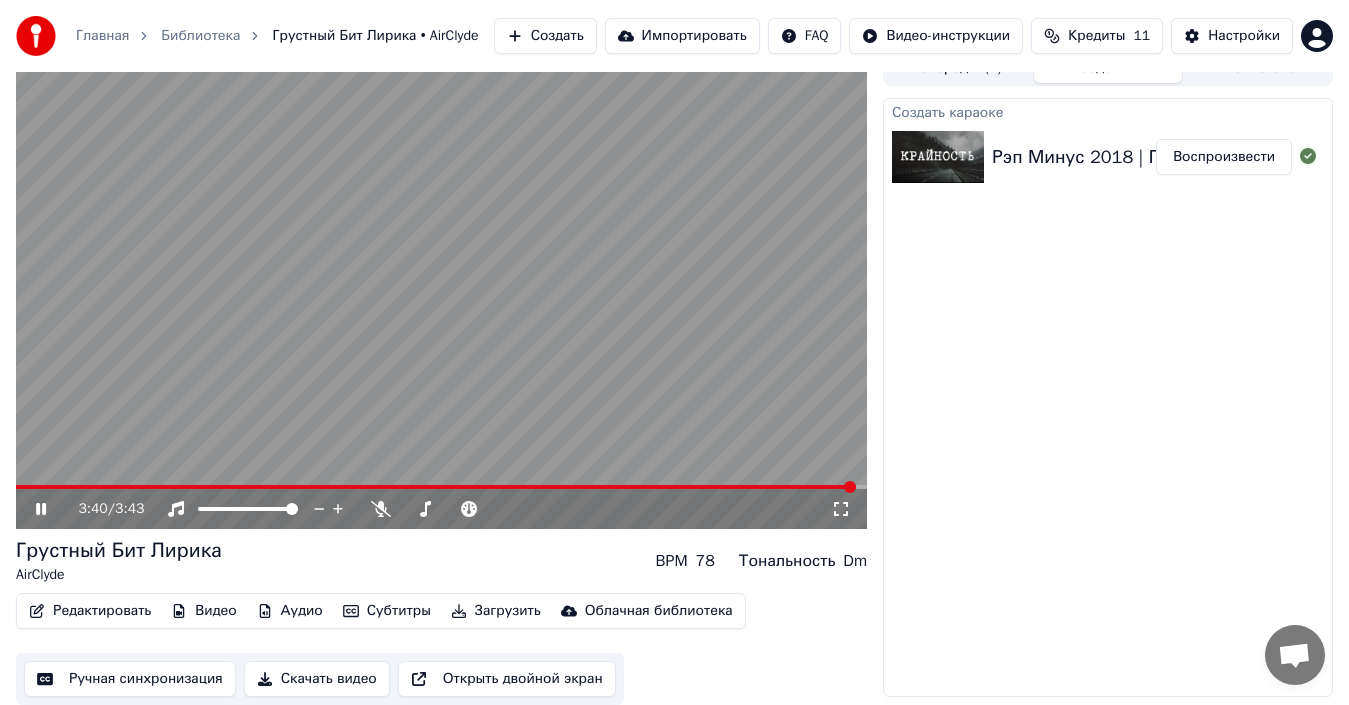 click at bounding box center (441, 487) 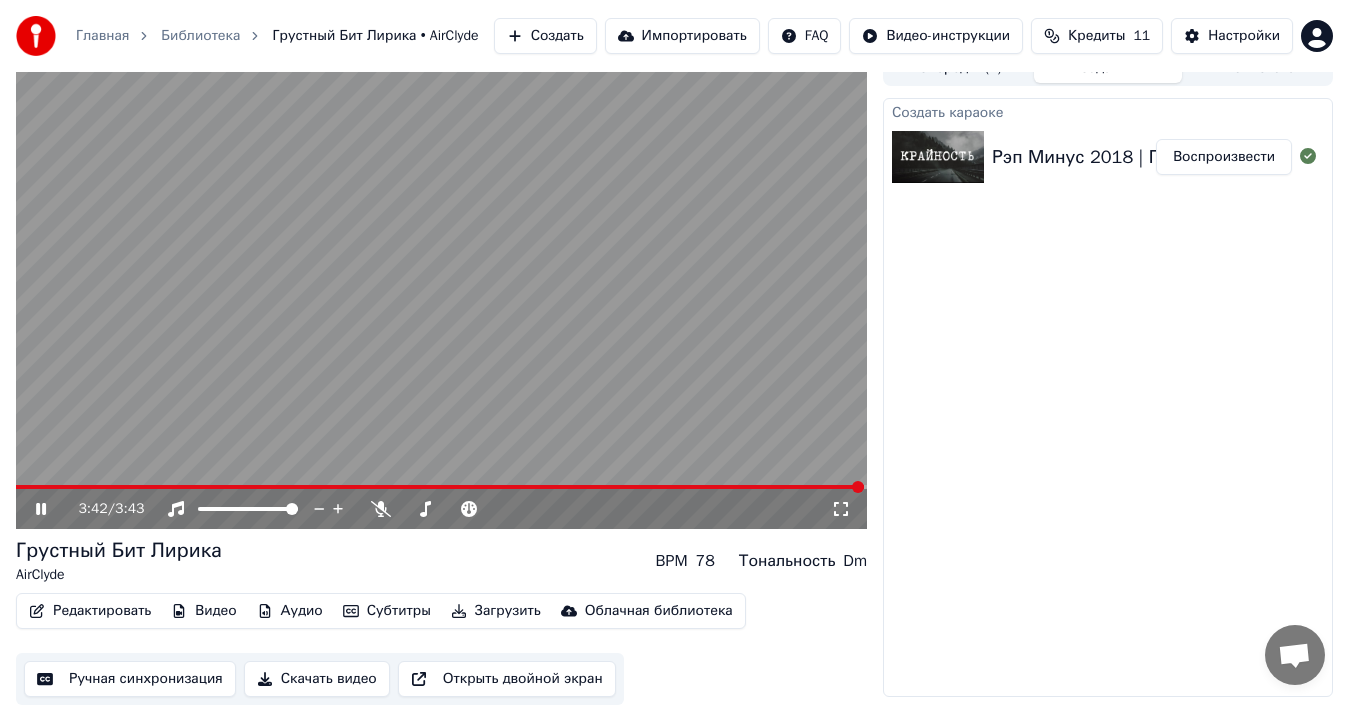 click at bounding box center [440, 487] 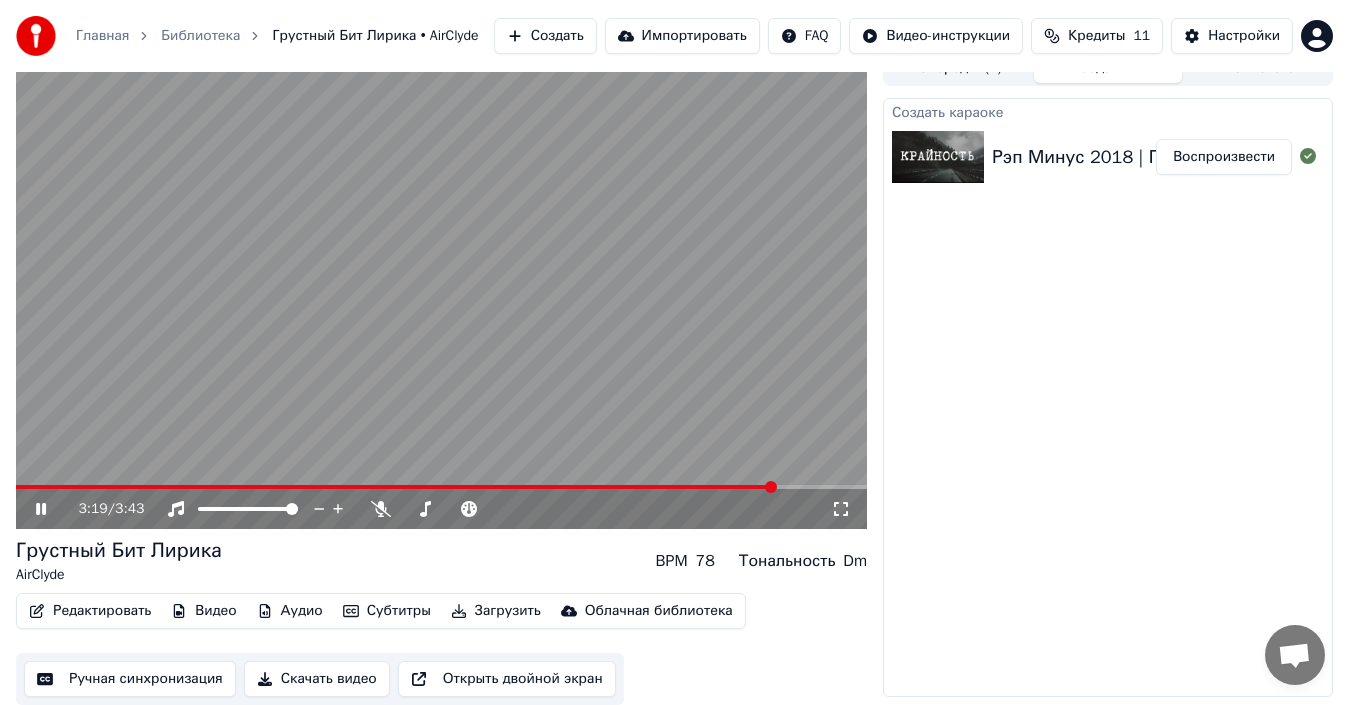 click at bounding box center (395, 487) 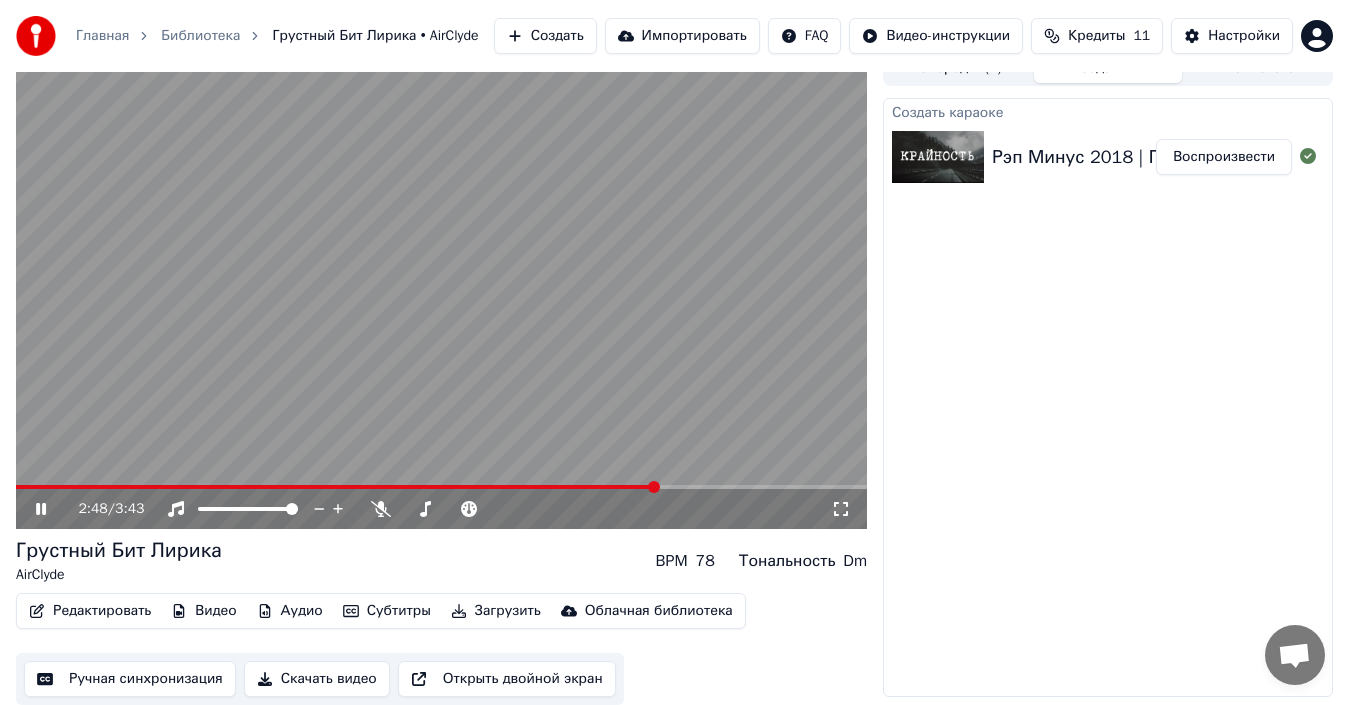 click at bounding box center (336, 487) 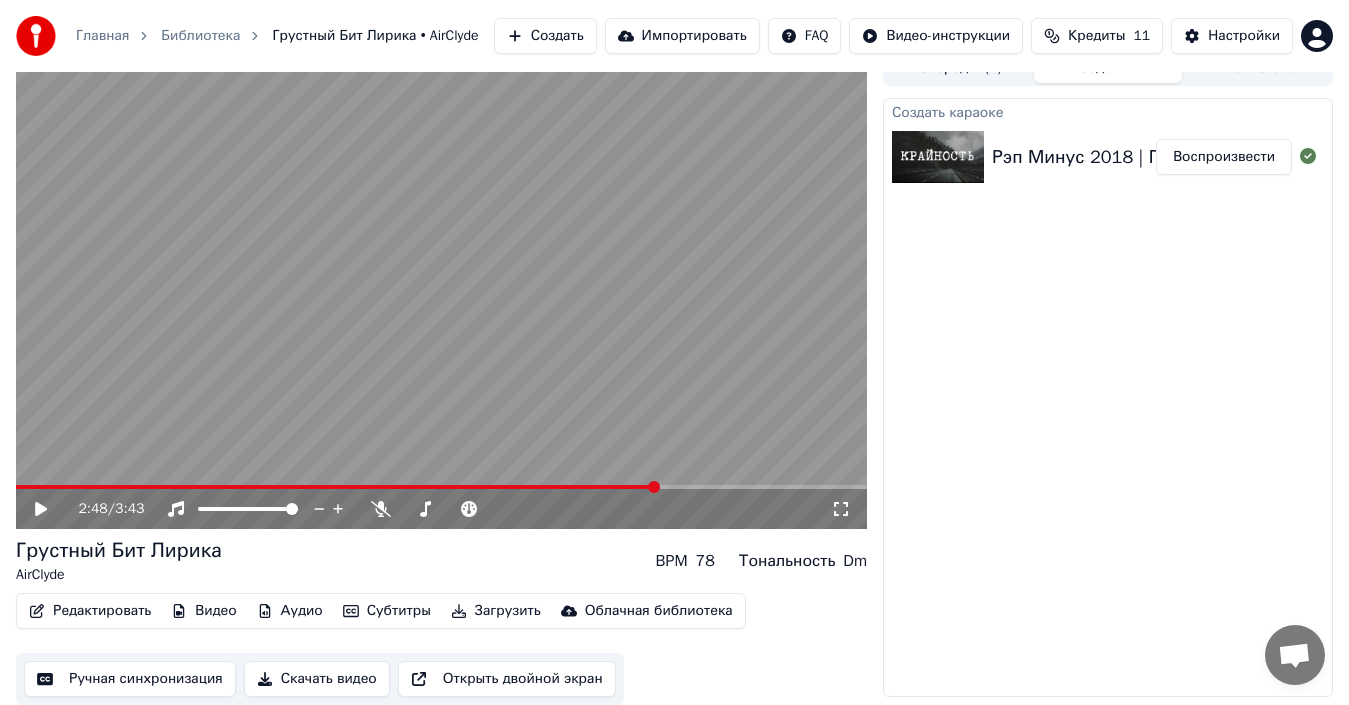 click at bounding box center (441, 289) 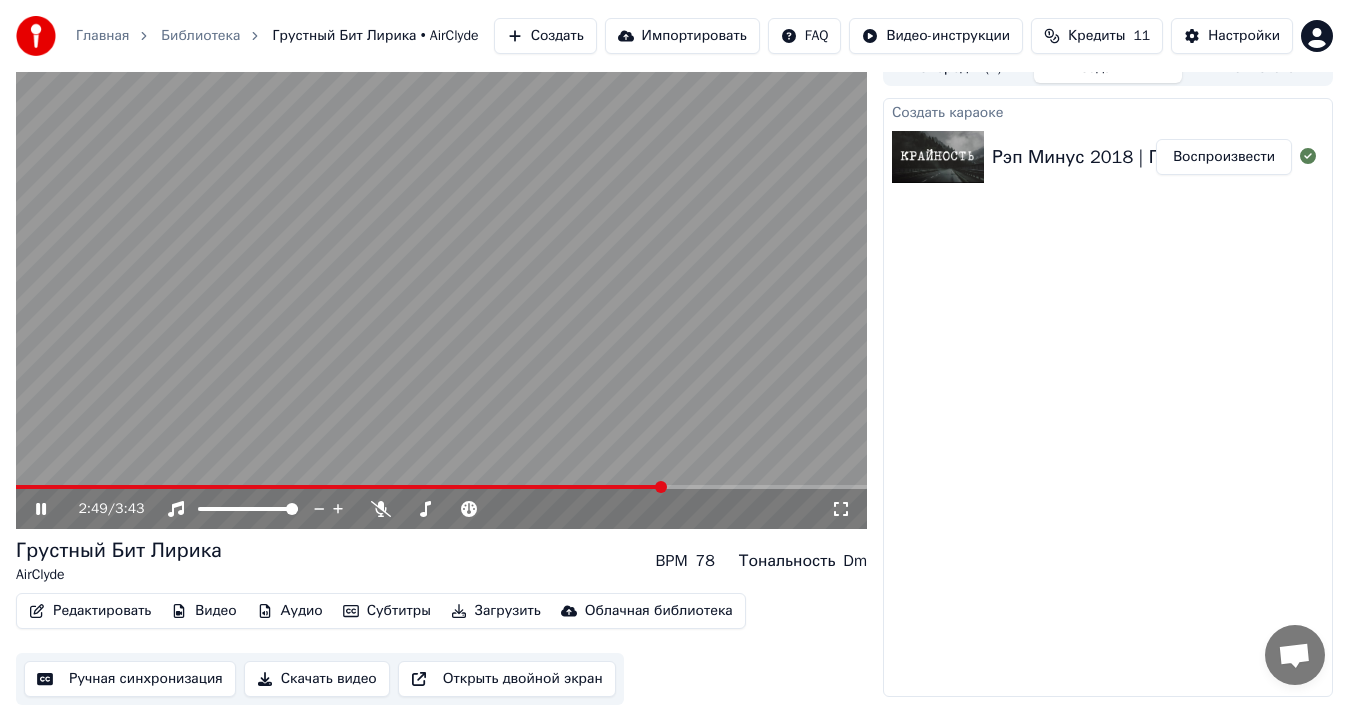 click at bounding box center (340, 487) 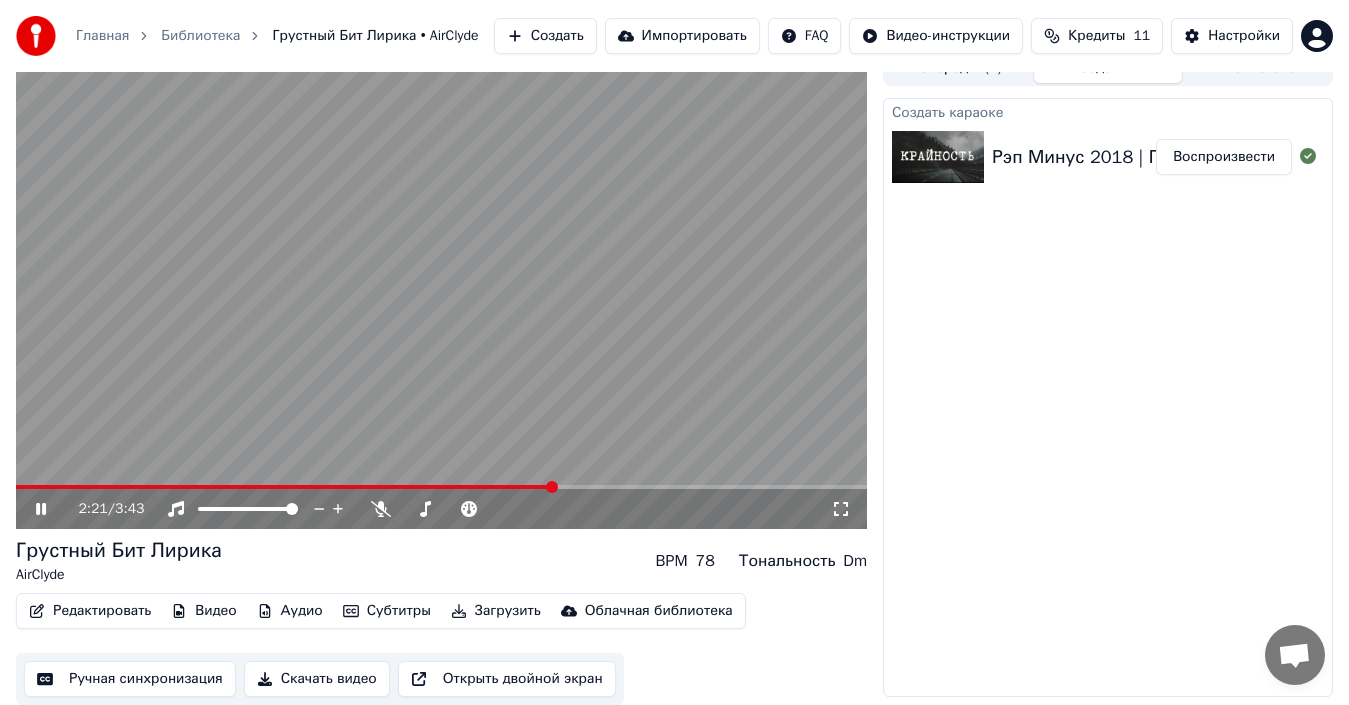 click at bounding box center (285, 487) 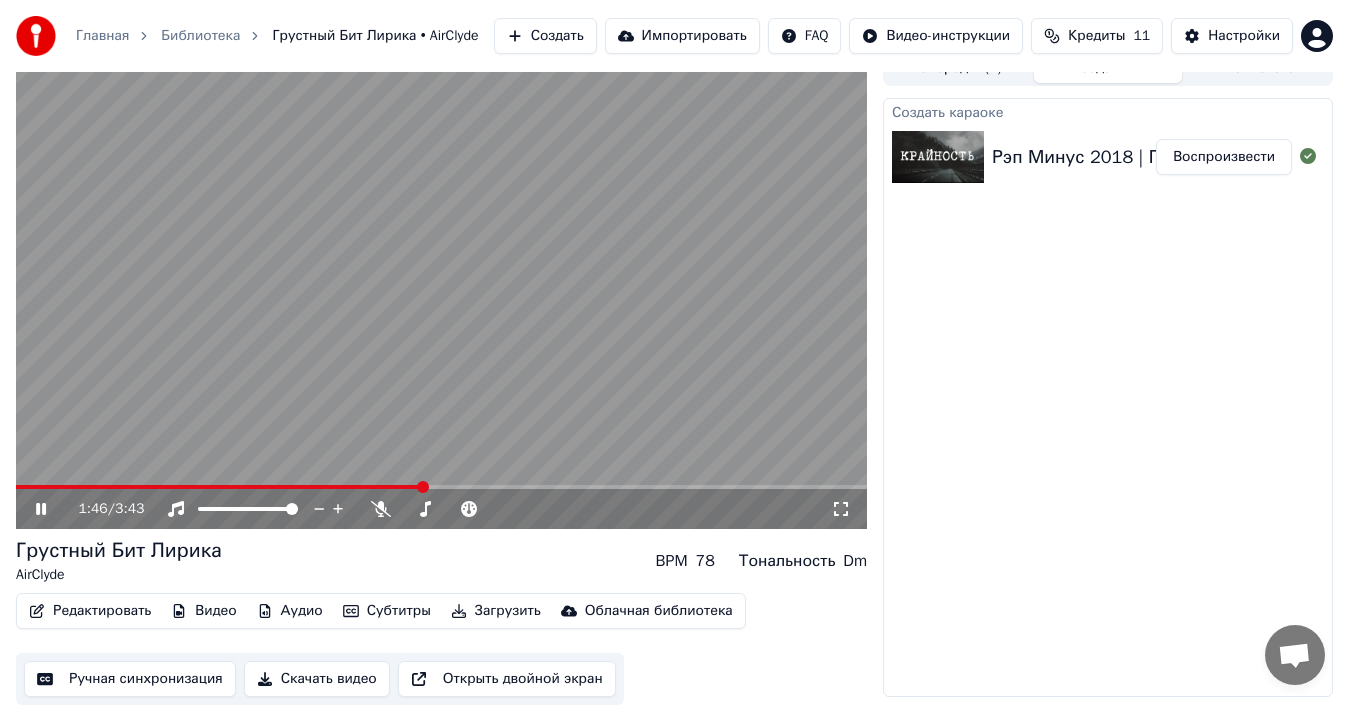 click at bounding box center [219, 487] 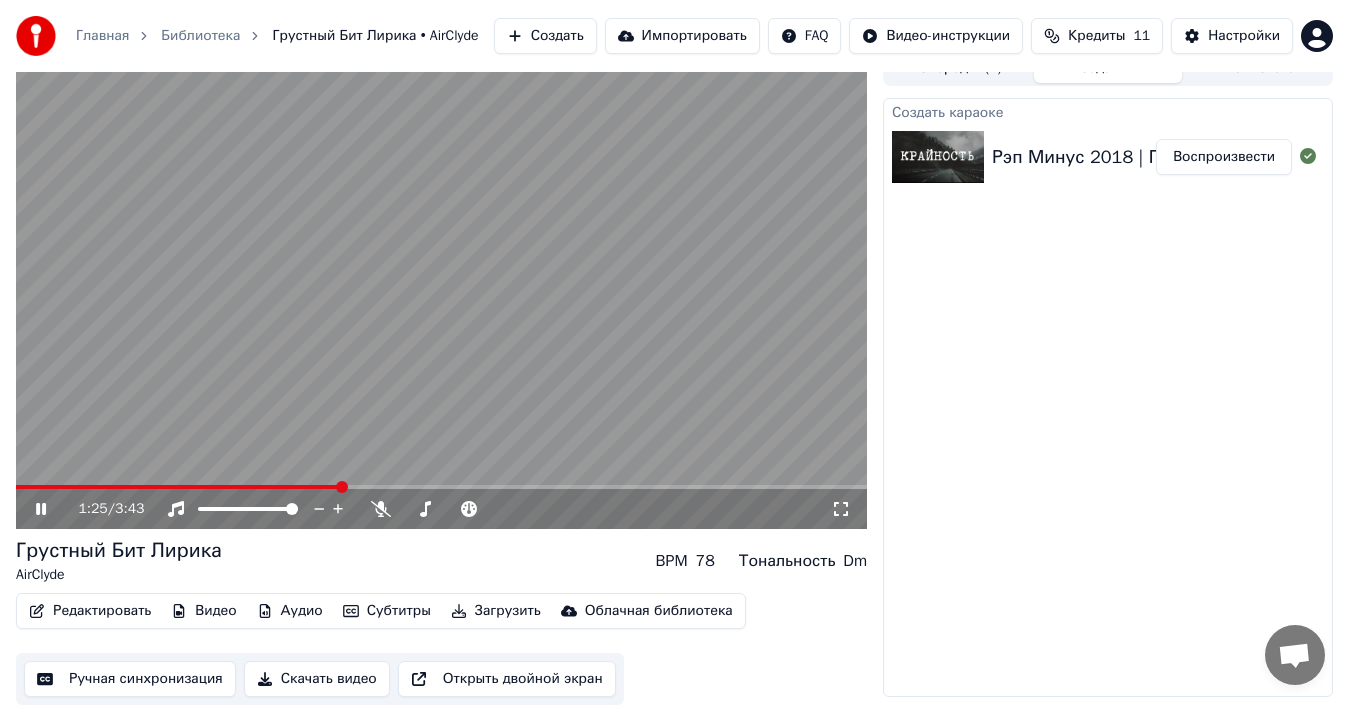 click at bounding box center [178, 487] 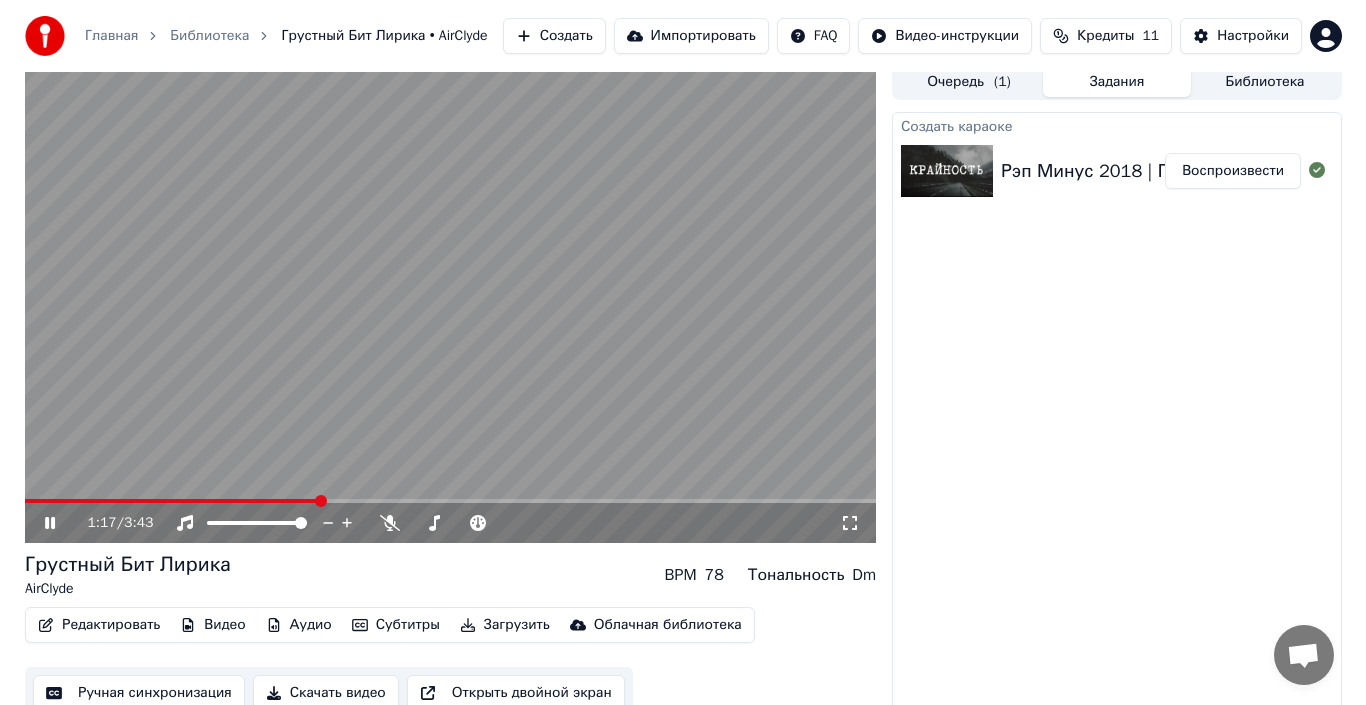 scroll, scrollTop: 0, scrollLeft: 0, axis: both 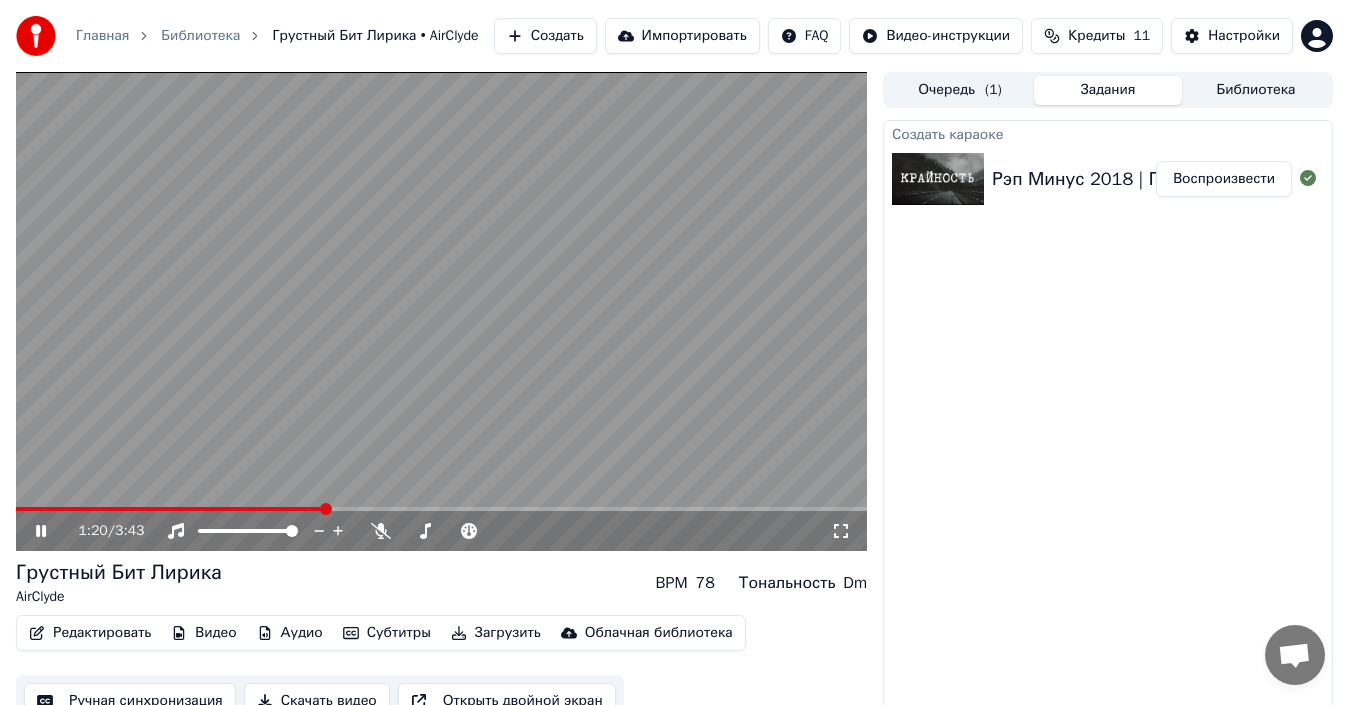 click at bounding box center (441, 311) 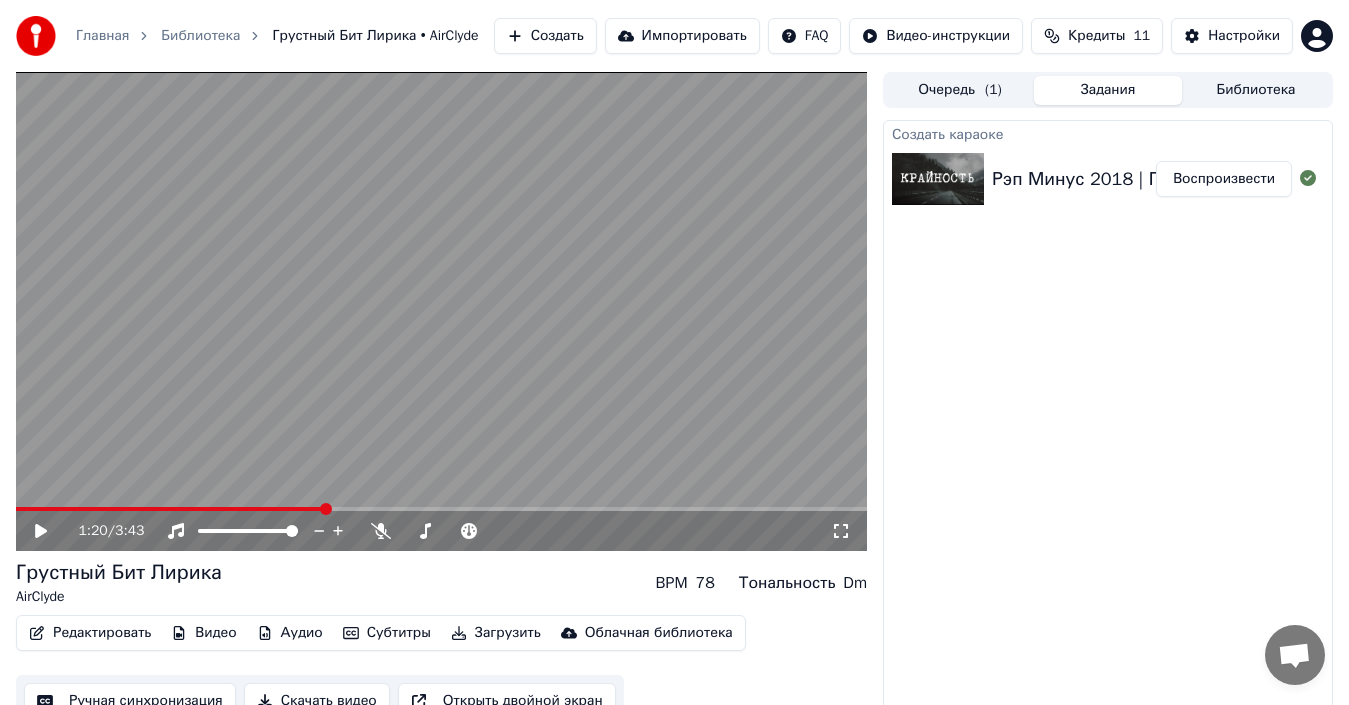 click on "Создать" at bounding box center [545, 36] 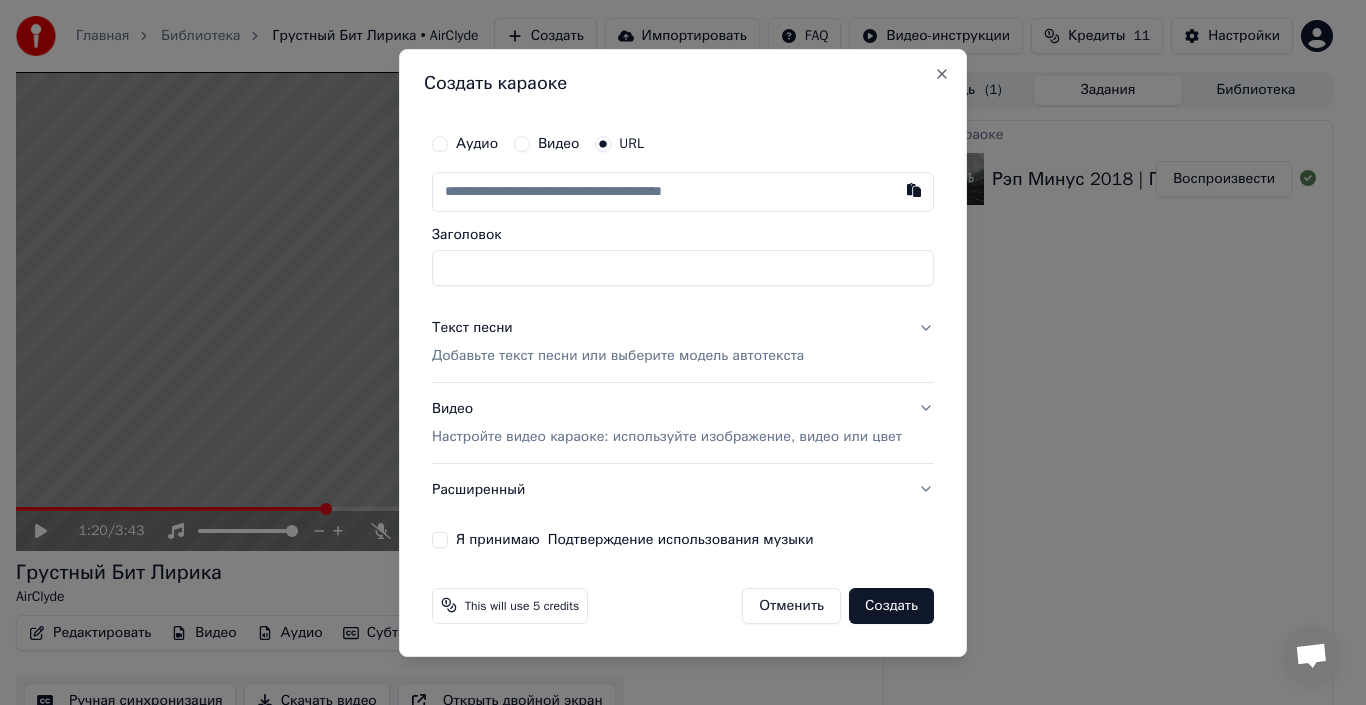 click on "Видео" at bounding box center [558, 144] 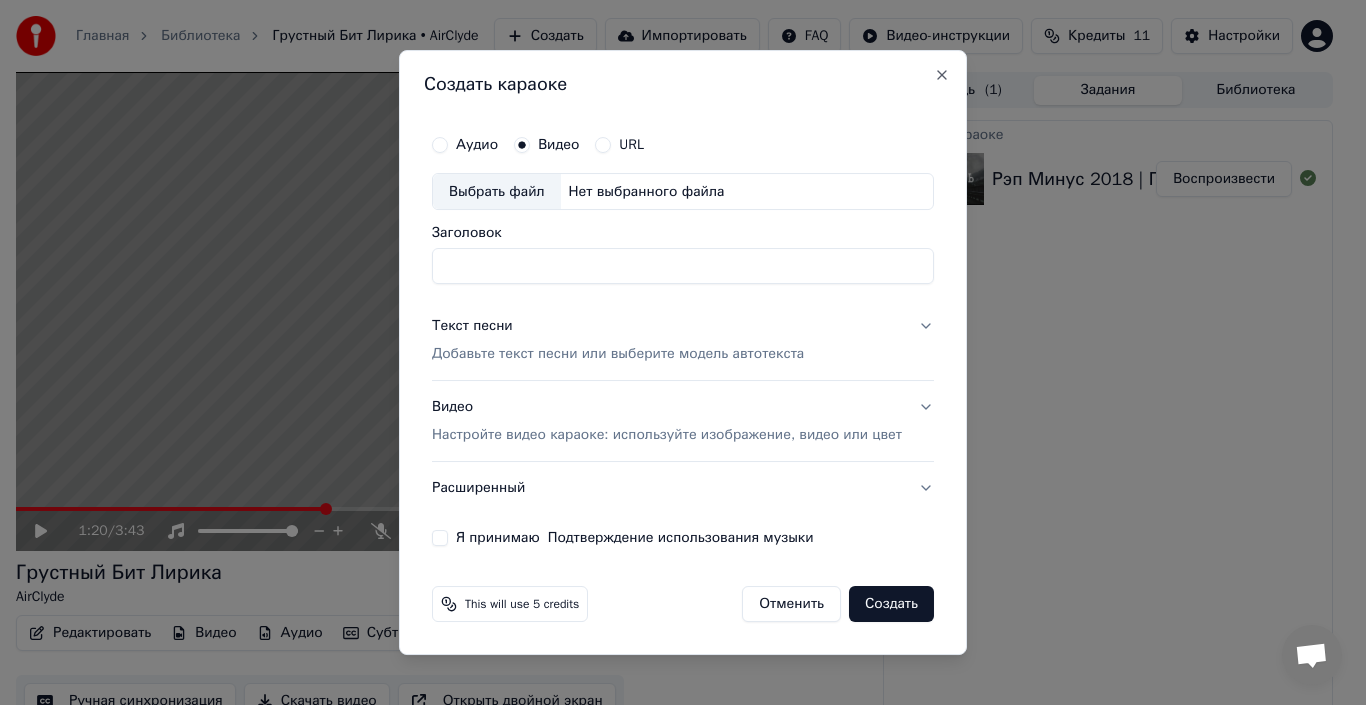 click on "Аудио" at bounding box center (477, 145) 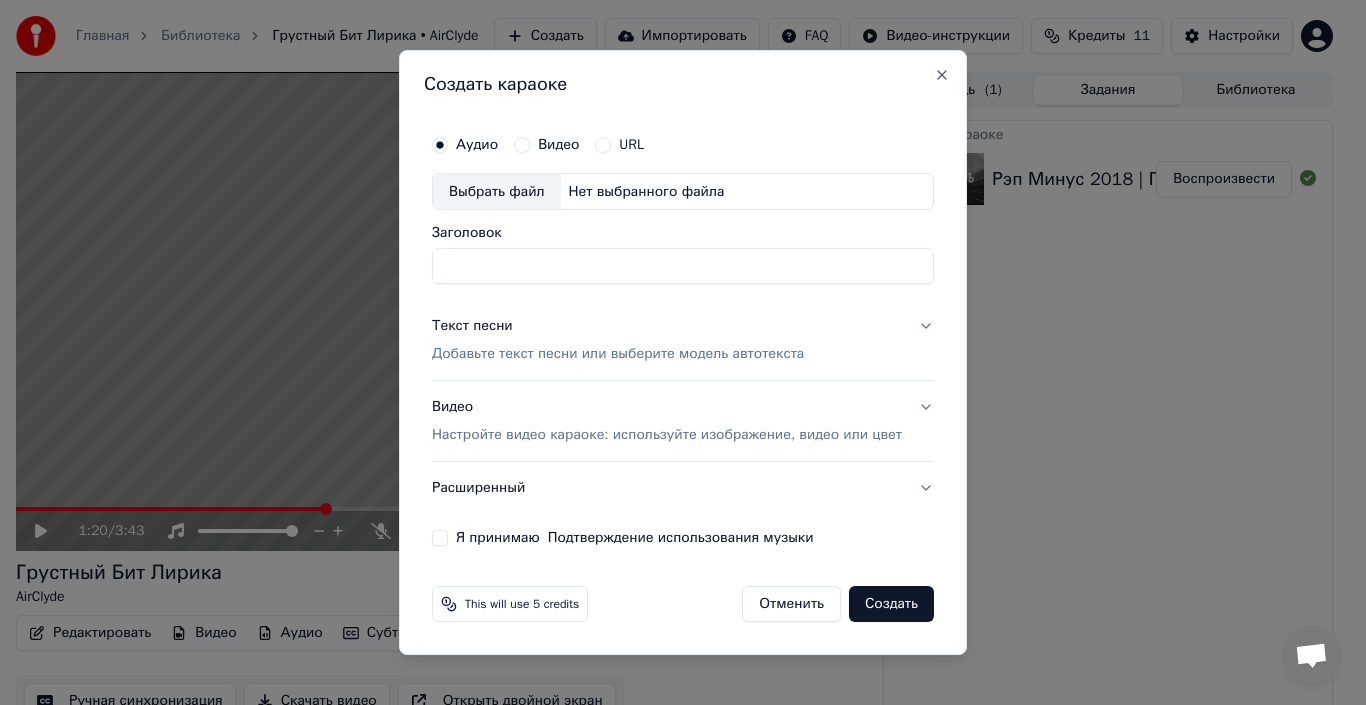 click on "Выбрать файл" at bounding box center (497, 192) 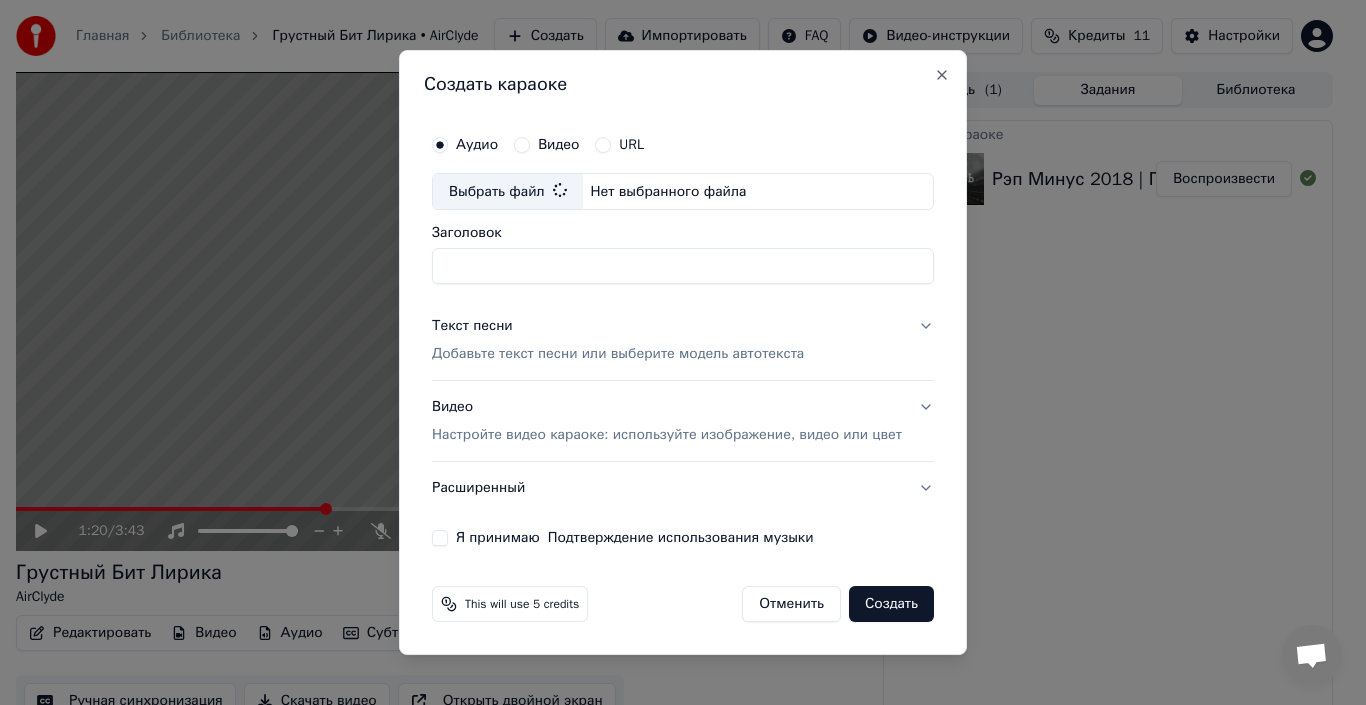 type on "*" 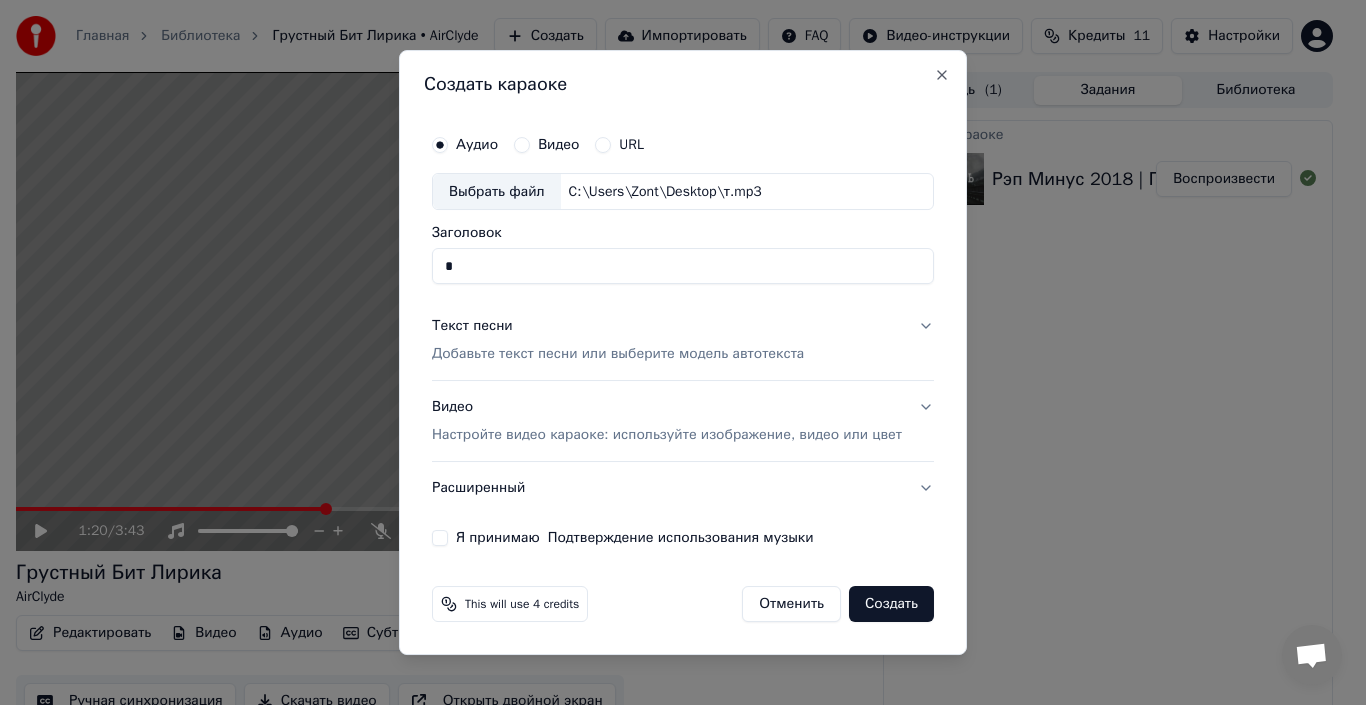 click on "*" at bounding box center (683, 267) 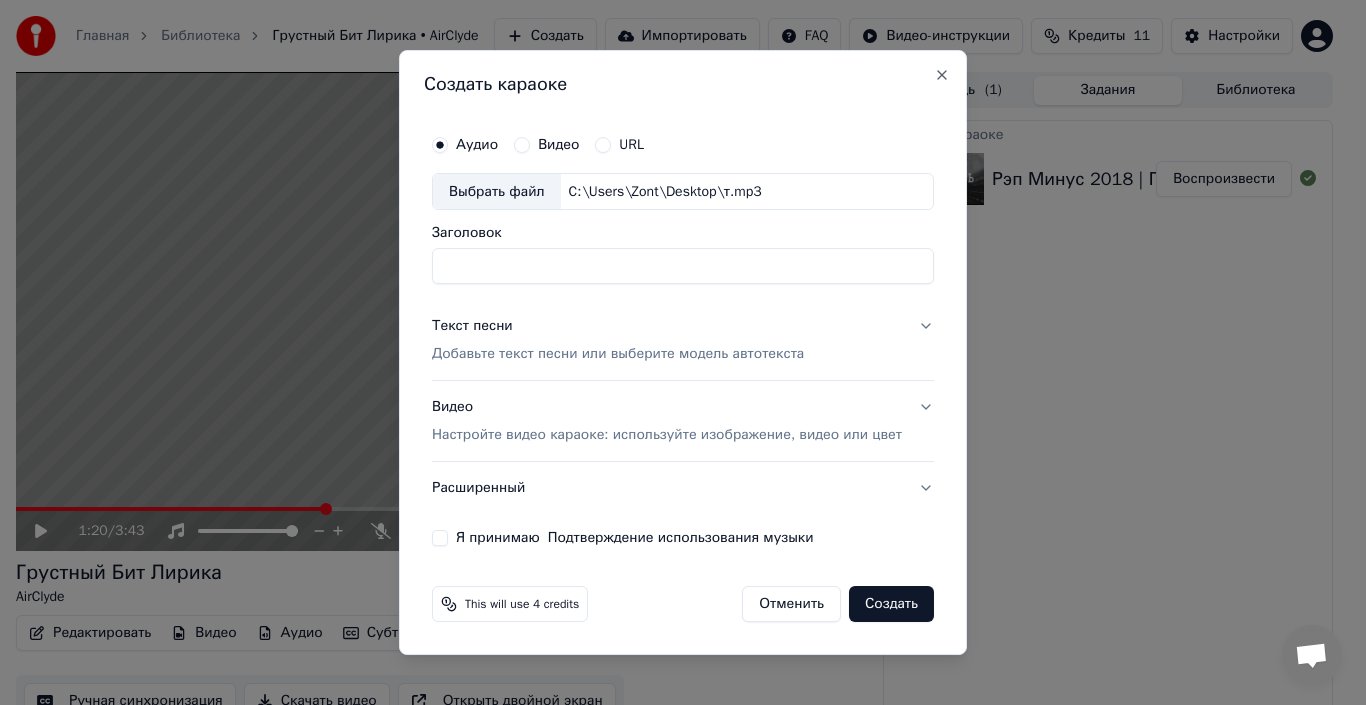 type 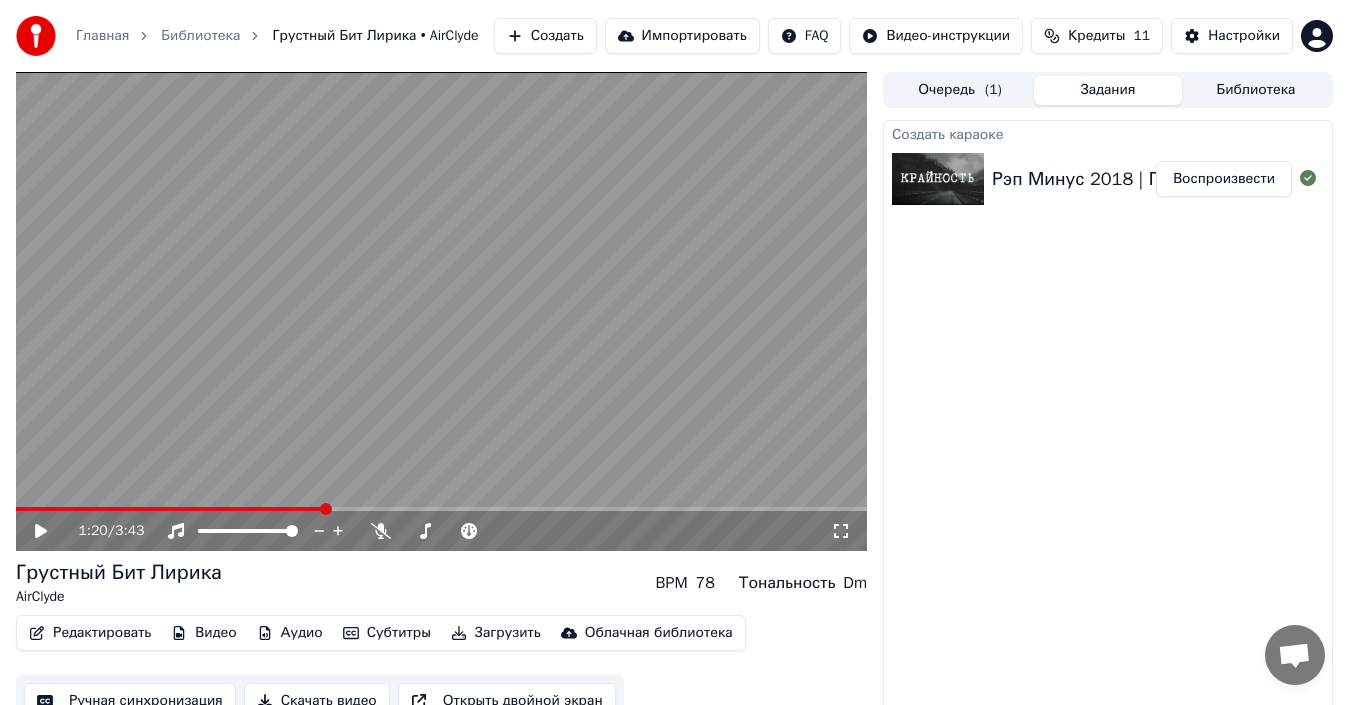drag, startPoint x: 192, startPoint y: 580, endPoint x: 0, endPoint y: 572, distance: 192.1666 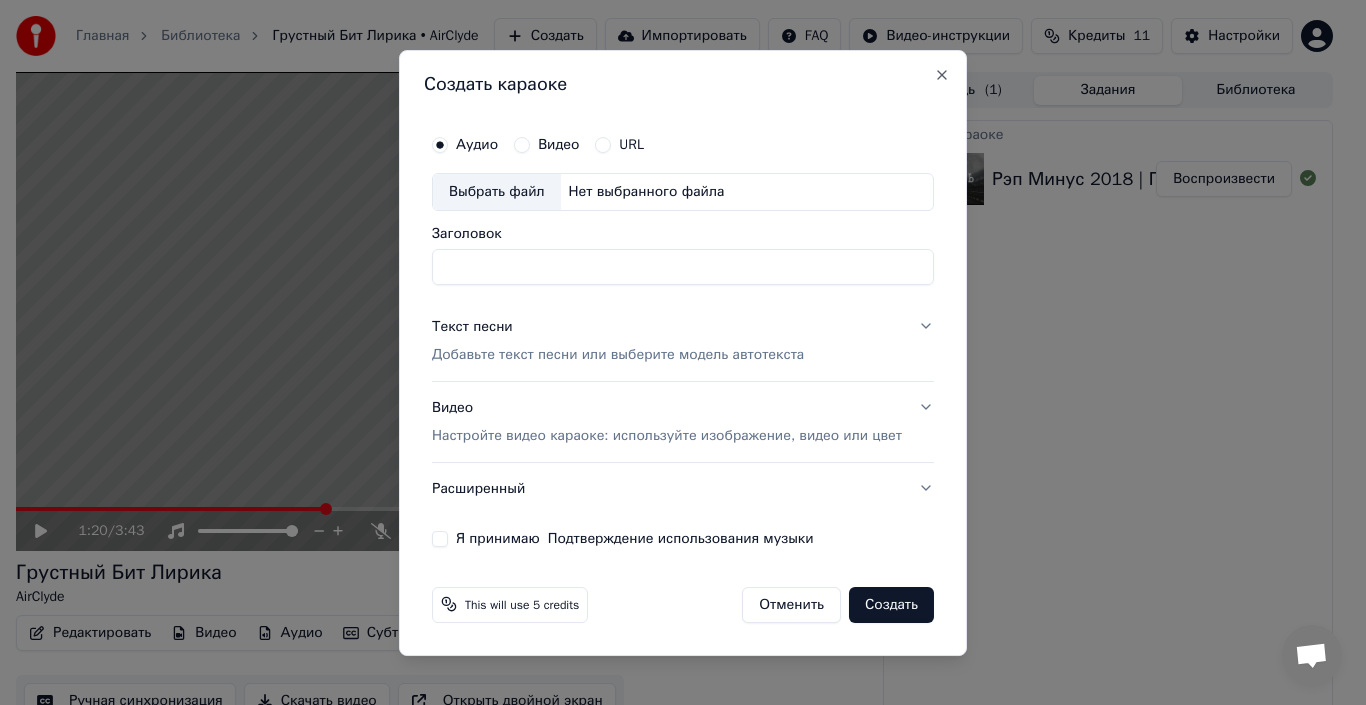 click on "Выбрать файл" at bounding box center [497, 192] 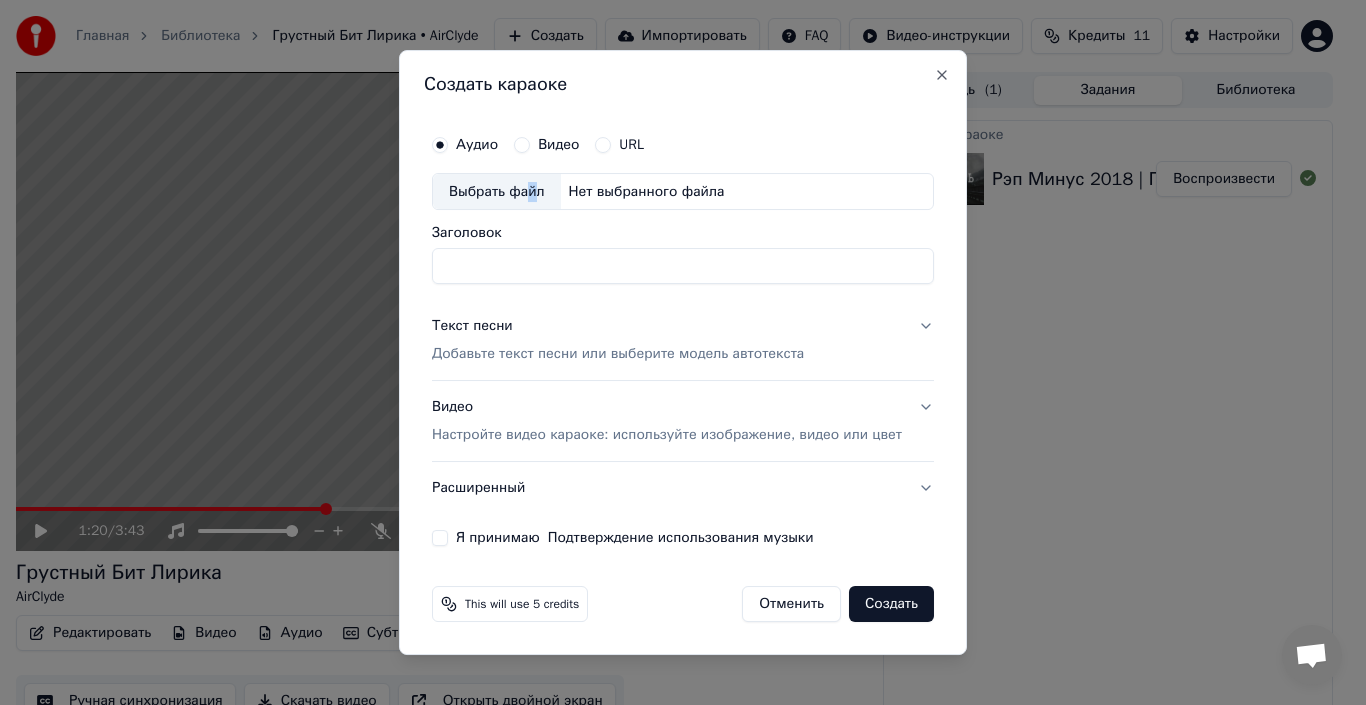 type on "*" 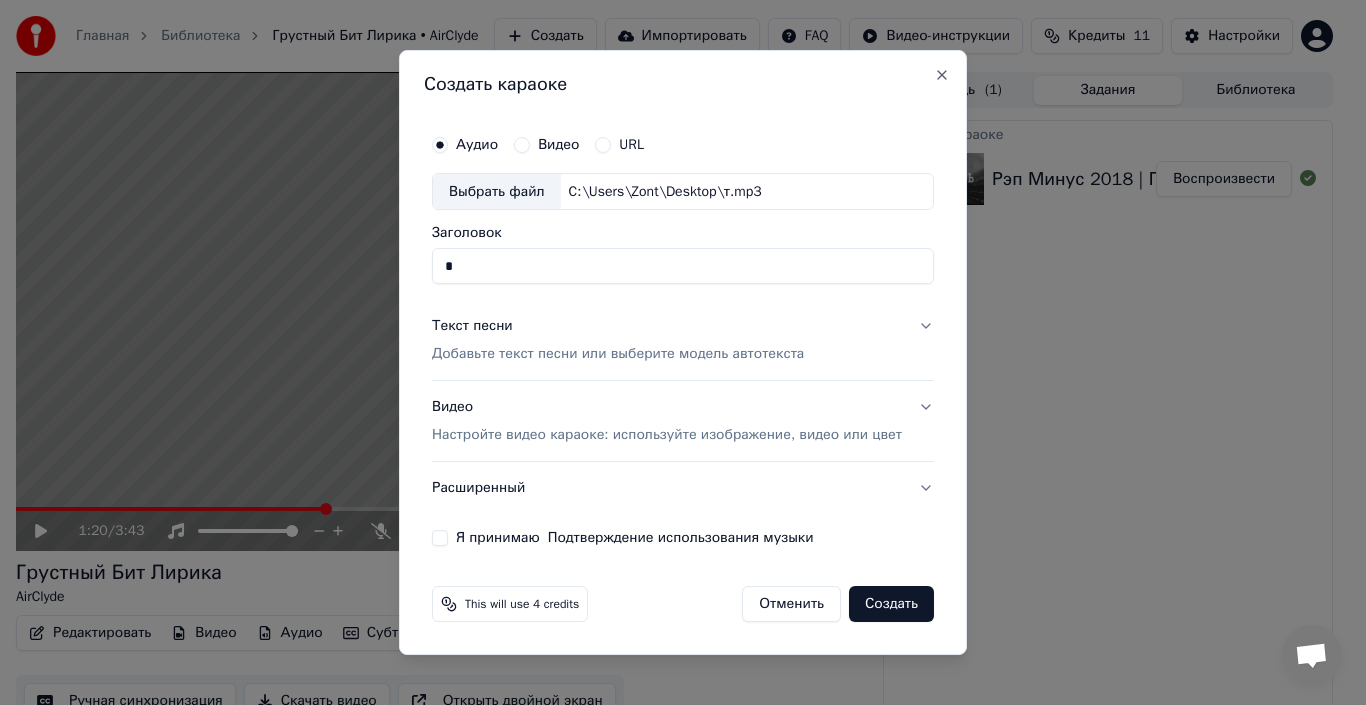 click on "Заголовок *" at bounding box center (683, 256) 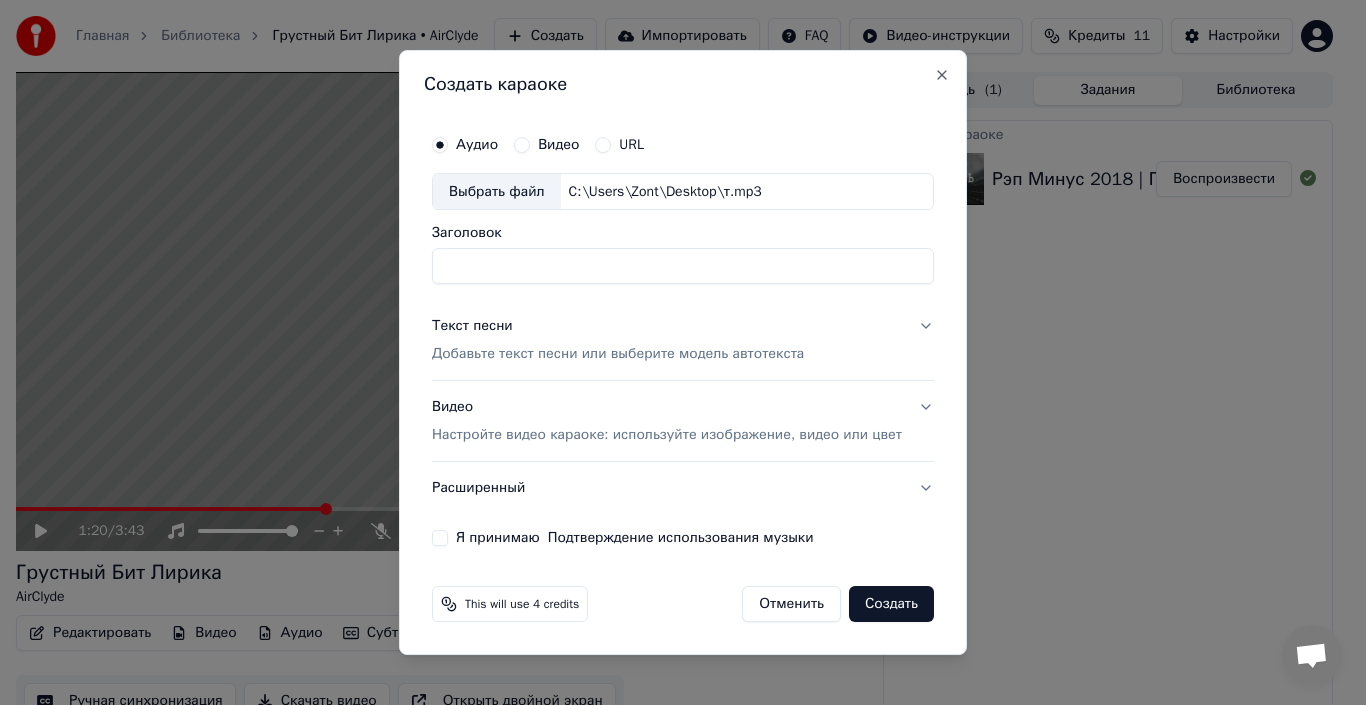 type on "*" 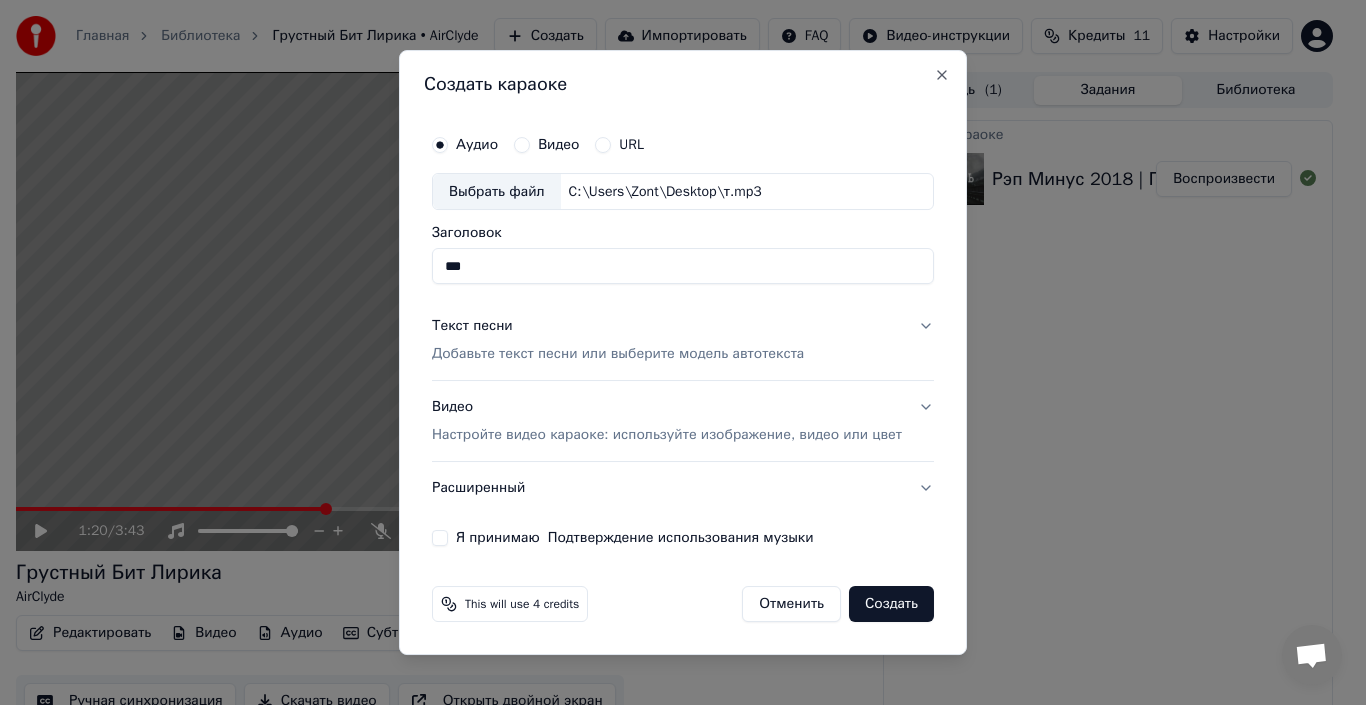 type on "***" 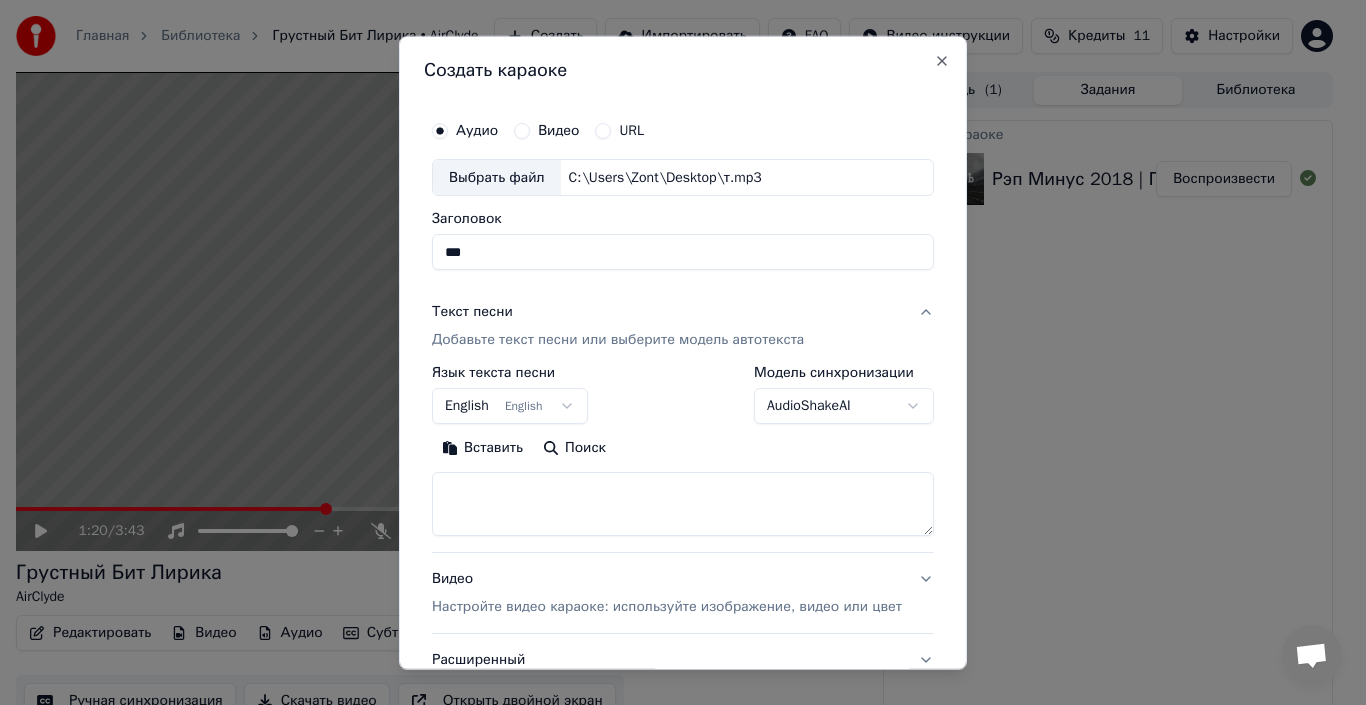 click on "Вставить" at bounding box center [482, 448] 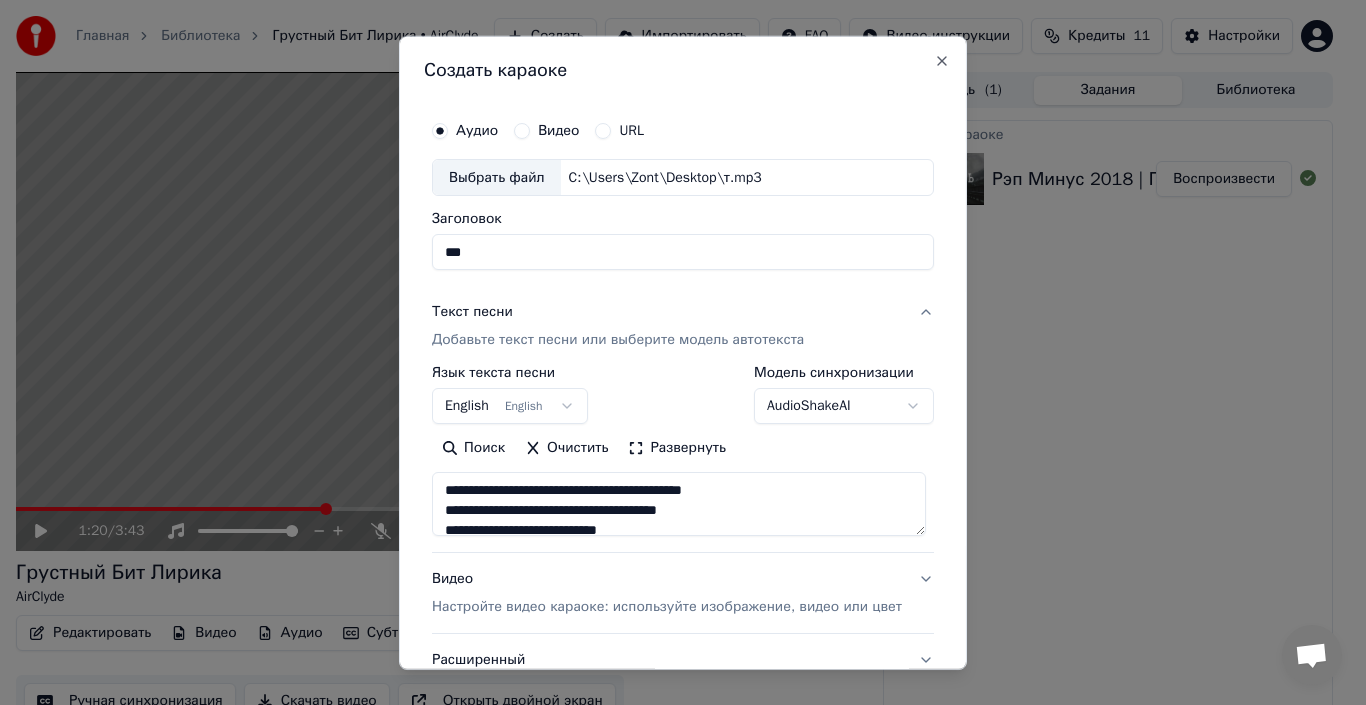 click on "English English" at bounding box center (510, 406) 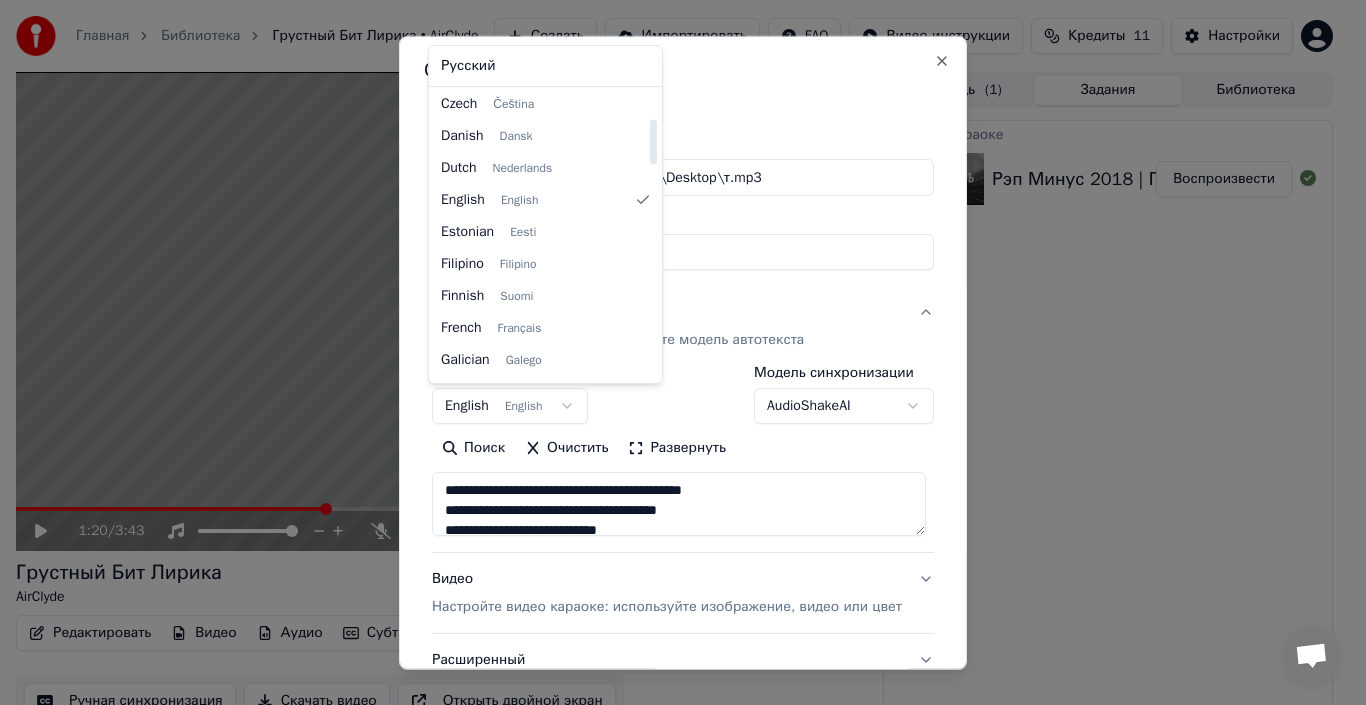 type on "**********" 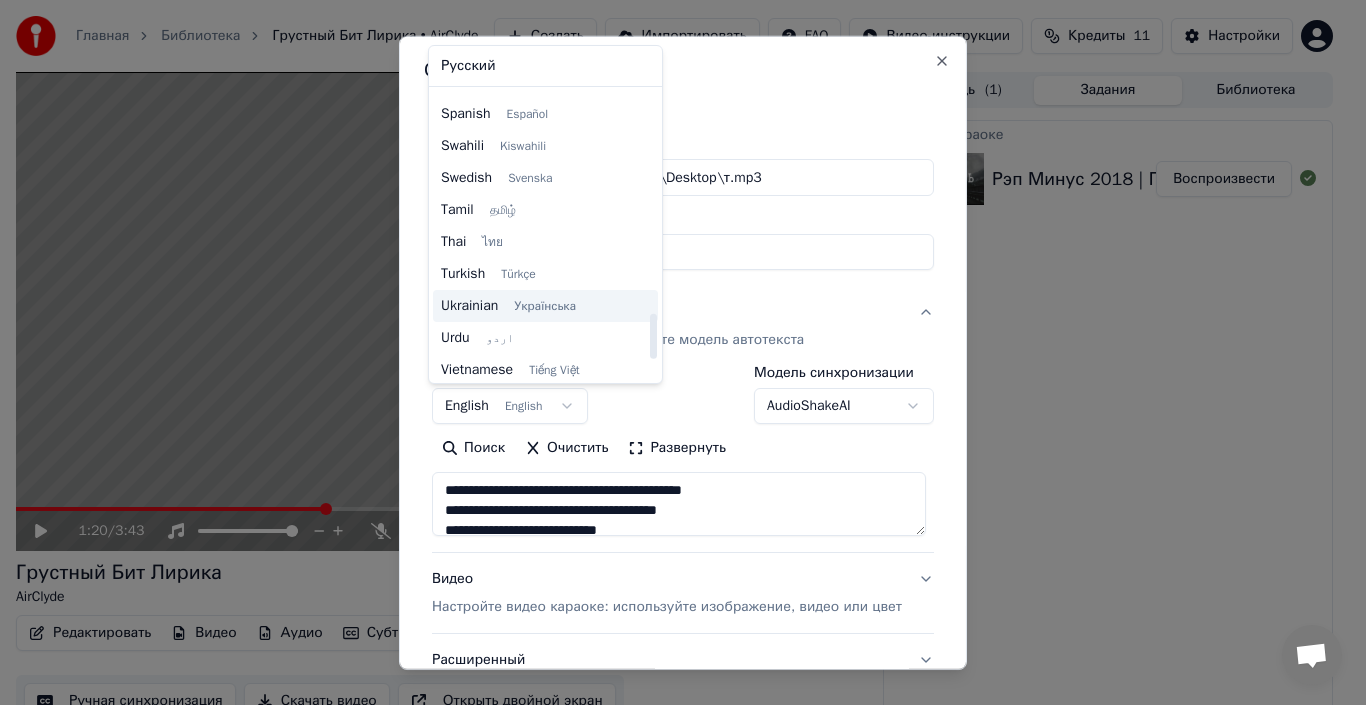 scroll, scrollTop: 1535, scrollLeft: 0, axis: vertical 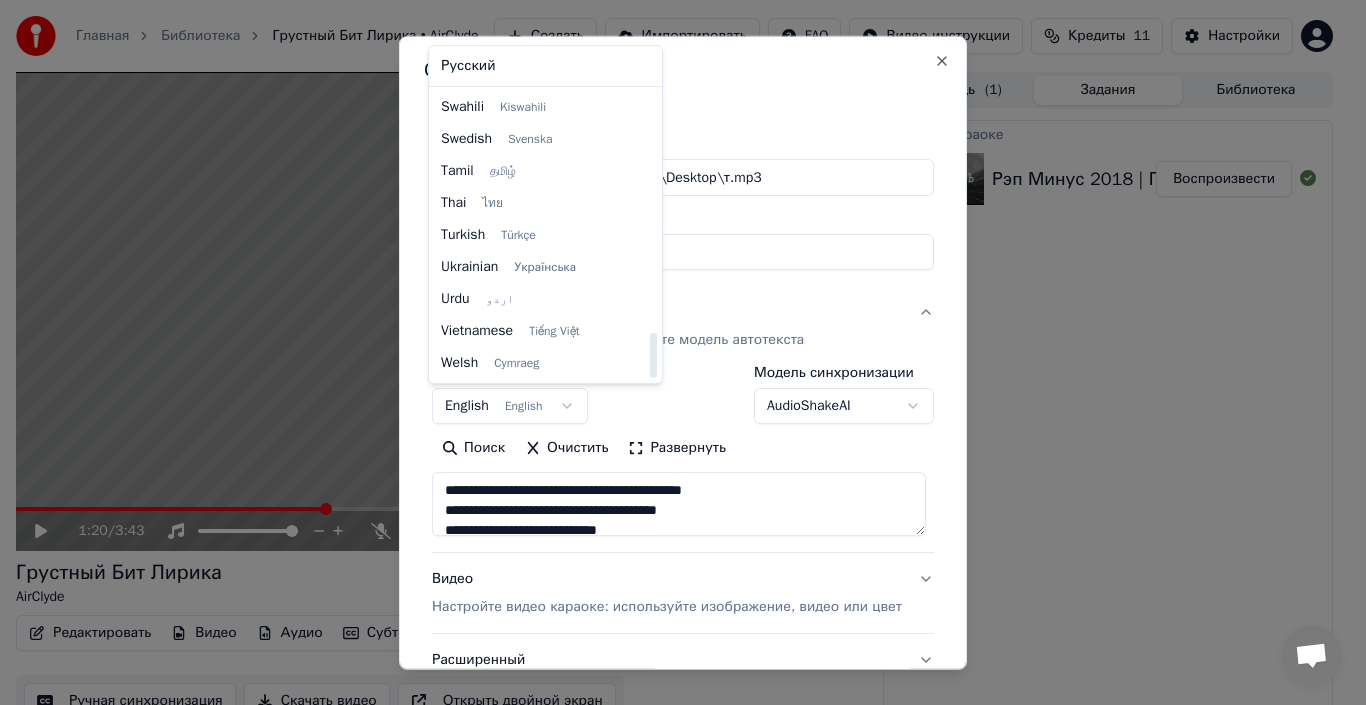 select on "**" 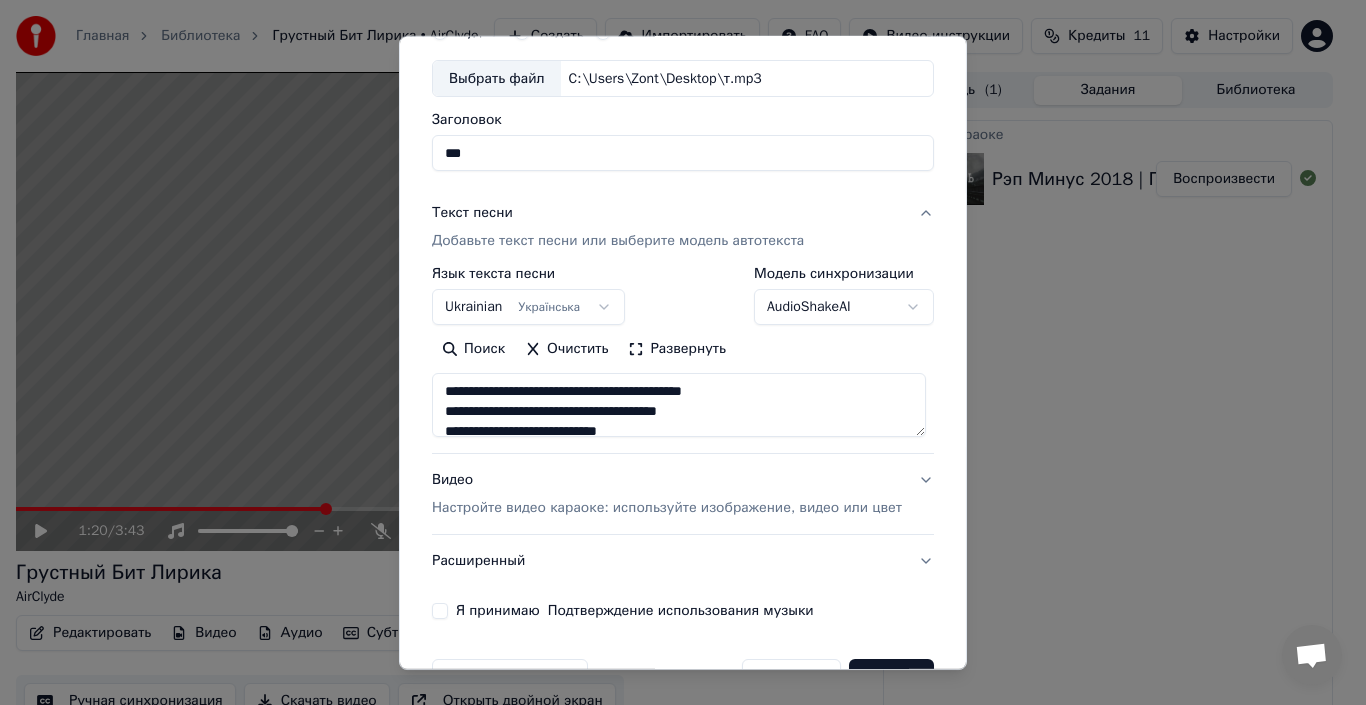 scroll, scrollTop: 157, scrollLeft: 0, axis: vertical 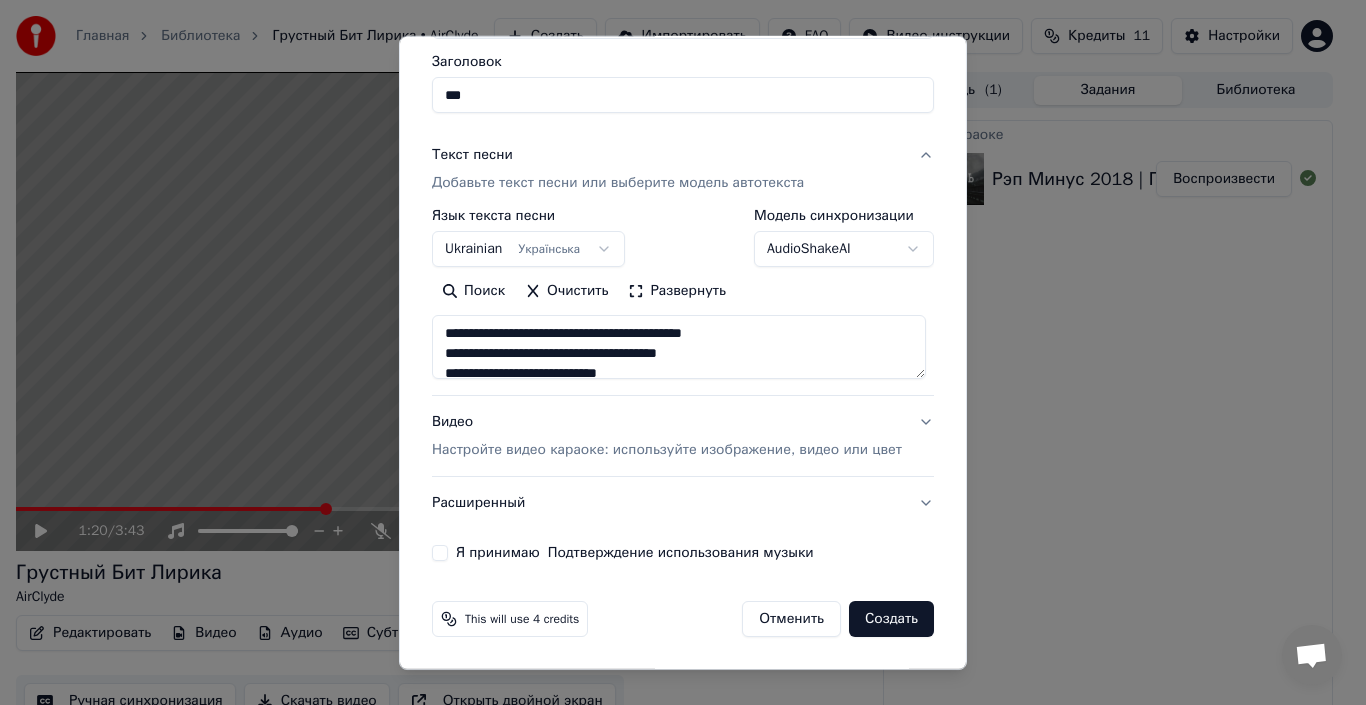 click on "**********" at bounding box center [683, 257] 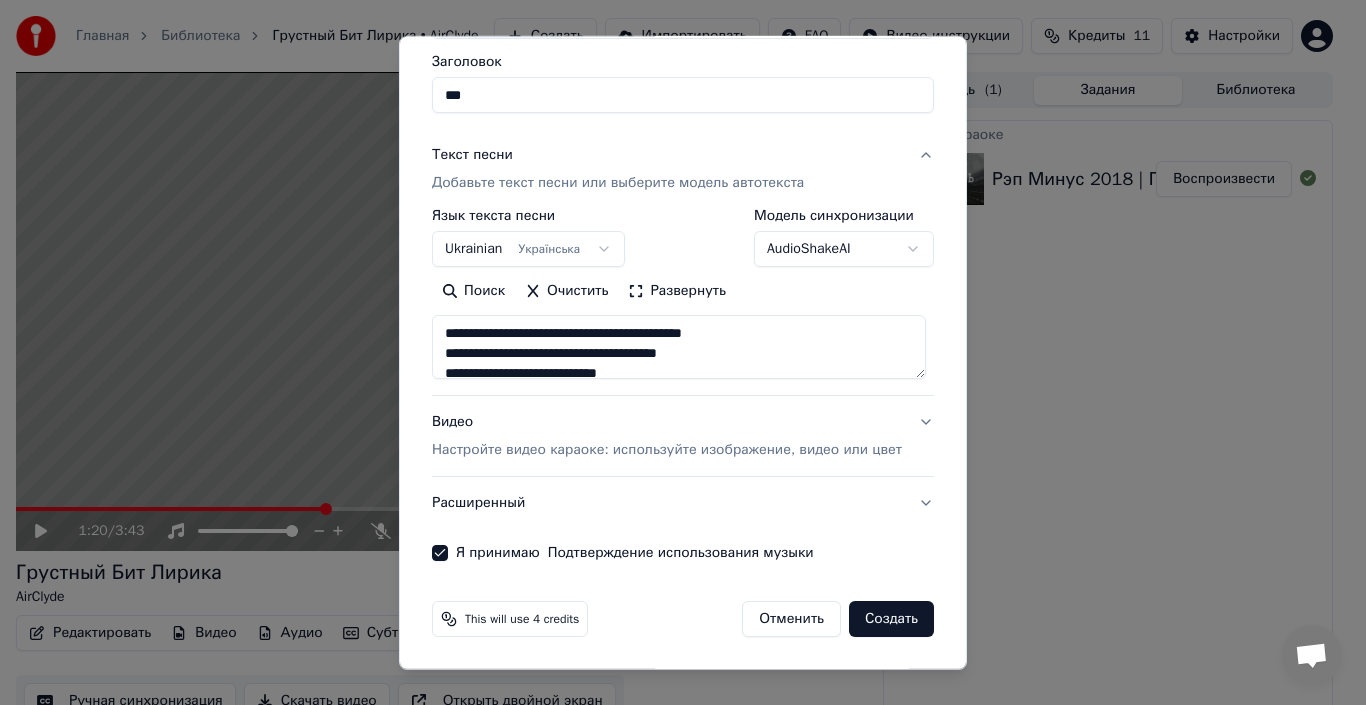 click on "Настройте видео караоке: используйте изображение, видео или цвет" at bounding box center [667, 450] 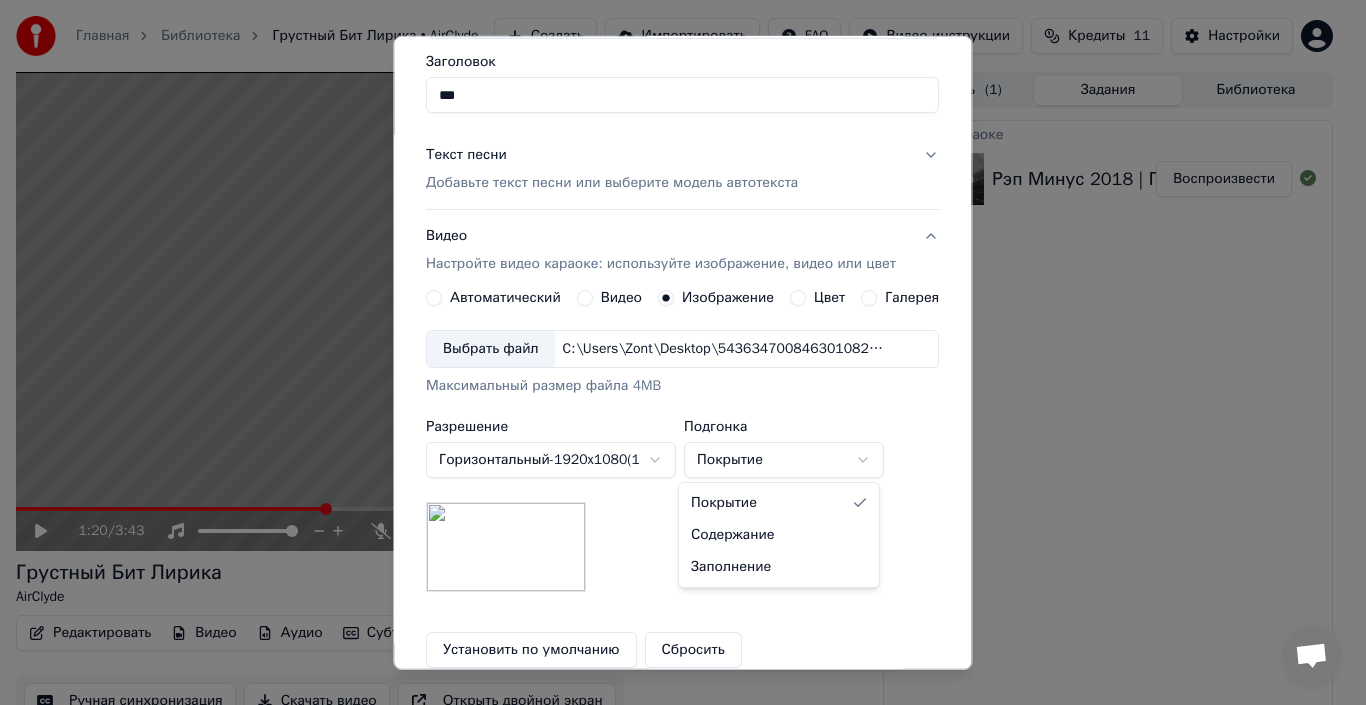 click on "Главная Библиотека Грустный Бит Лирика • AirClyde Создать Импортировать FAQ Видео-инструкции Кредиты 11 Настройки 1:20  /  3:43 Грустный Бит Лирика AirClyde BPM 78 Тональность Dm Редактировать Видео Аудио Субтитры Загрузить Облачная библиотека Ручная синхронизация Скачать видео Открыть двойной экран Очередь ( 1 ) Задания Библиотека Создать караоке Рэп Минус 2018 | Грустный Бит Лирика | Фортепиано | Instrumental | AirClyde Prod. #422 Воспроизвести Создать караоке Аудио Видео URL Выбрать файл C:\Users\Zont\Desktop\т.mp3 Заголовок *** Текст песни Добавьте текст песни или выберите модель автотекста Видео x" at bounding box center [674, 352] 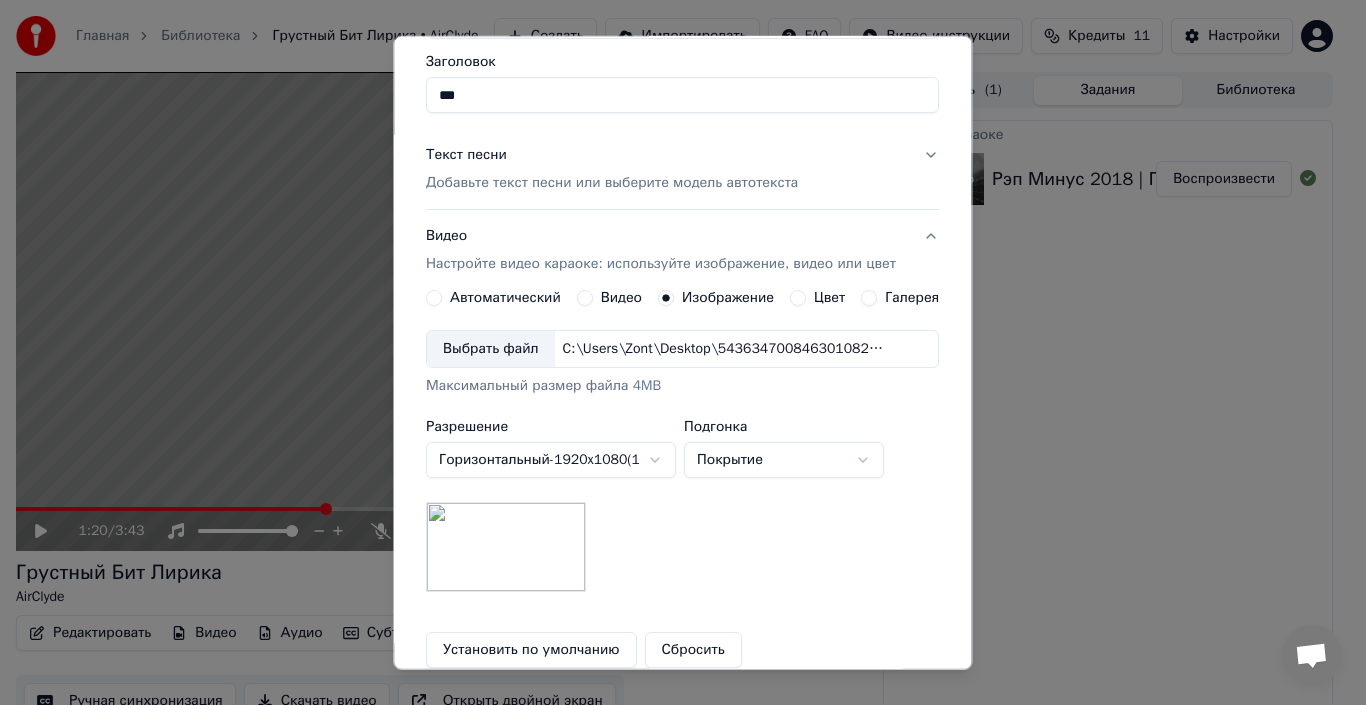 click on "Главная Библиотека Грустный Бит Лирика • AirClyde Создать Импортировать FAQ Видео-инструкции Кредиты 11 Настройки 1:20  /  3:43 Грустный Бит Лирика AirClyde BPM 78 Тональность Dm Редактировать Видео Аудио Субтитры Загрузить Облачная библиотека Ручная синхронизация Скачать видео Открыть двойной экран Очередь ( 1 ) Задания Библиотека Создать караоке Рэп Минус 2018 | Грустный Бит Лирика | Фортепиано | Instrumental | AirClyde Prod. #422 Воспроизвести Создать караоке Аудио Видео URL Выбрать файл C:\Users\Zont\Desktop\т.mp3 Заголовок *** Текст песни Добавьте текст песни или выберите модель автотекста Видео x" at bounding box center [674, 352] 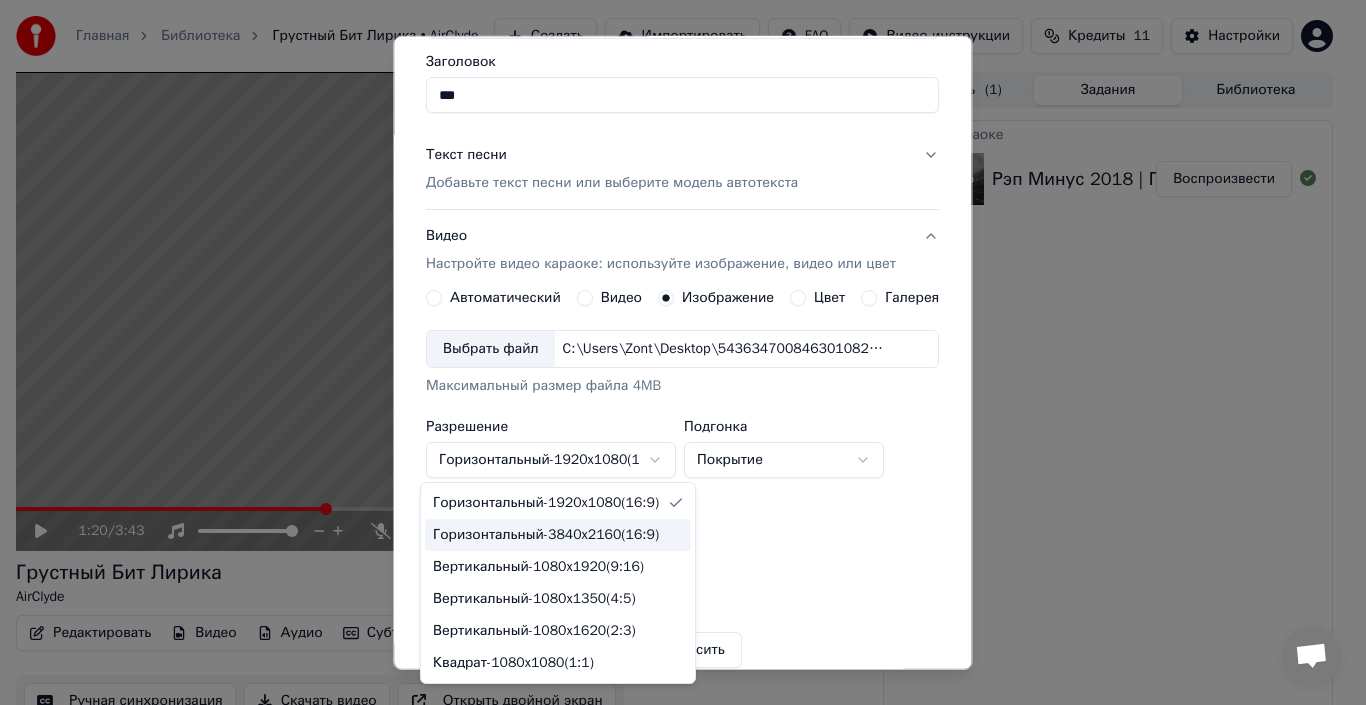 click on "Горизонтальный  -  3840 x 2160  ( 16 : 9 )" at bounding box center [546, 535] 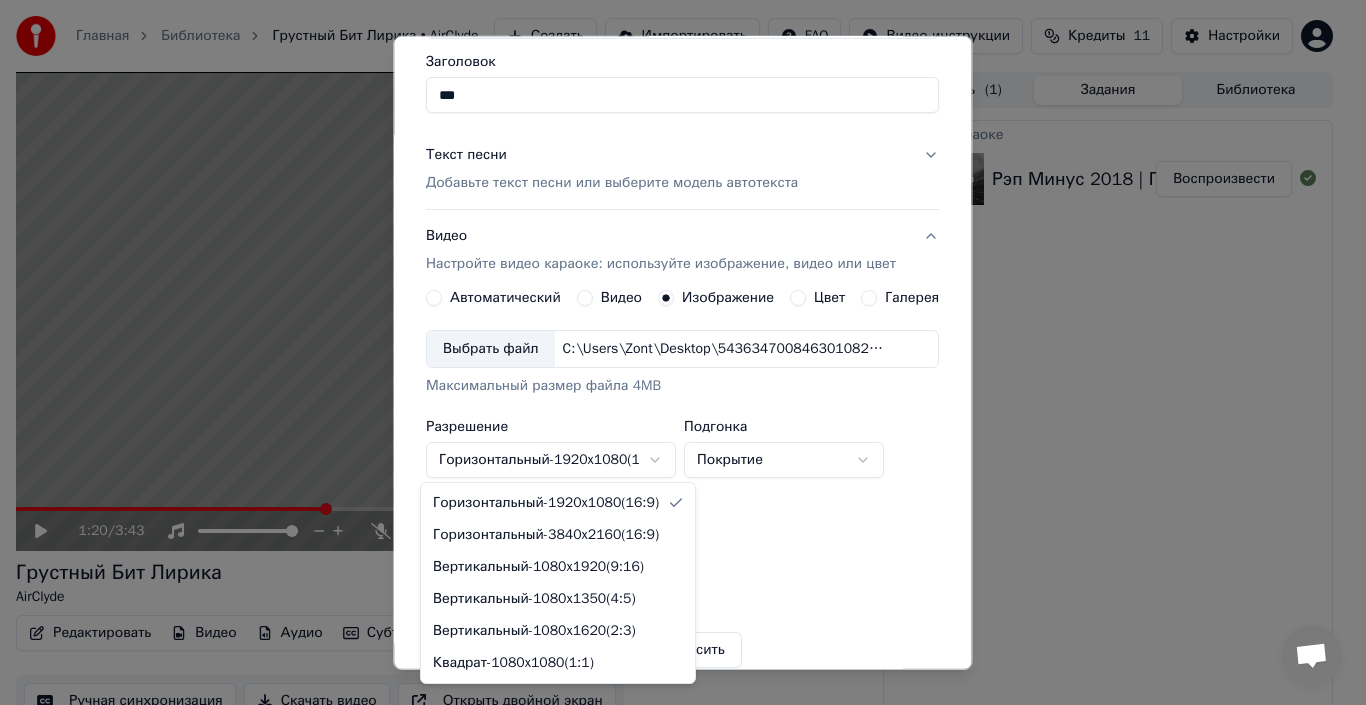 select on "*********" 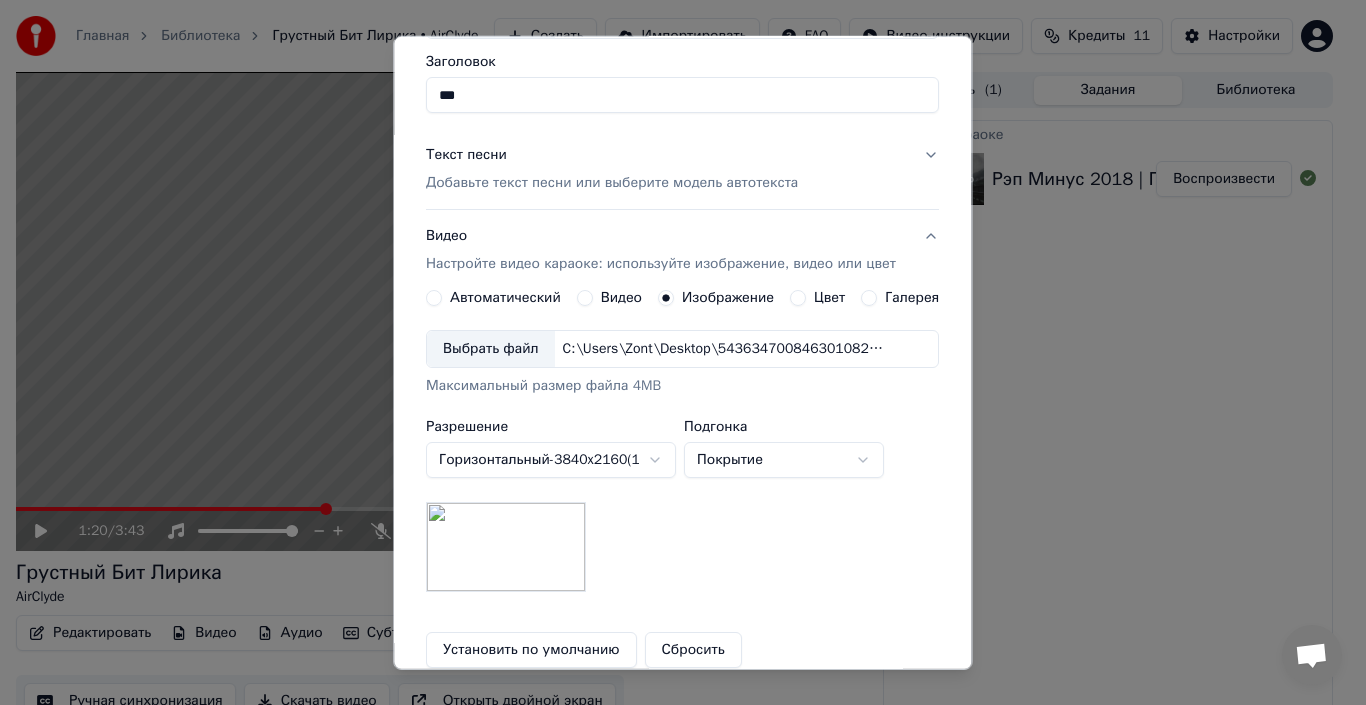 click on "Установить по умолчанию" at bounding box center [531, 650] 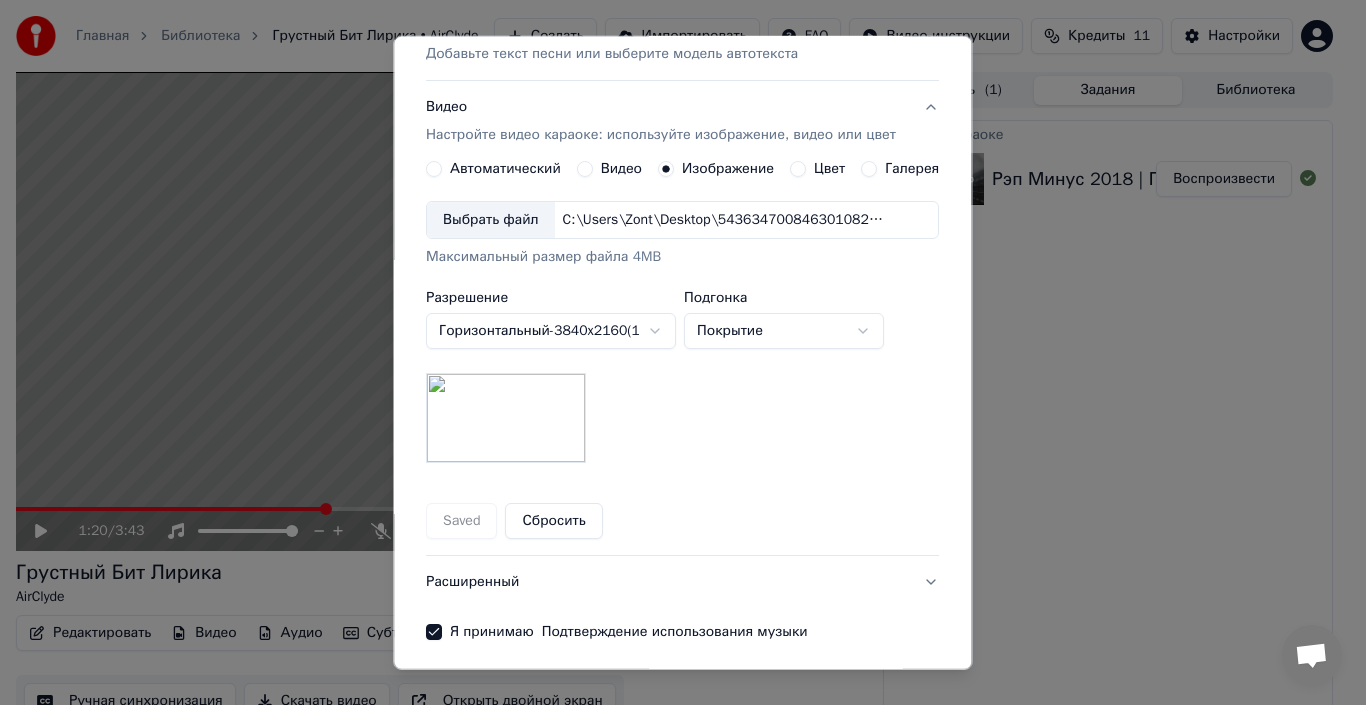 scroll, scrollTop: 365, scrollLeft: 0, axis: vertical 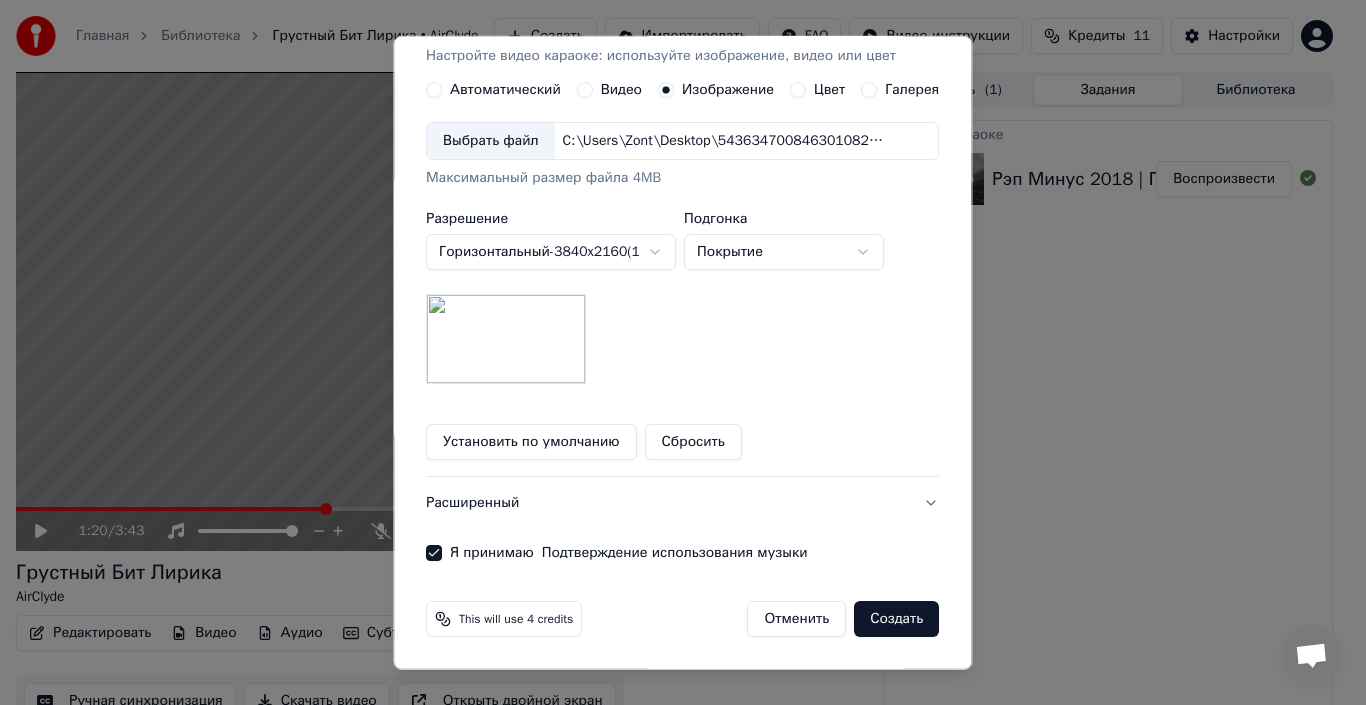 click on "Создать" at bounding box center [897, 619] 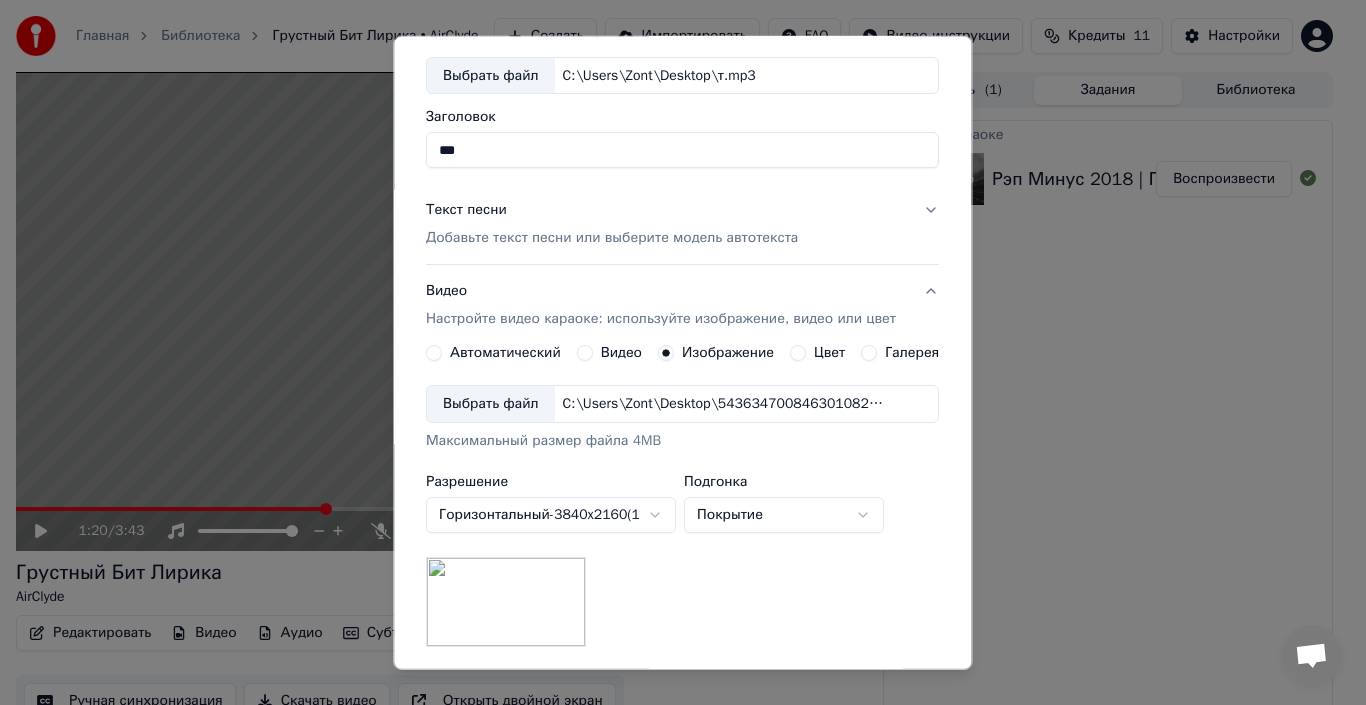 scroll, scrollTop: 0, scrollLeft: 0, axis: both 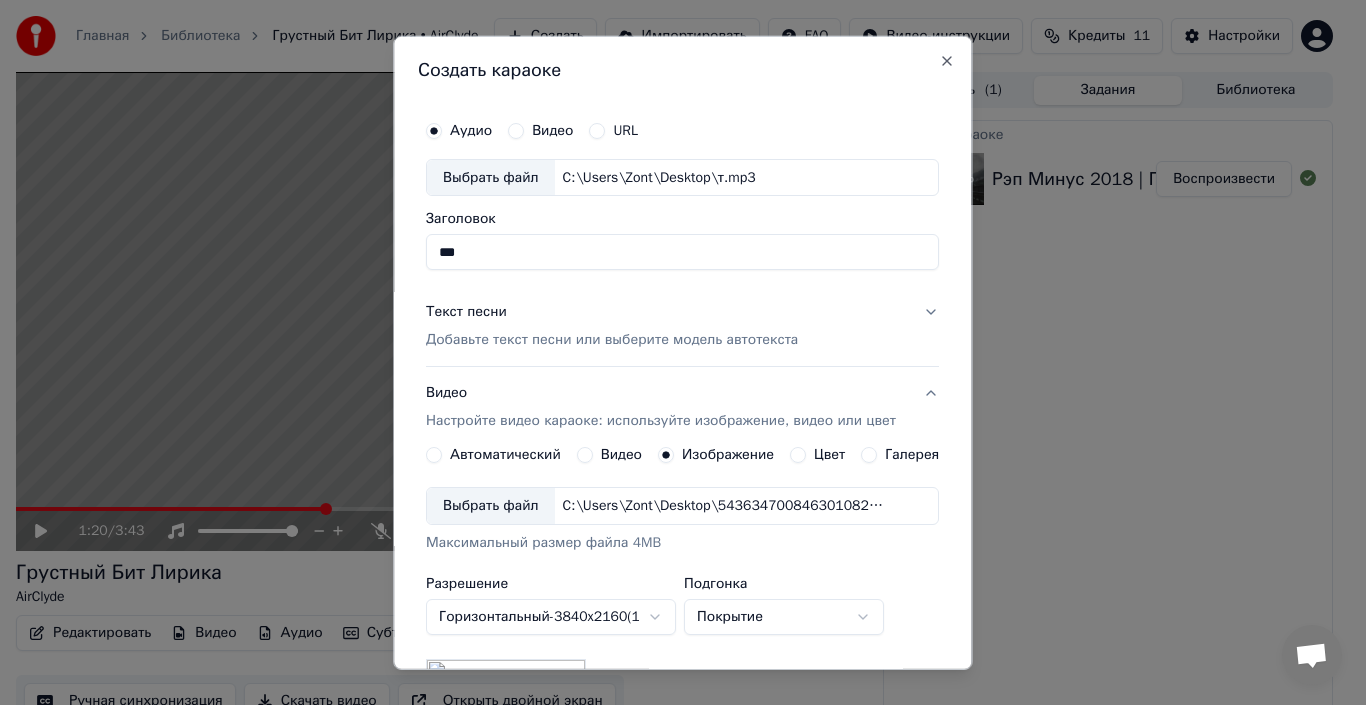 click on "Галерея" at bounding box center [913, 455] 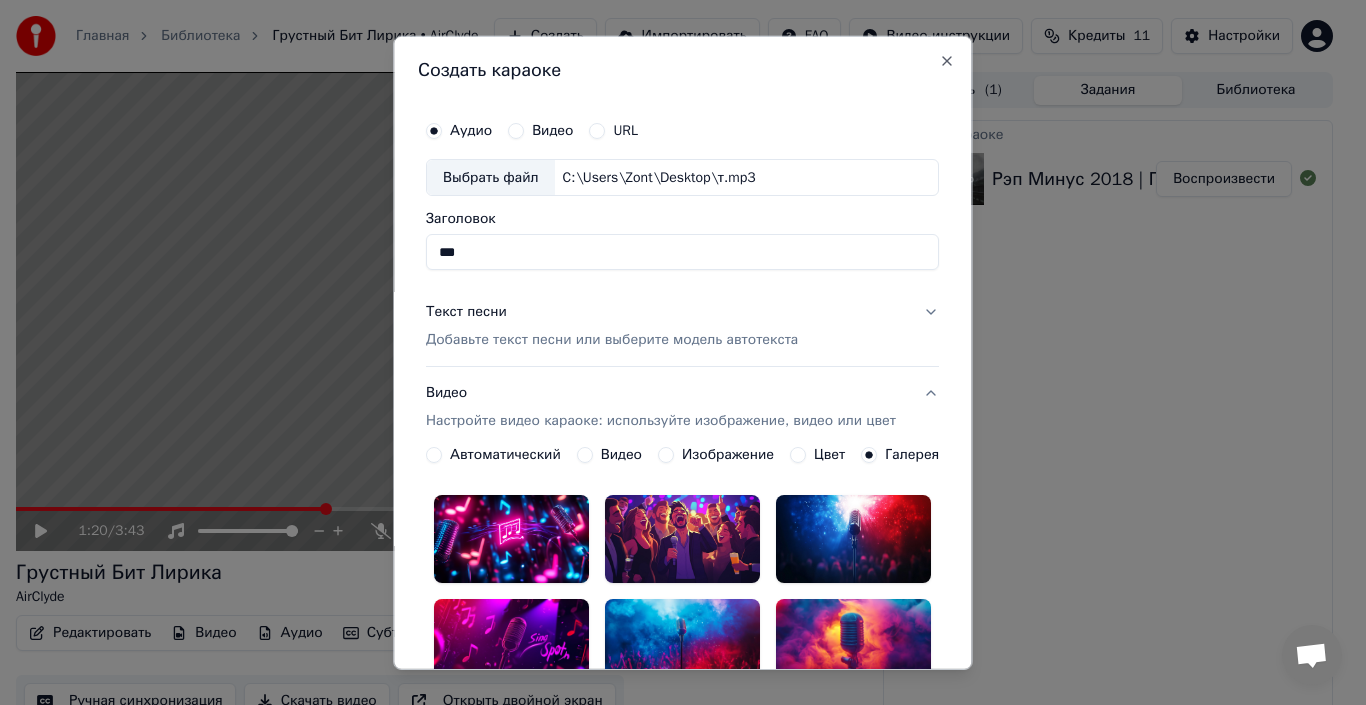 scroll, scrollTop: 400, scrollLeft: 0, axis: vertical 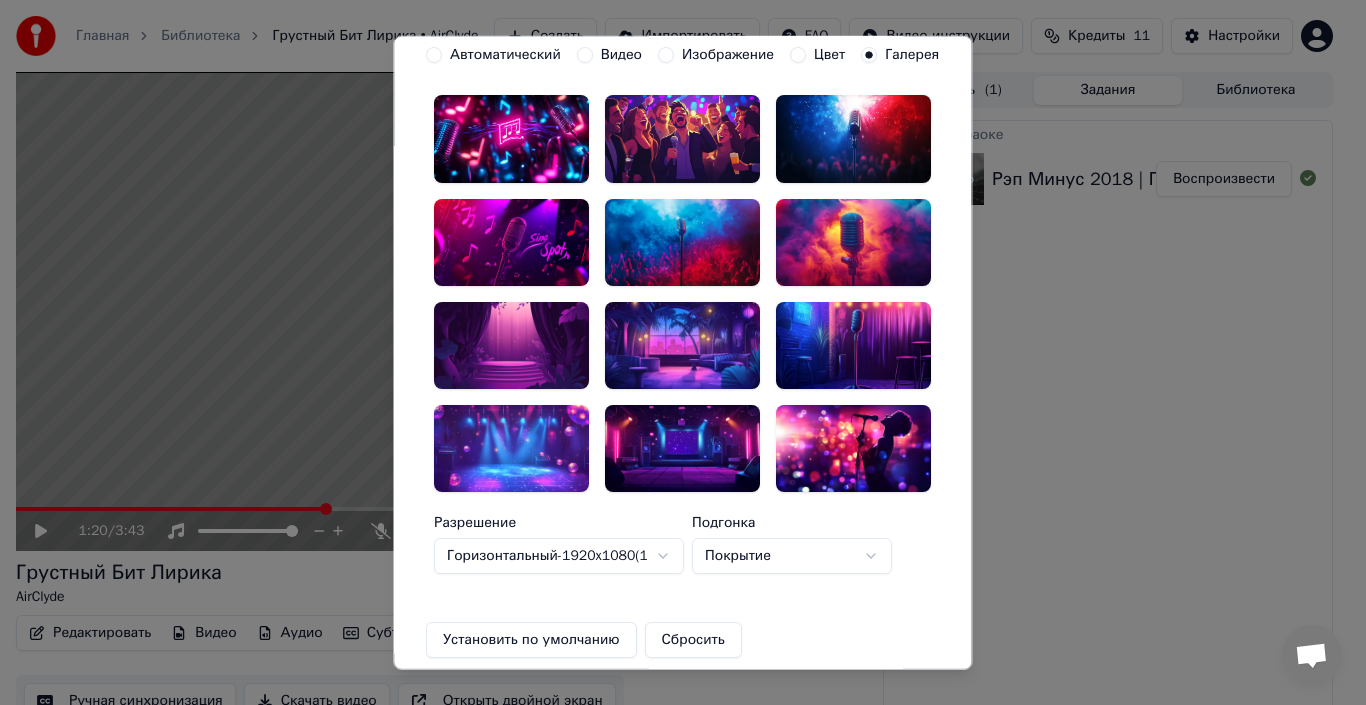 click at bounding box center [854, 448] 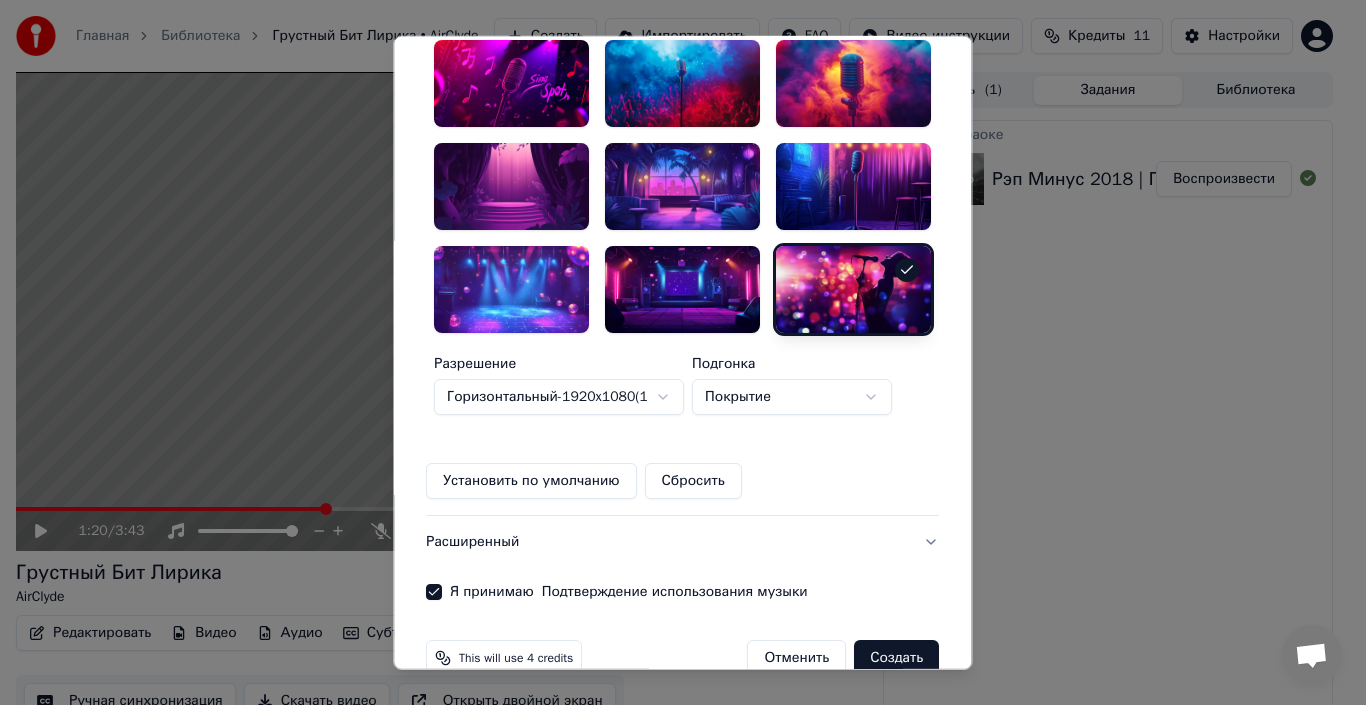 scroll, scrollTop: 595, scrollLeft: 0, axis: vertical 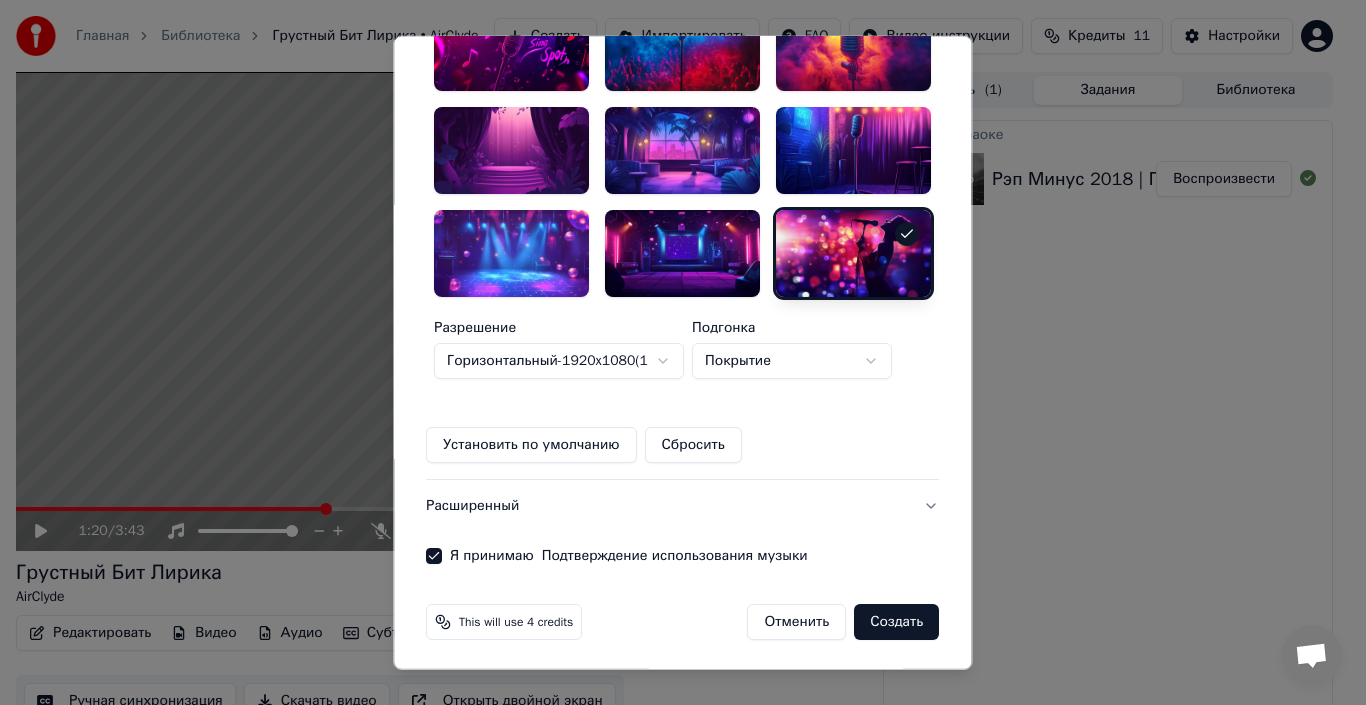 click on "Создать" at bounding box center (897, 622) 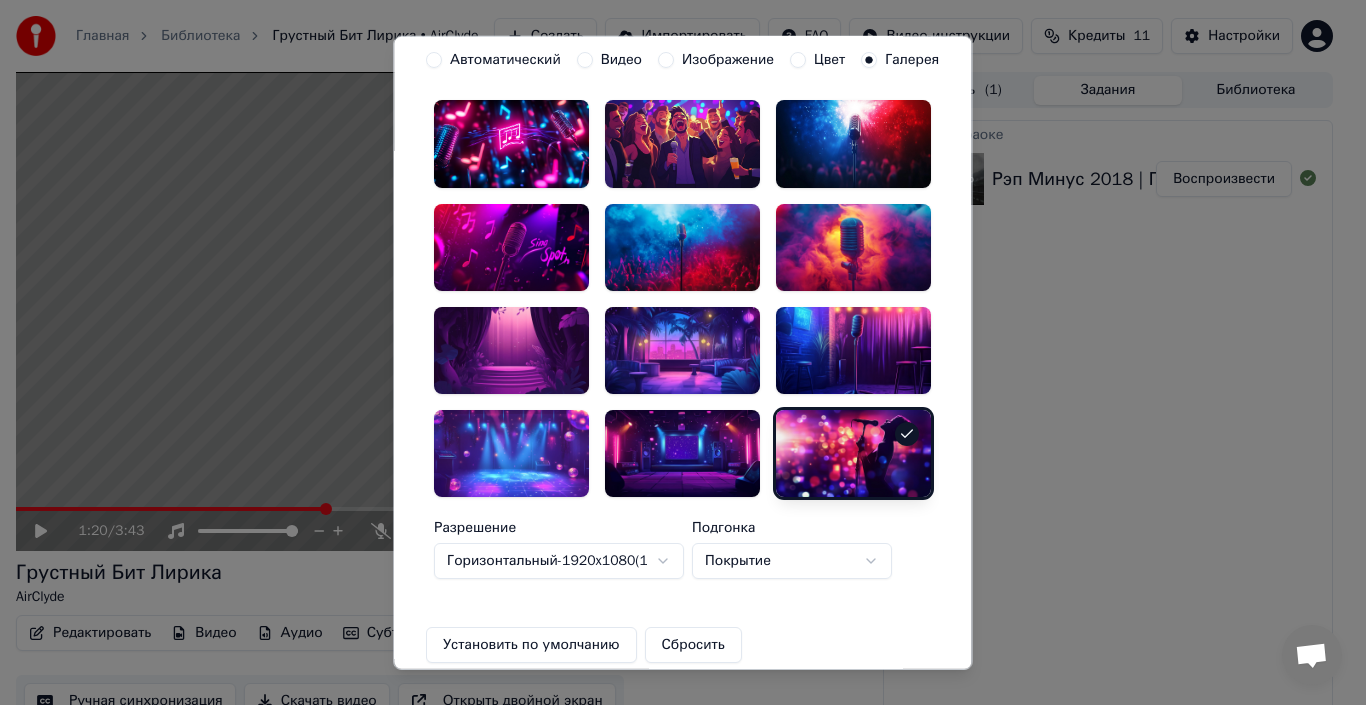 click on "Сбросить" at bounding box center [693, 645] 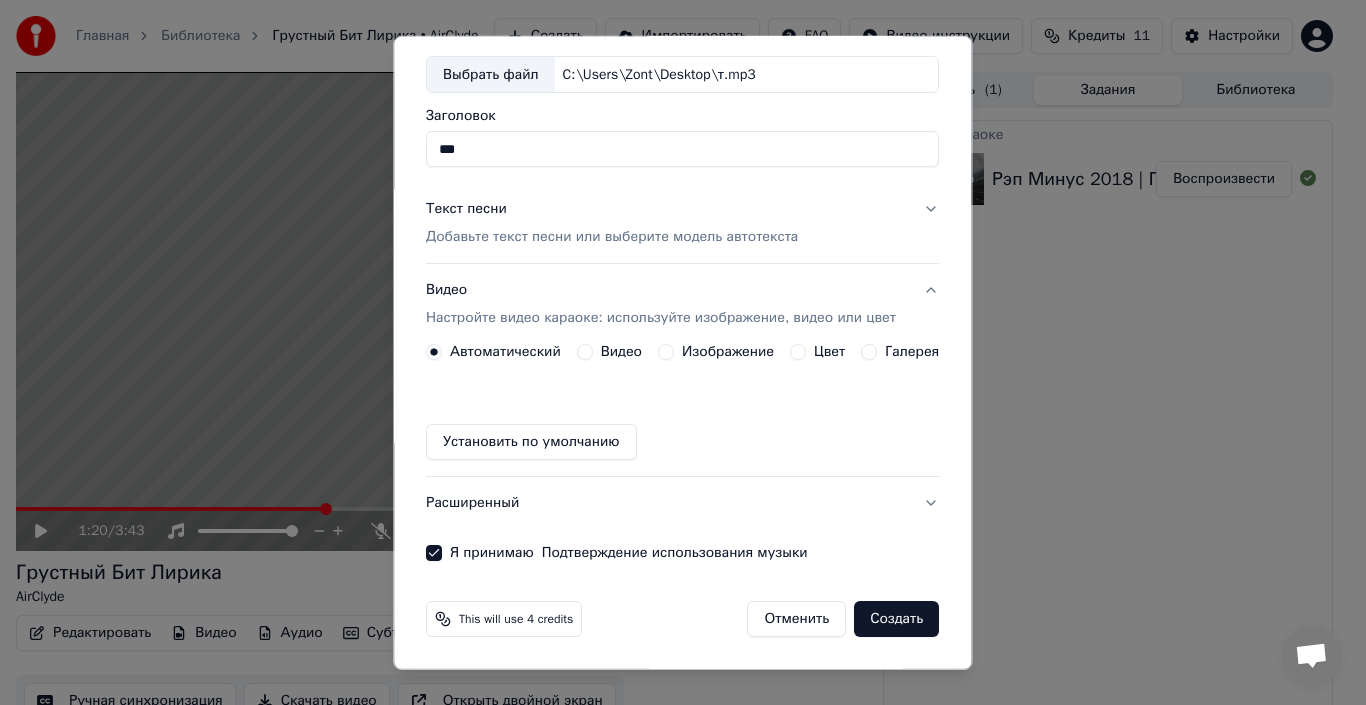scroll, scrollTop: 103, scrollLeft: 0, axis: vertical 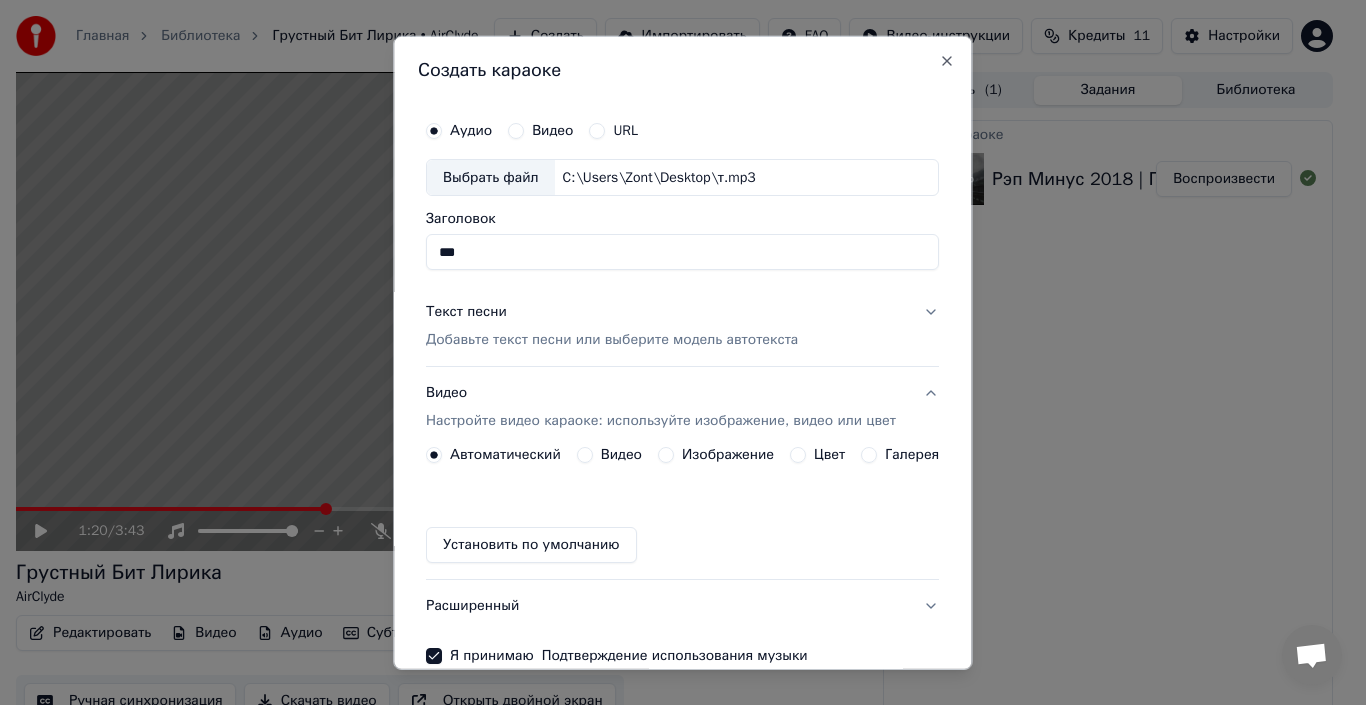 click on "URL" at bounding box center (598, 130) 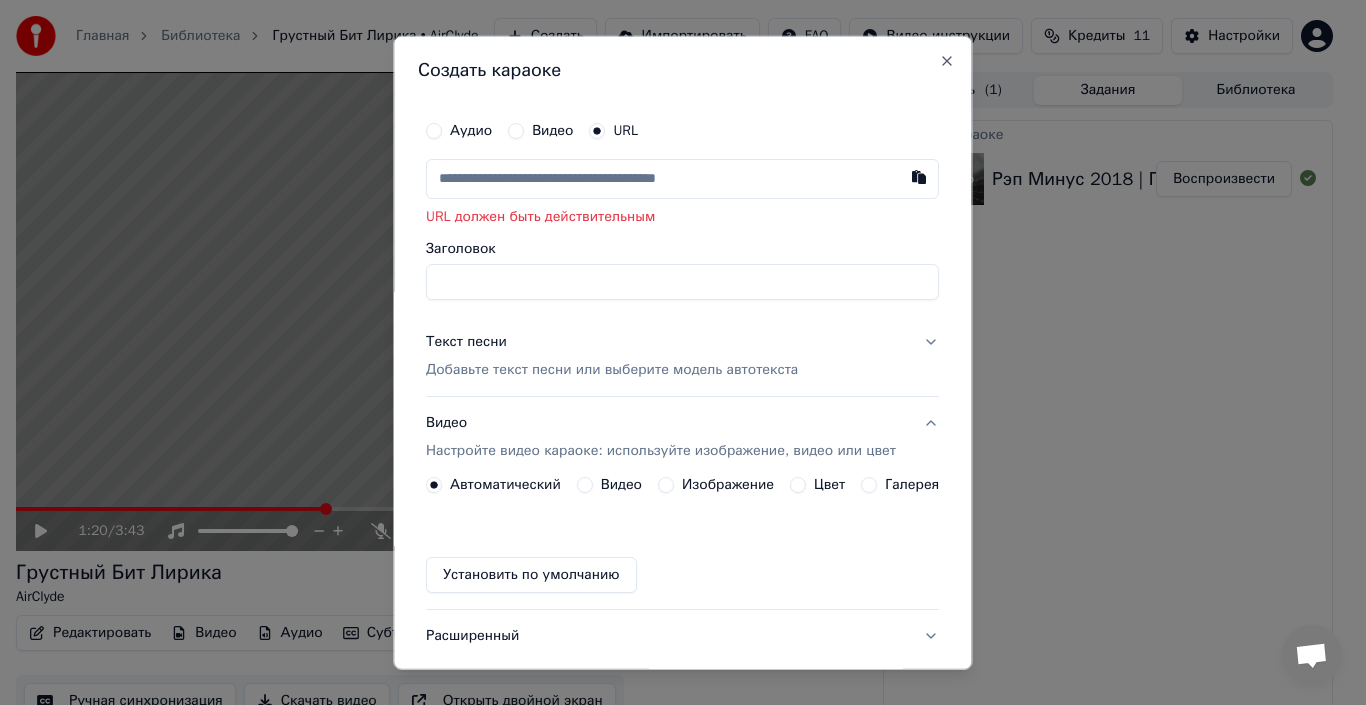 click on "Аудио Видео URL URL должен быть действительным Заголовок Текст песни Добавьте текст песни или выберите модель автотекста Видео Настройте видео караоке: используйте изображение, видео или цвет Автоматический Видео Изображение Цвет Галерея Установить по умолчанию Расширенный Я принимаю   Подтверждение использования музыки" at bounding box center [682, 402] 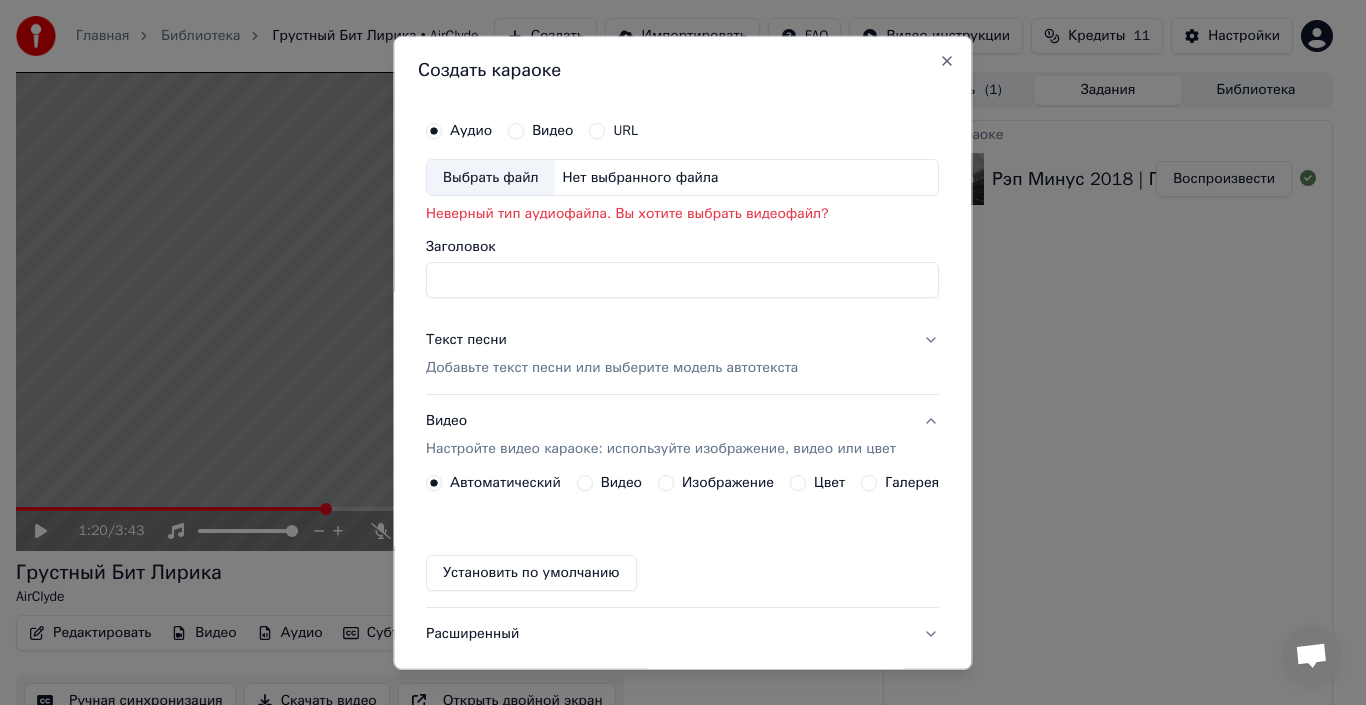 click on "Выбрать файл Нет выбранного файла" at bounding box center (682, 177) 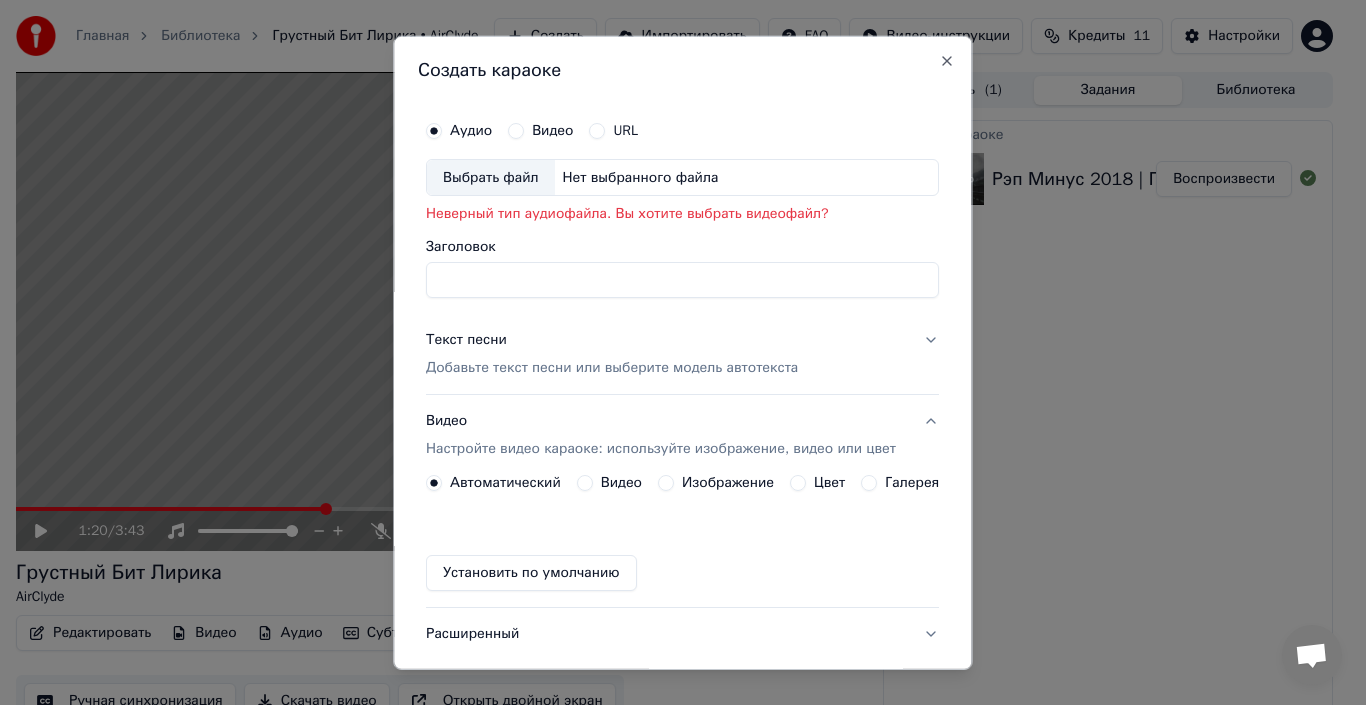 click on "Нет выбранного файла" at bounding box center [641, 177] 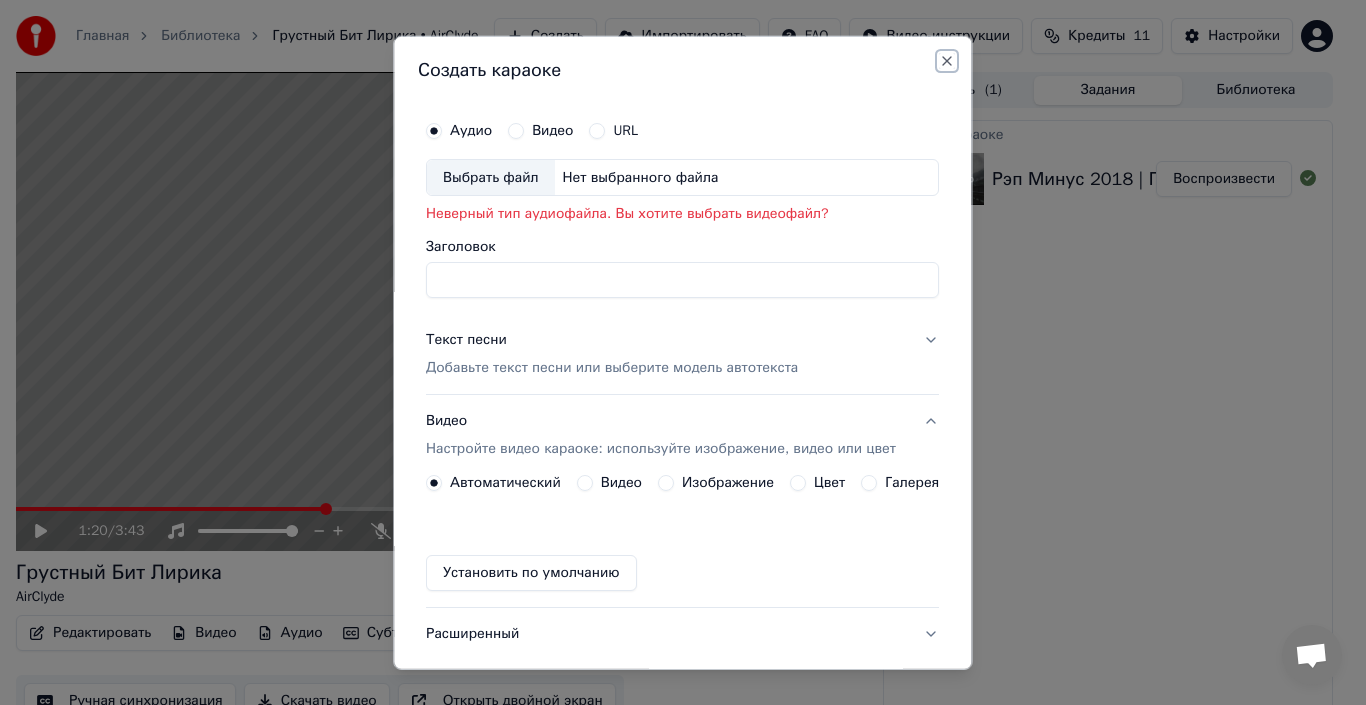 click on "Close" at bounding box center (948, 60) 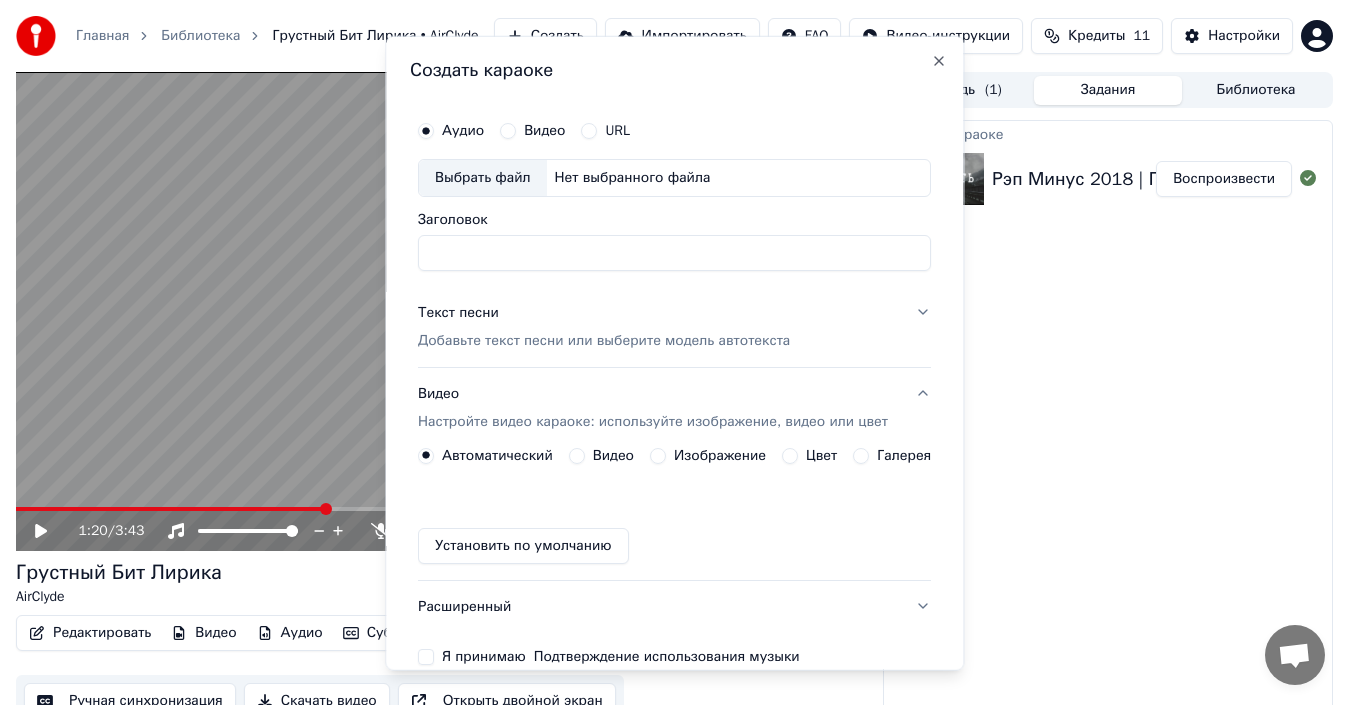 click on "Главная Библиотека Грустный Бит Лирика • AirClyde Создать Импортировать FAQ Видео-инструкции Кредиты 11 Настройки" at bounding box center [674, 36] 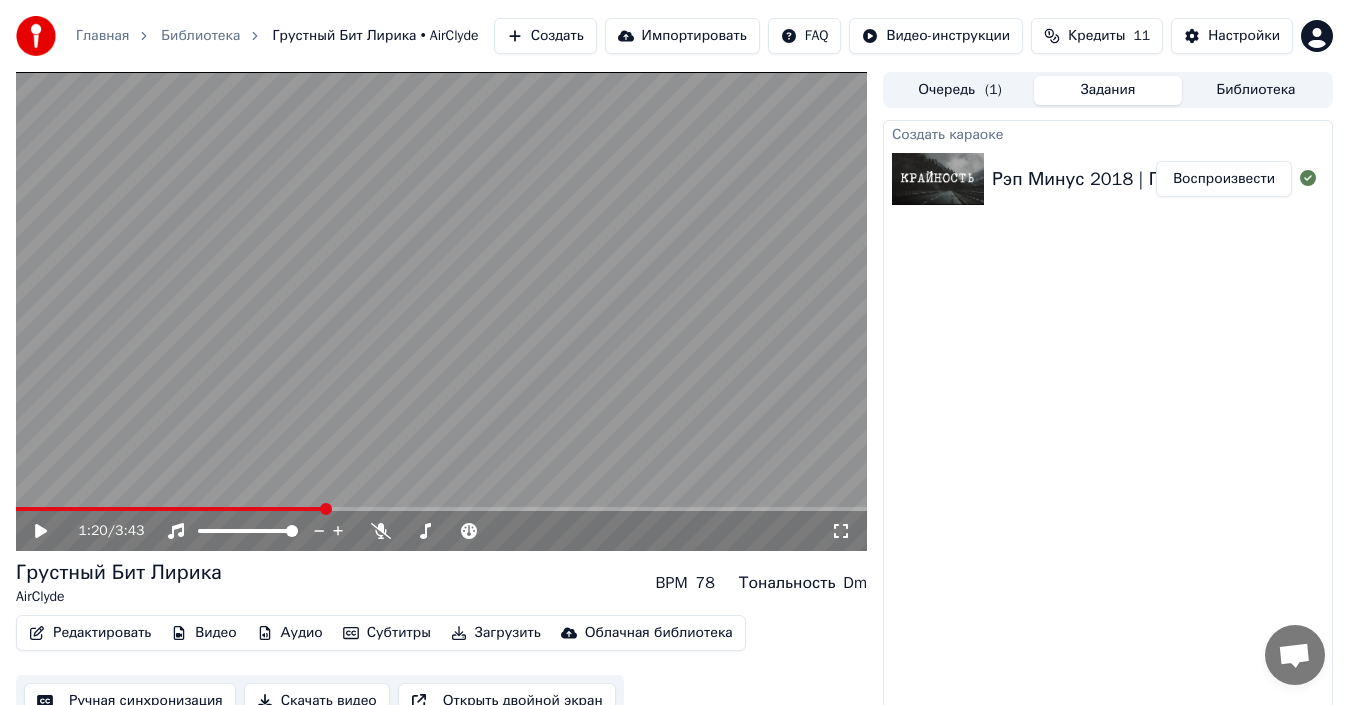 click at bounding box center [938, 179] 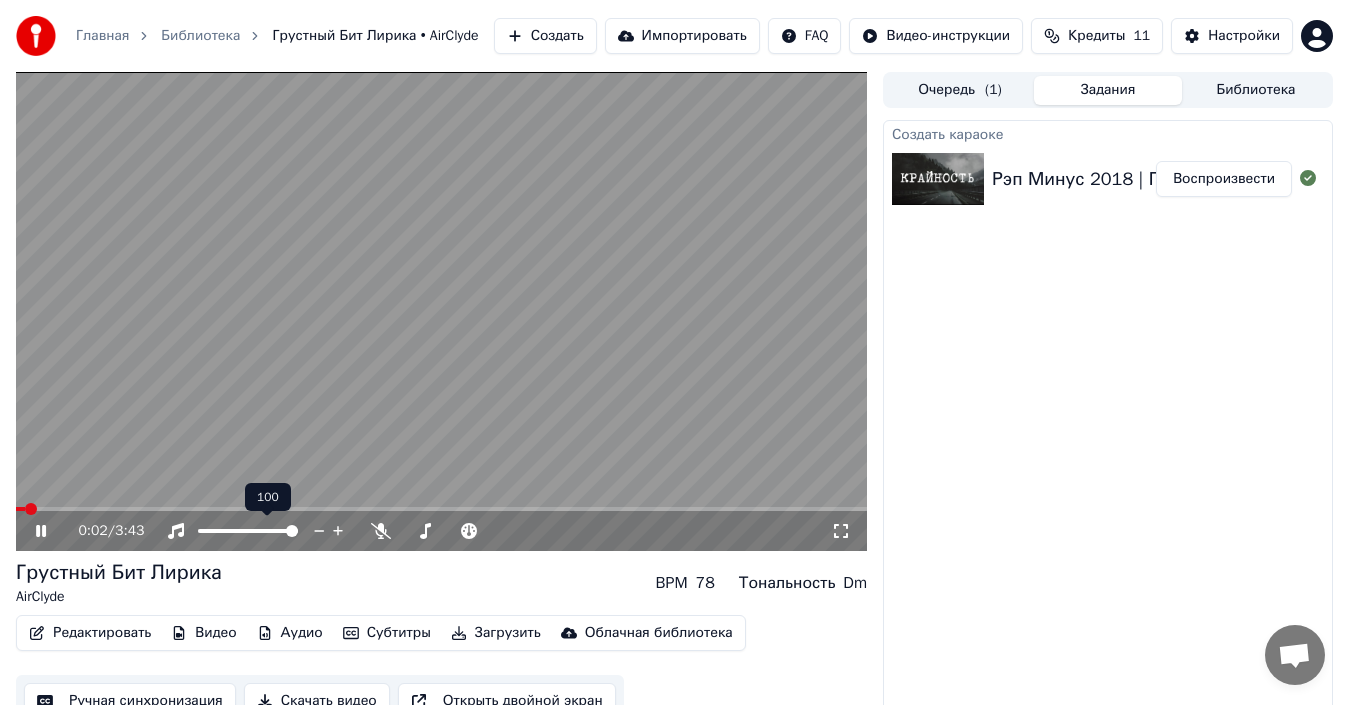 click at bounding box center (266, 531) 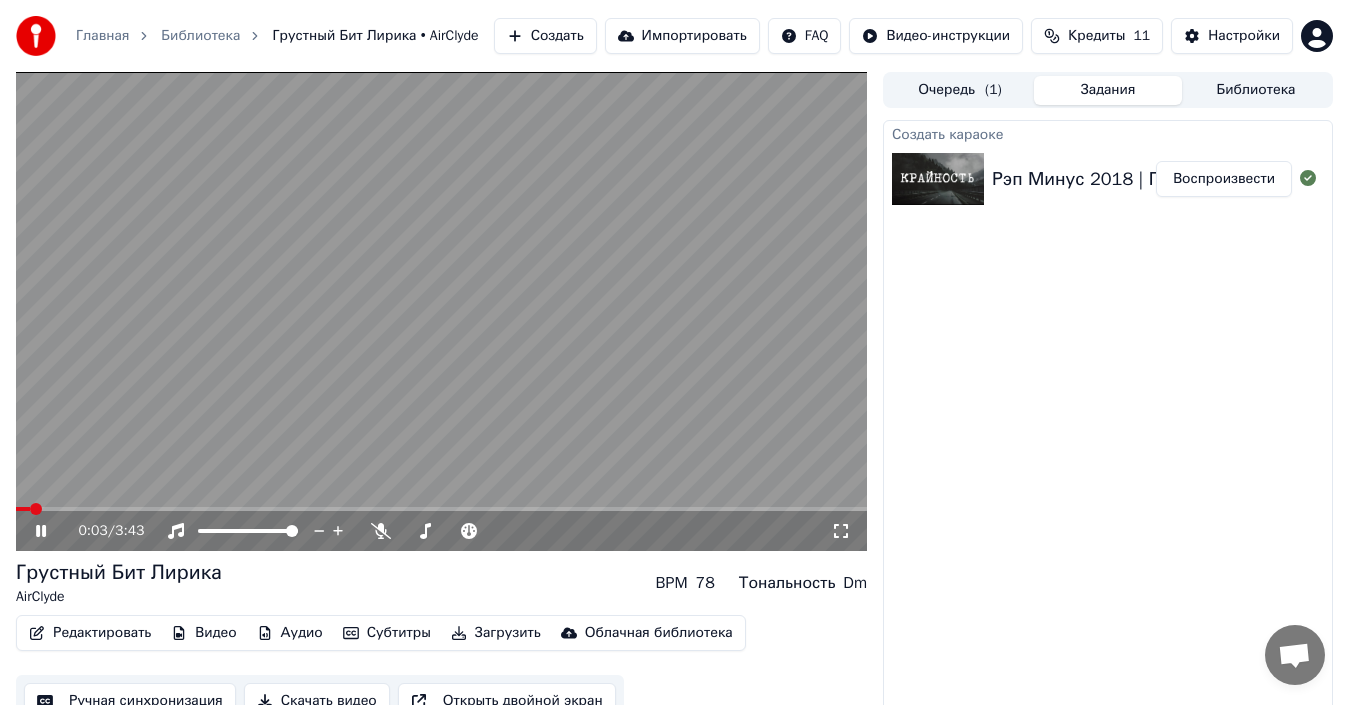 click at bounding box center (441, 311) 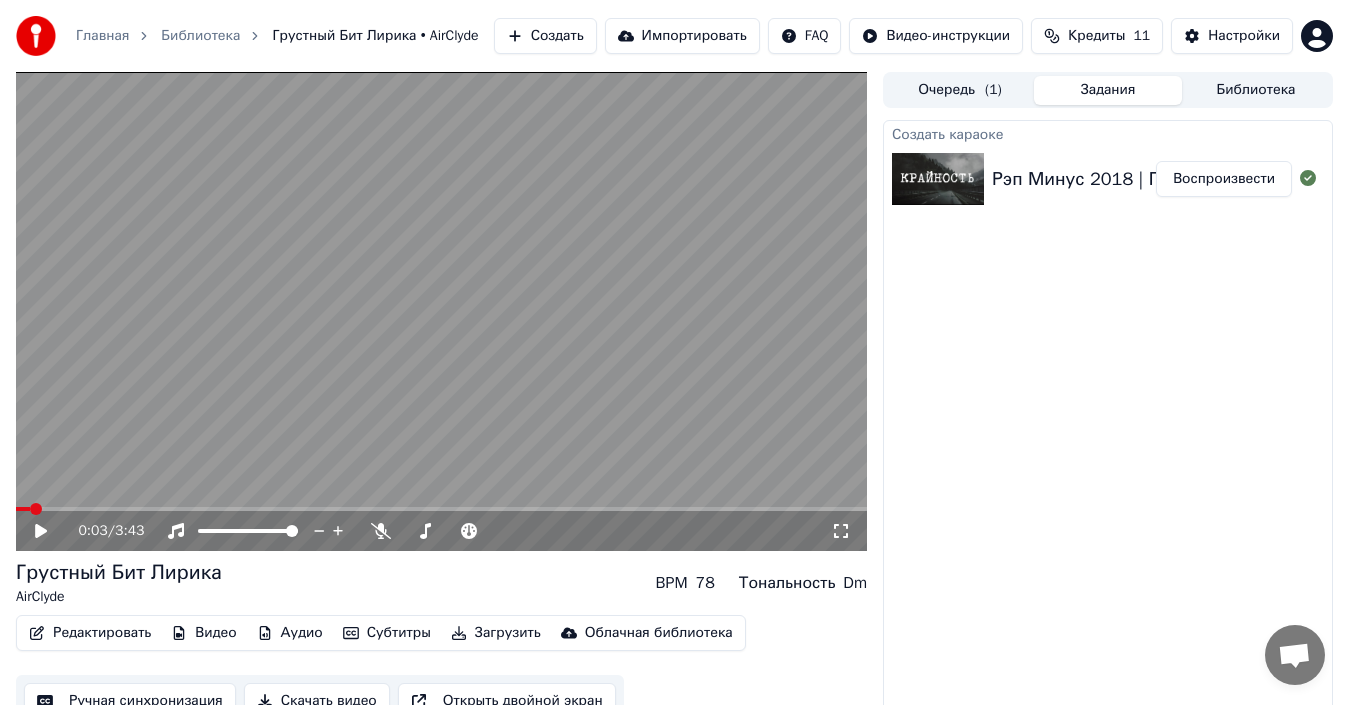 click at bounding box center (441, 509) 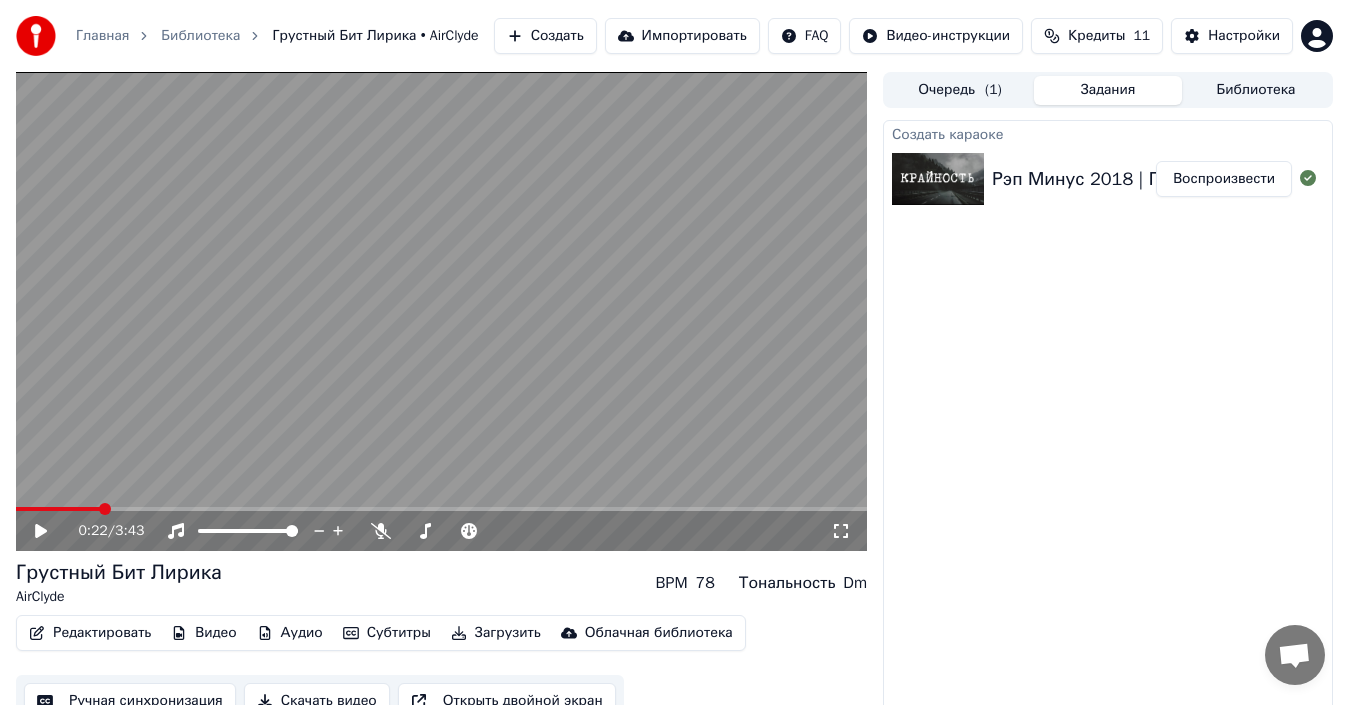 click at bounding box center [441, 311] 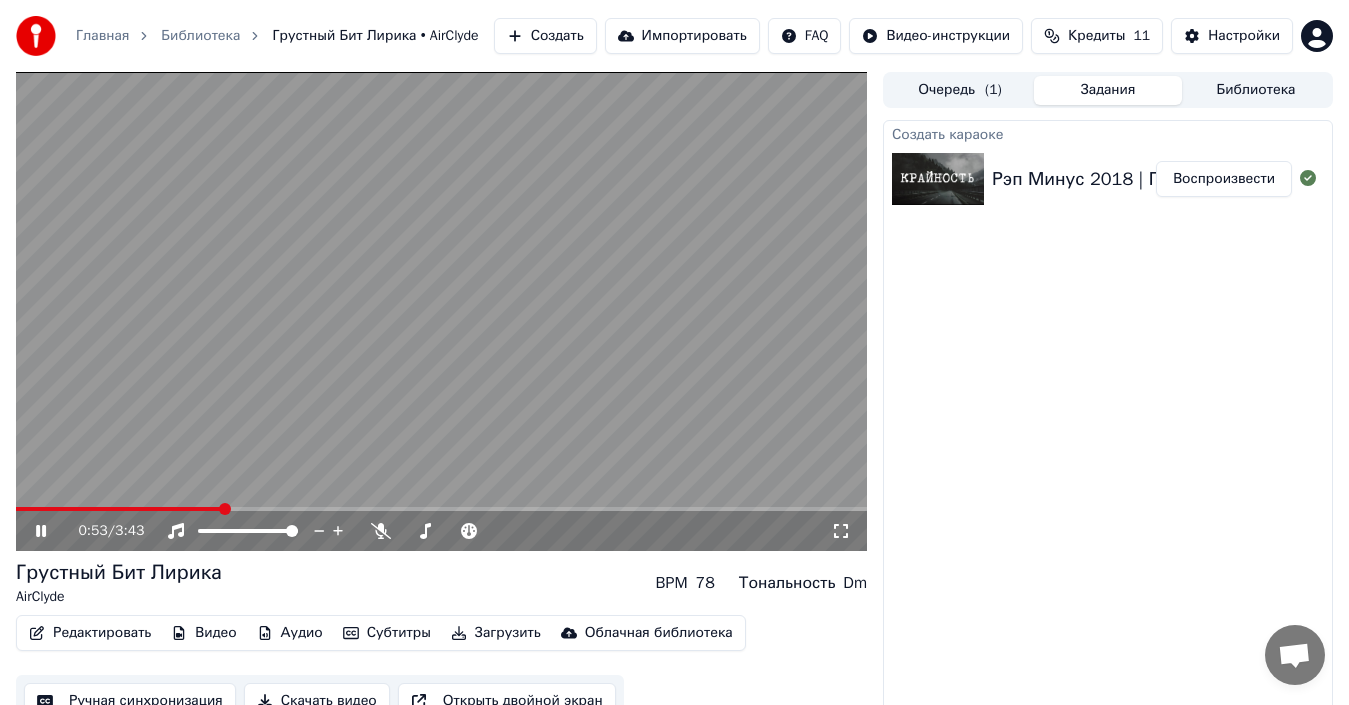 click at bounding box center [441, 311] 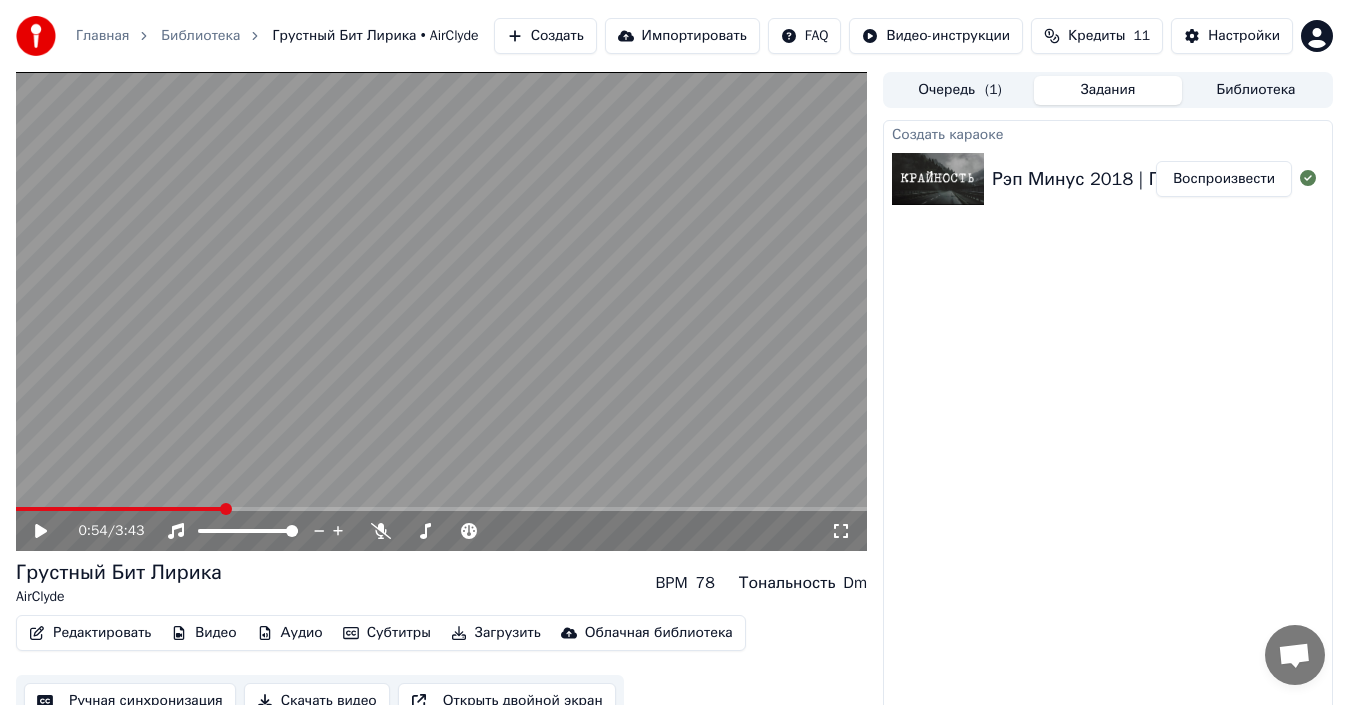 click at bounding box center (441, 311) 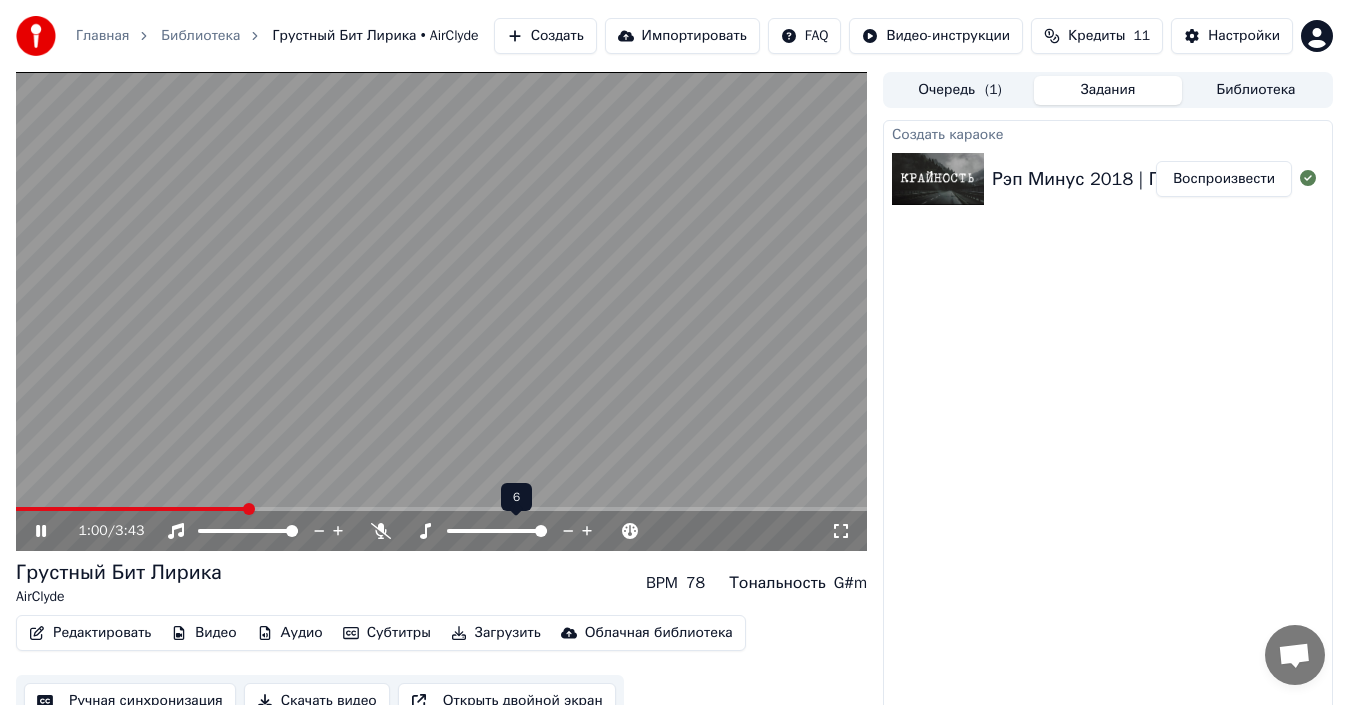 click at bounding box center (541, 531) 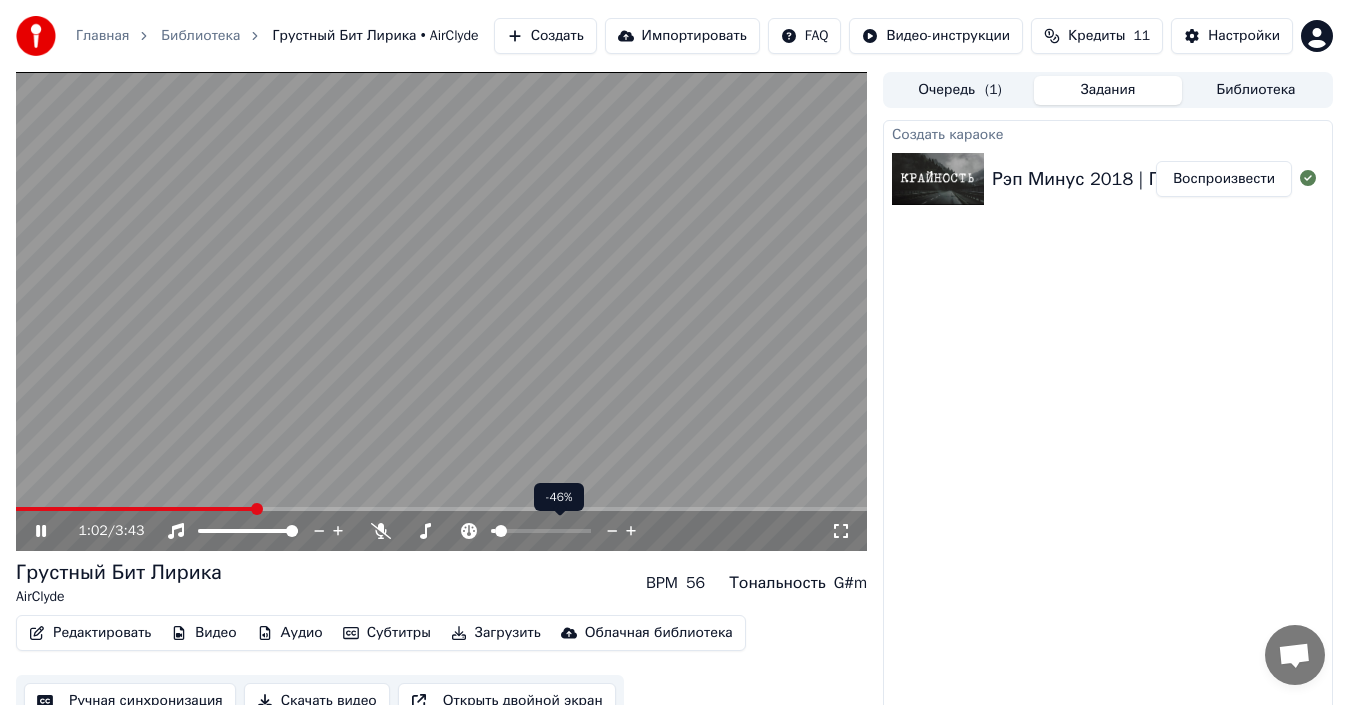 click at bounding box center (501, 531) 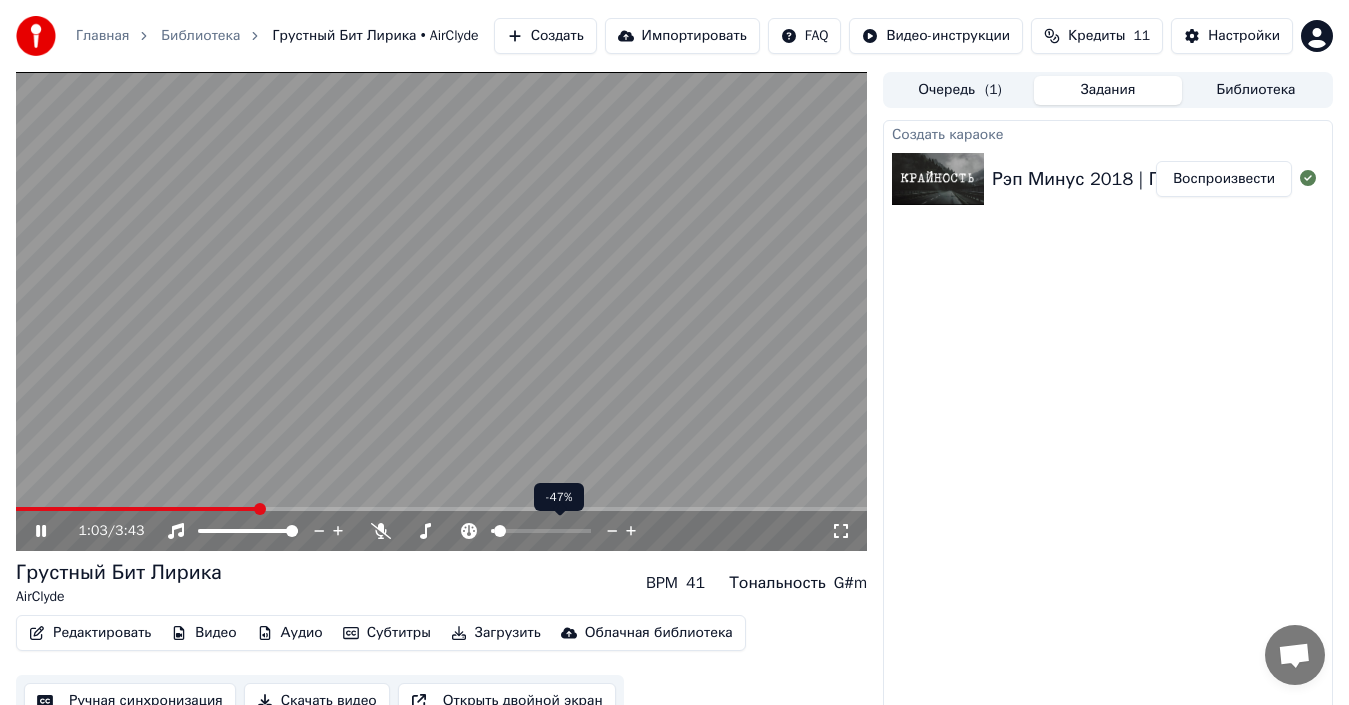 click at bounding box center (500, 531) 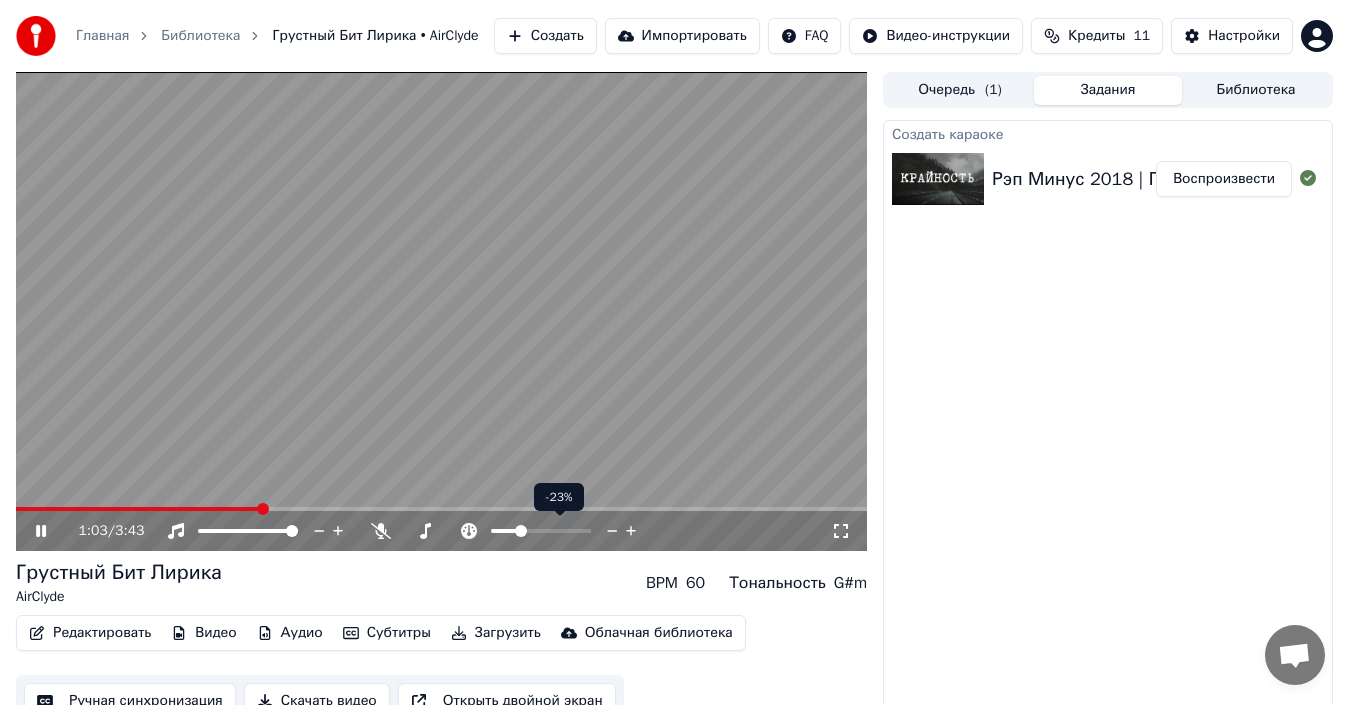 click at bounding box center (521, 531) 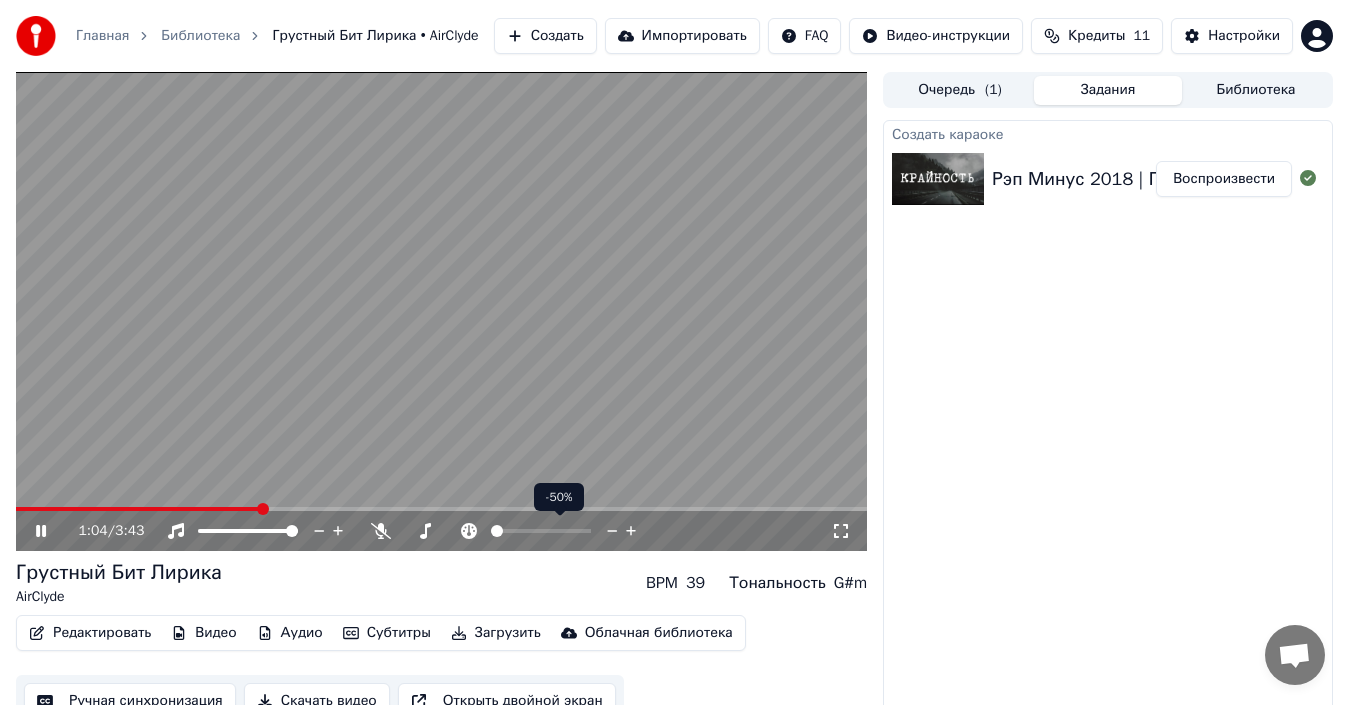 click at bounding box center [497, 531] 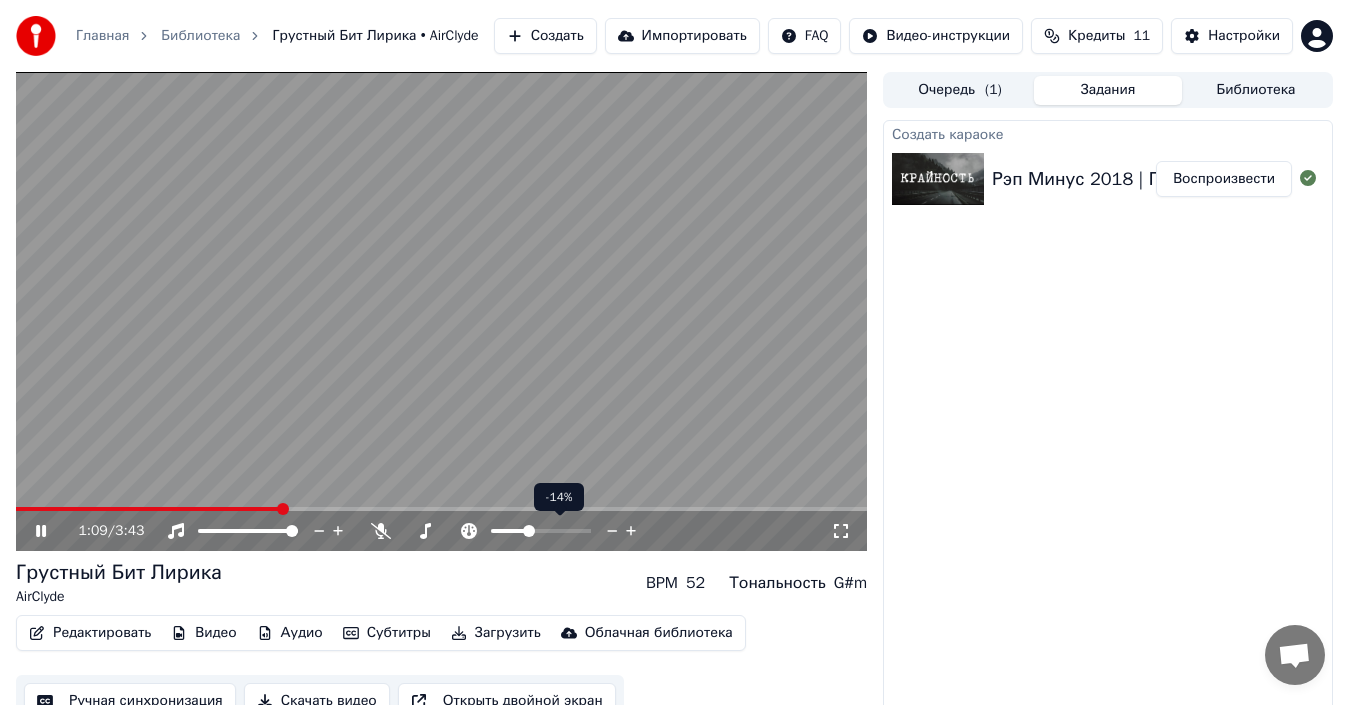 click at bounding box center [529, 531] 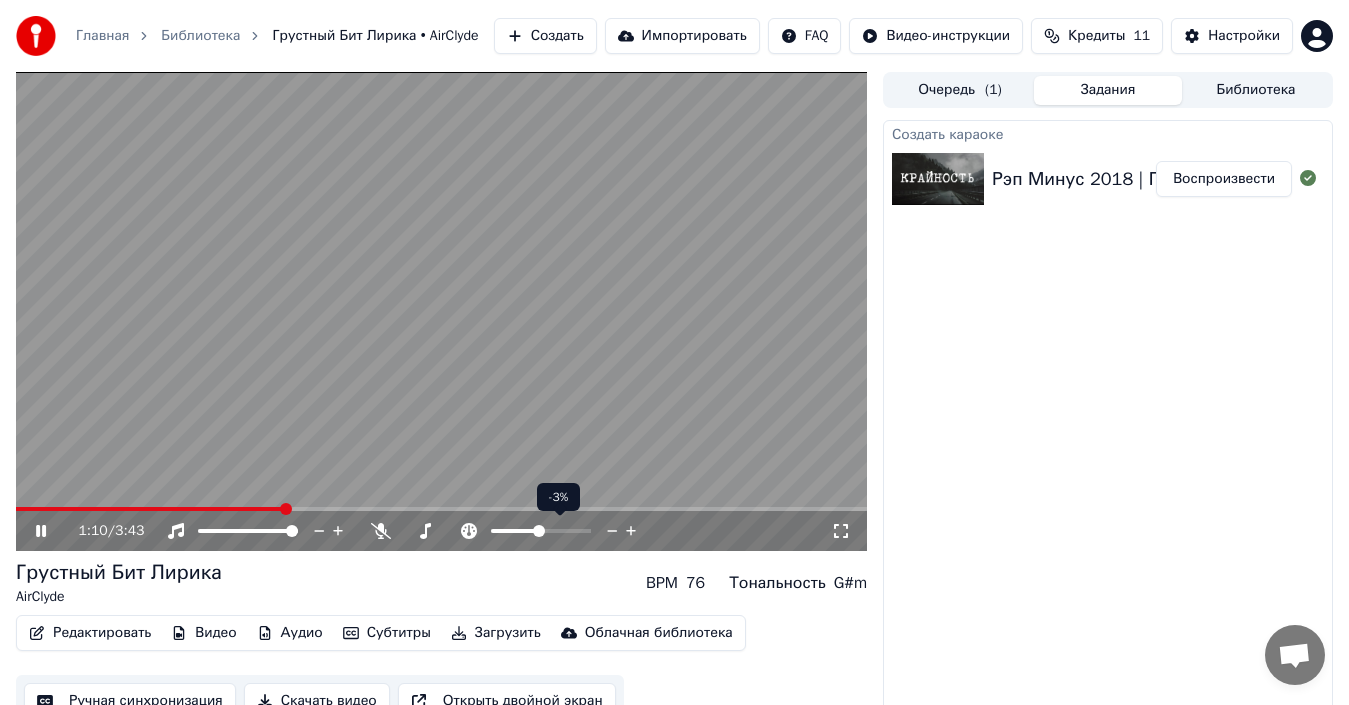 drag, startPoint x: 540, startPoint y: 537, endPoint x: 552, endPoint y: 539, distance: 12.165525 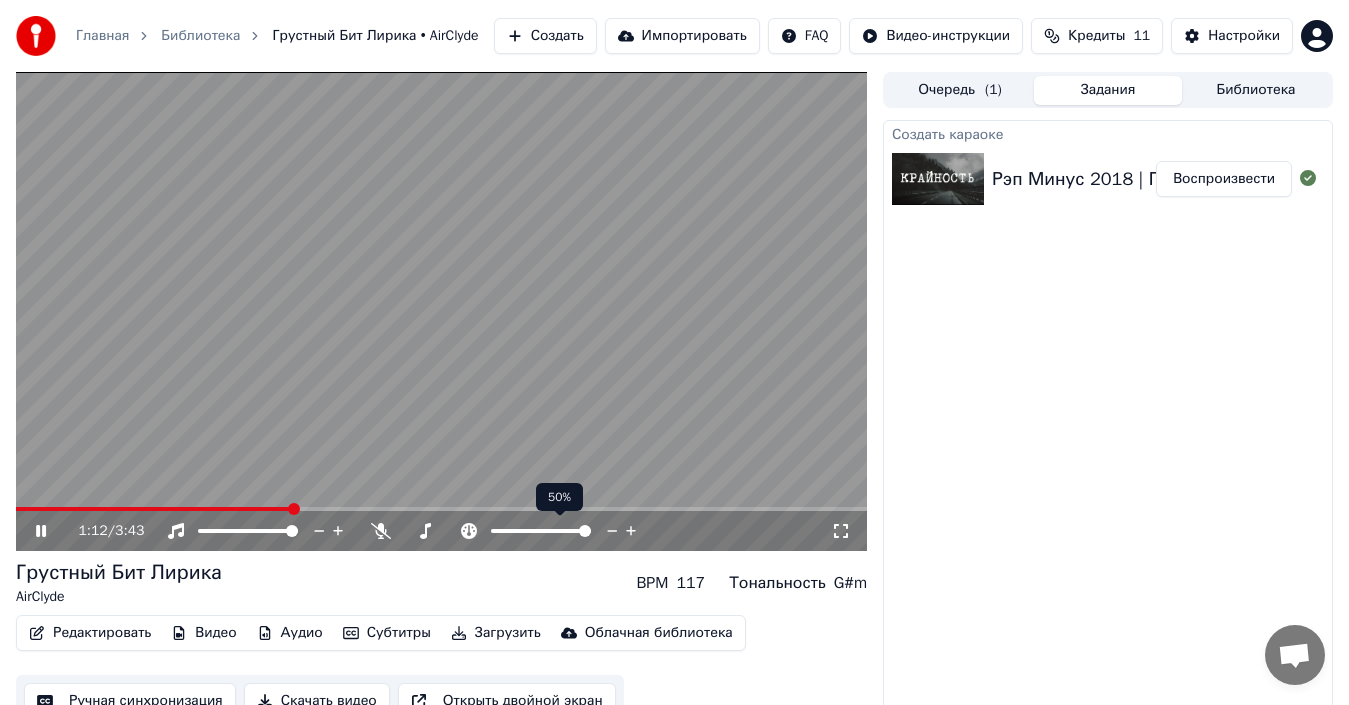 click at bounding box center [585, 531] 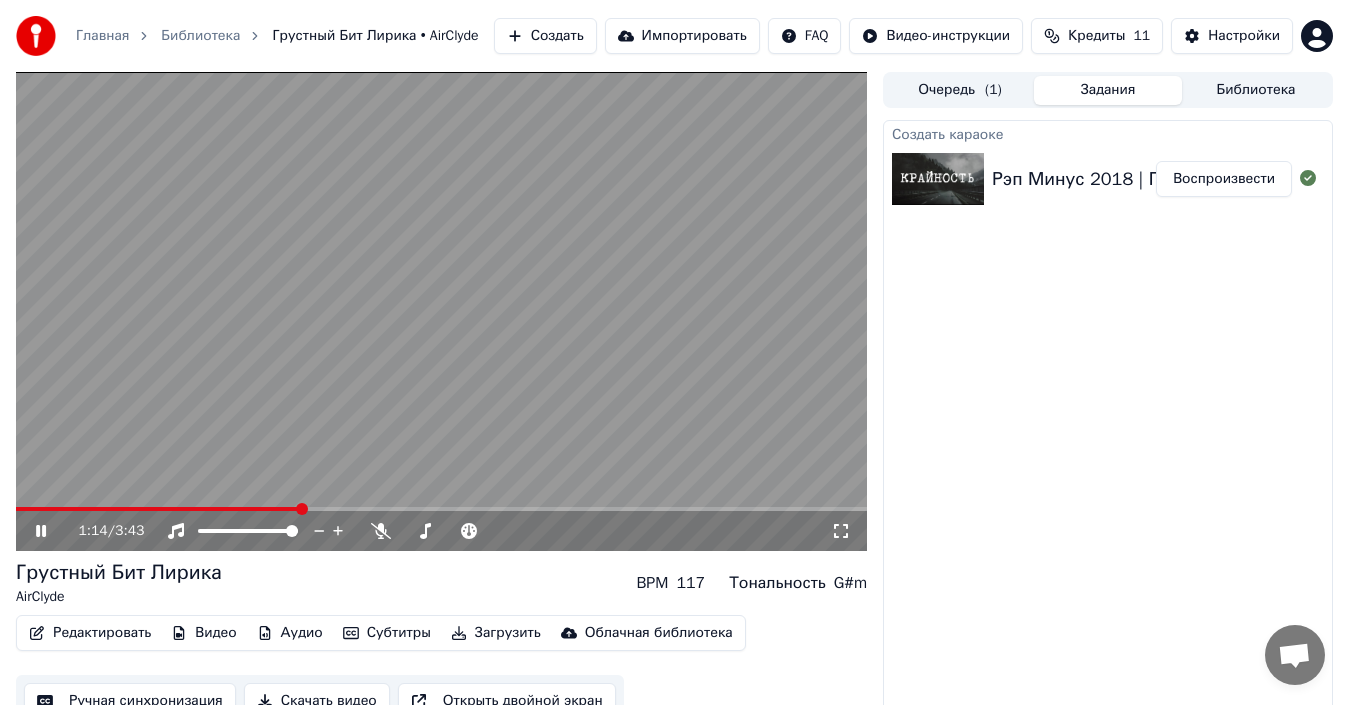 click 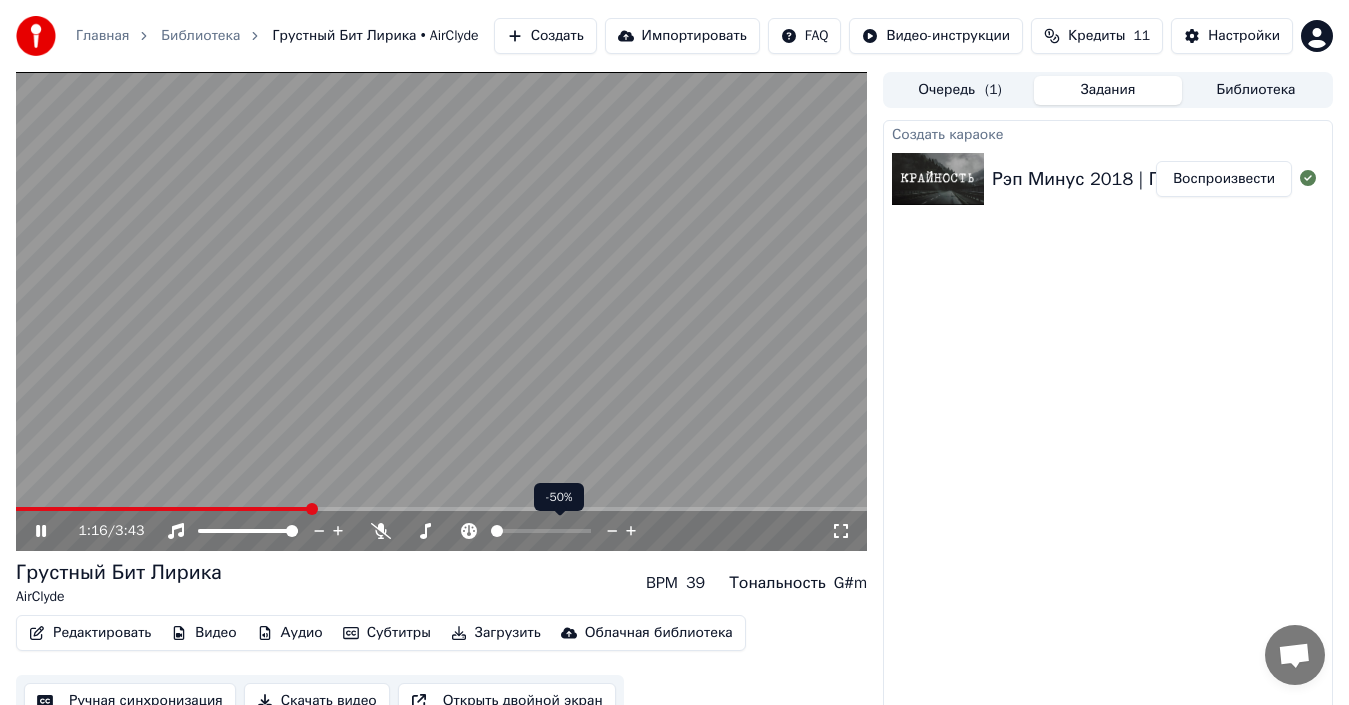 click at bounding box center [497, 531] 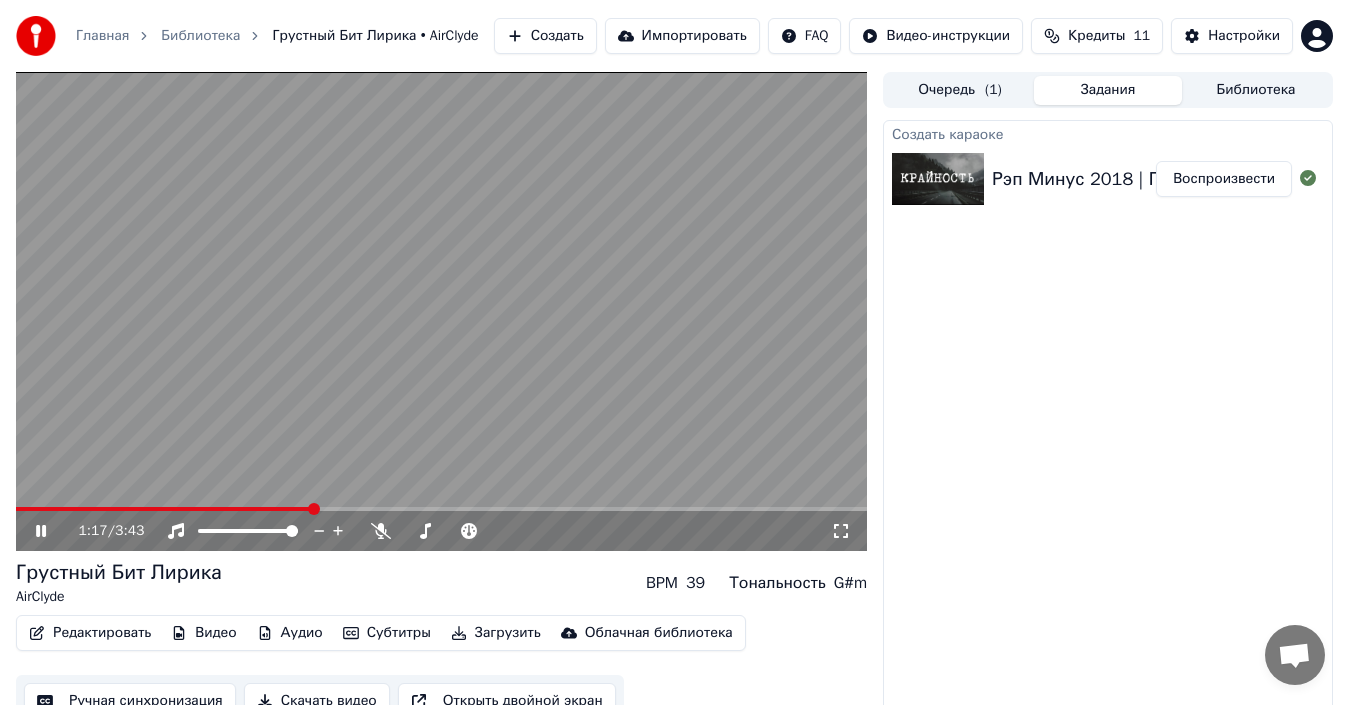 click at bounding box center [441, 311] 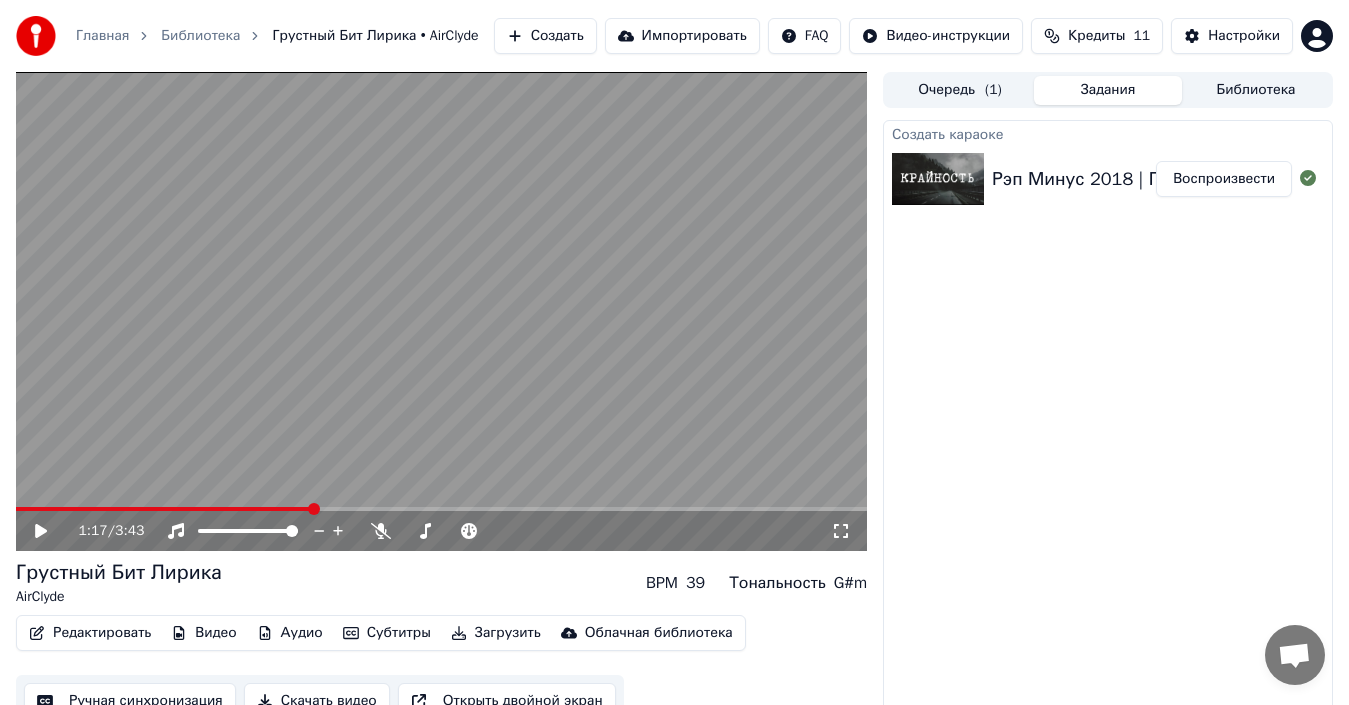 click at bounding box center (441, 311) 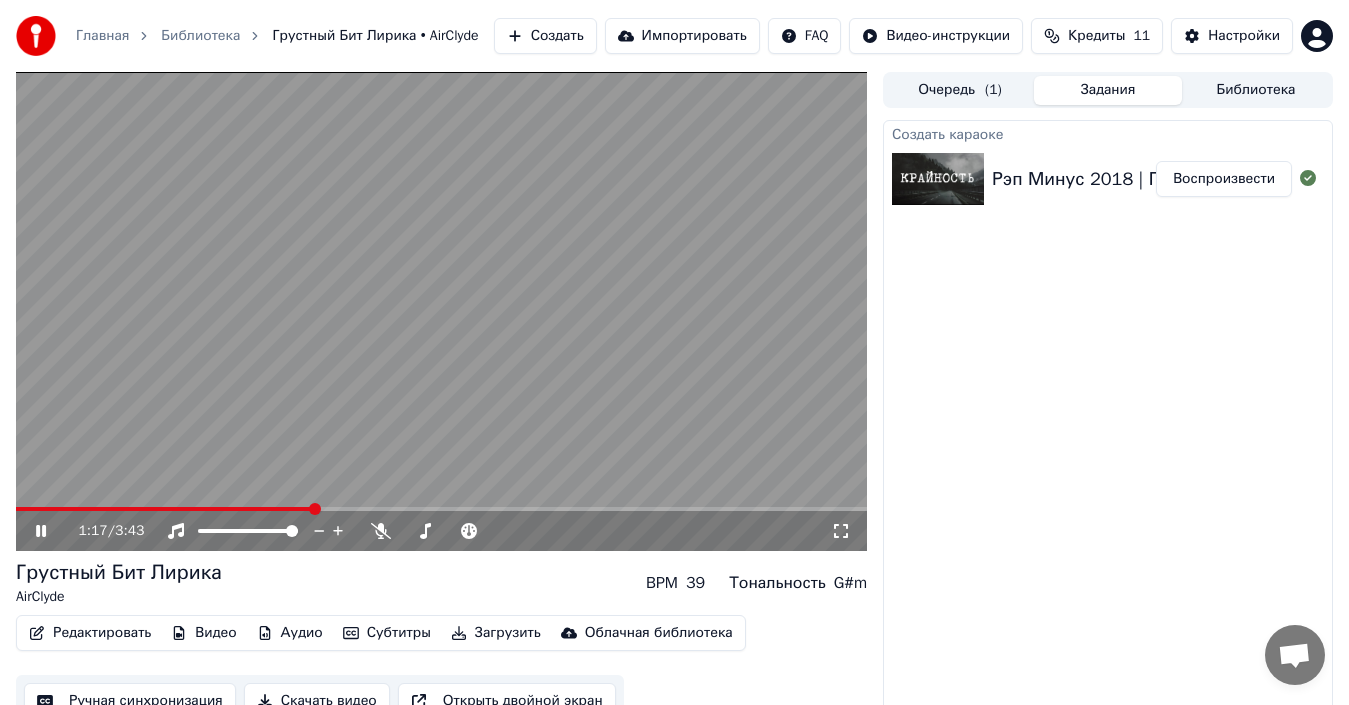 click at bounding box center [441, 311] 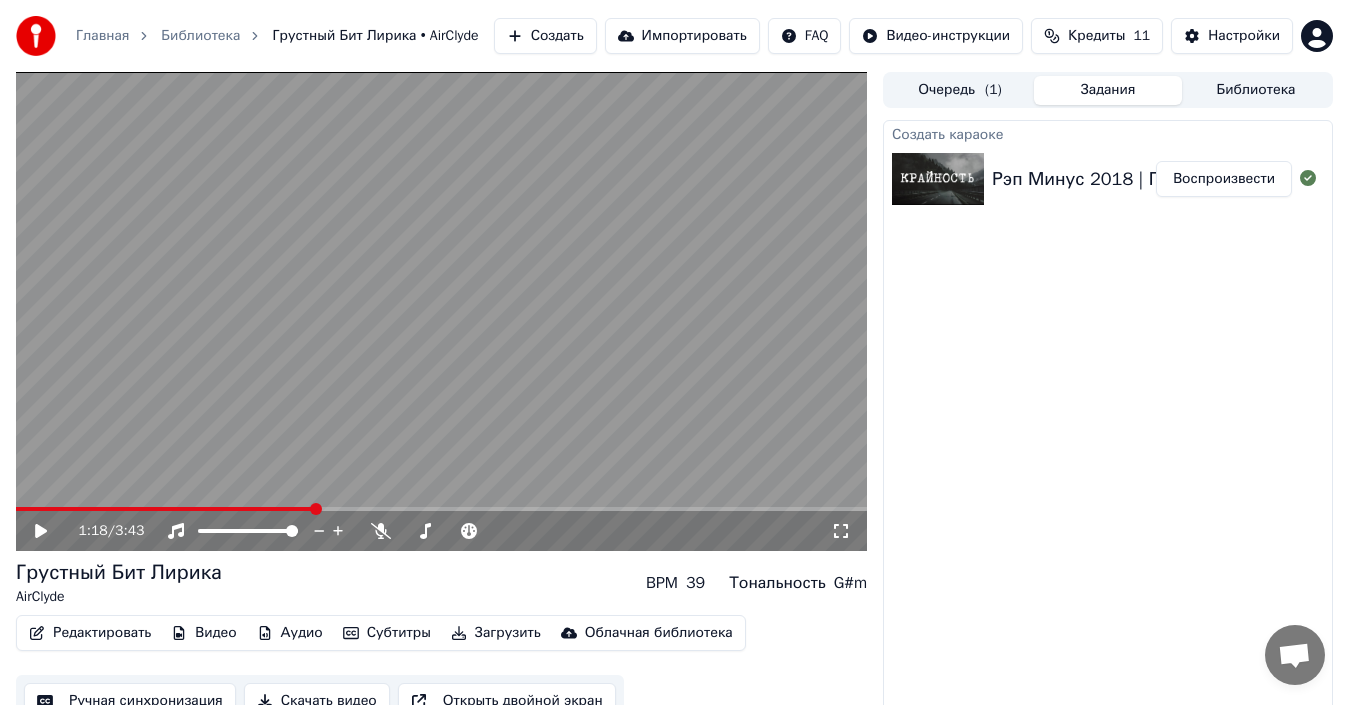 click at bounding box center [441, 311] 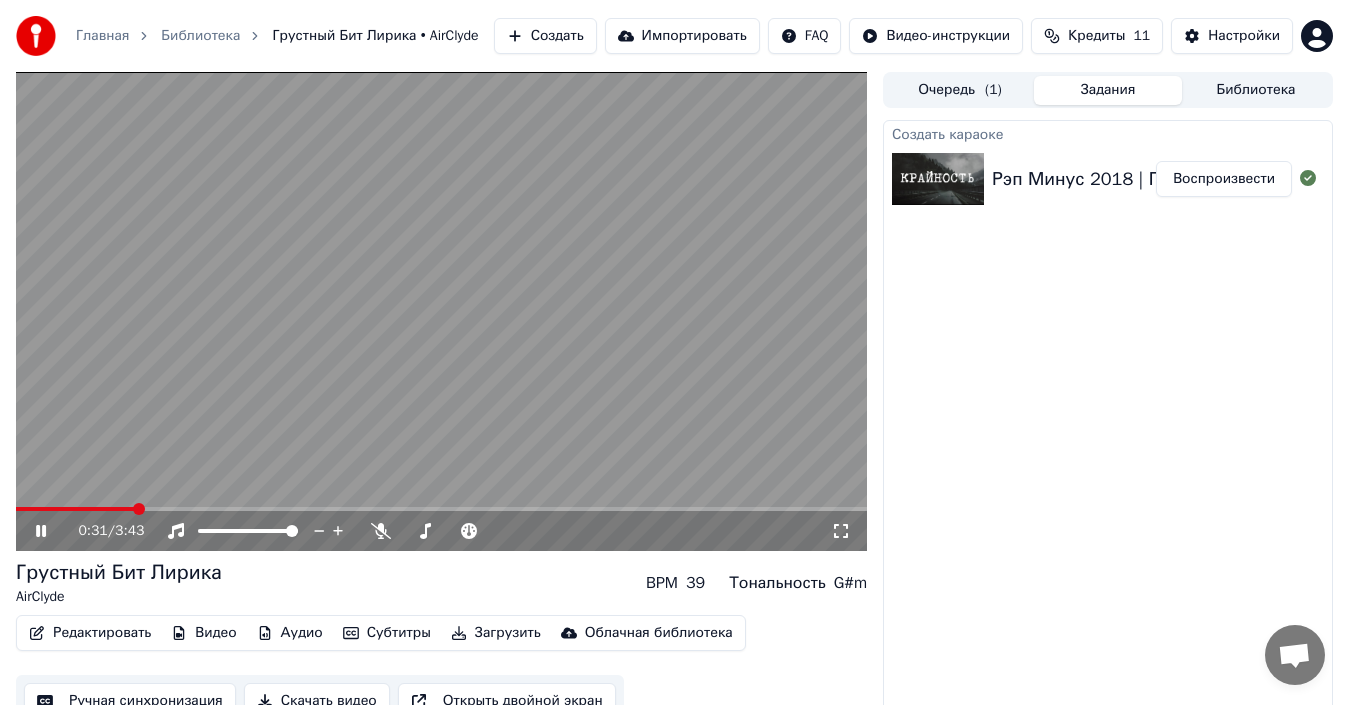 click at bounding box center (75, 509) 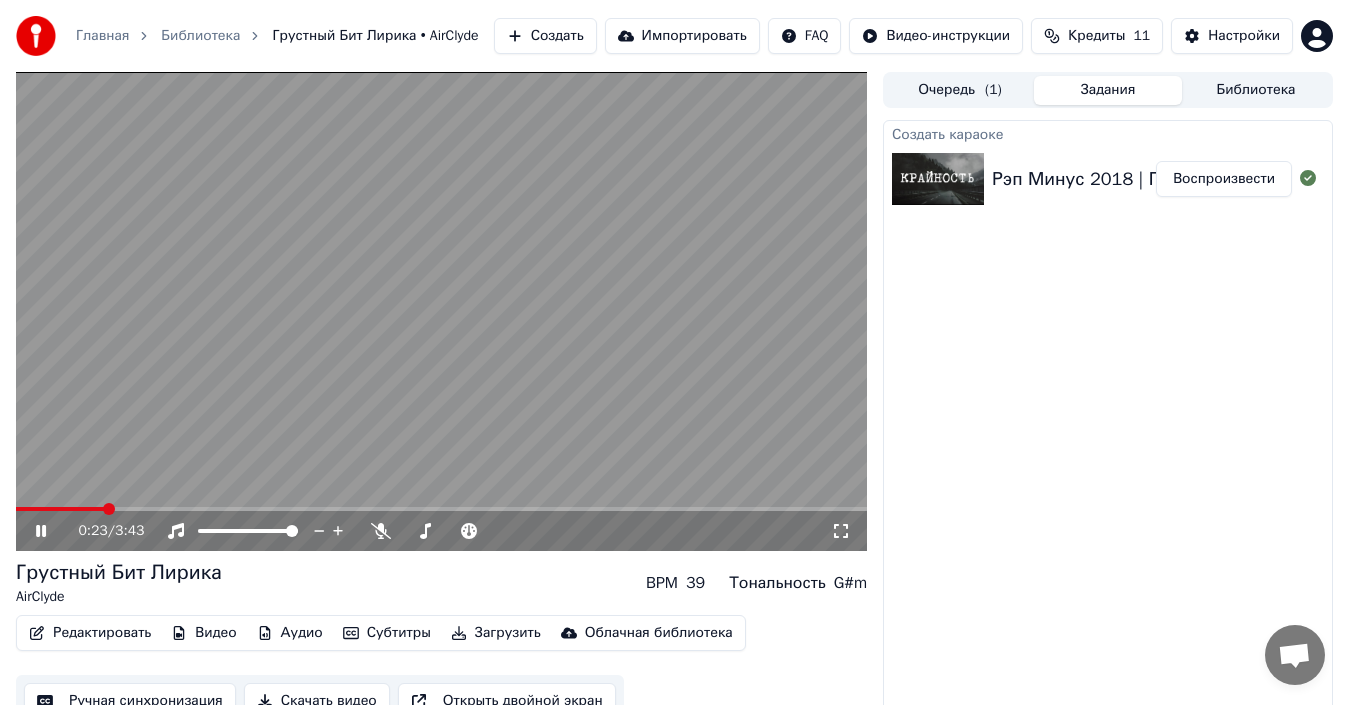 click on "0:23  /  3:43" at bounding box center [441, 531] 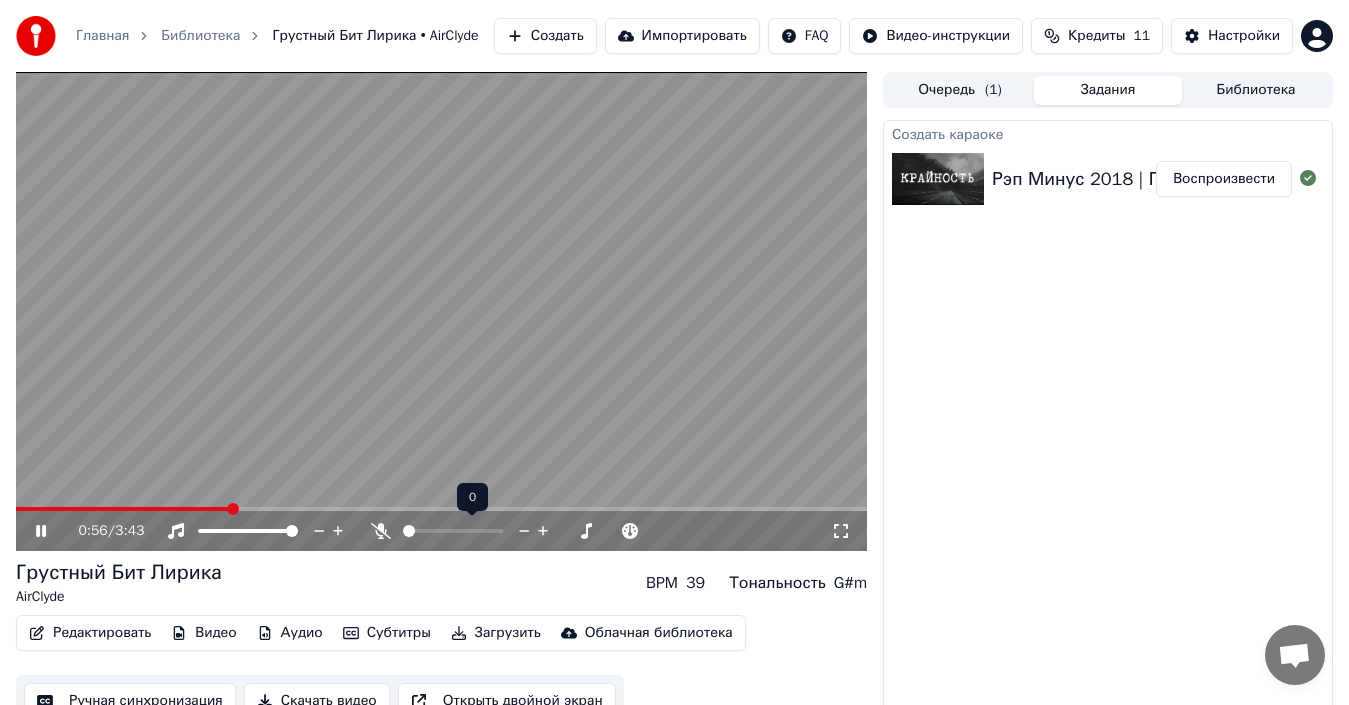 click at bounding box center (409, 531) 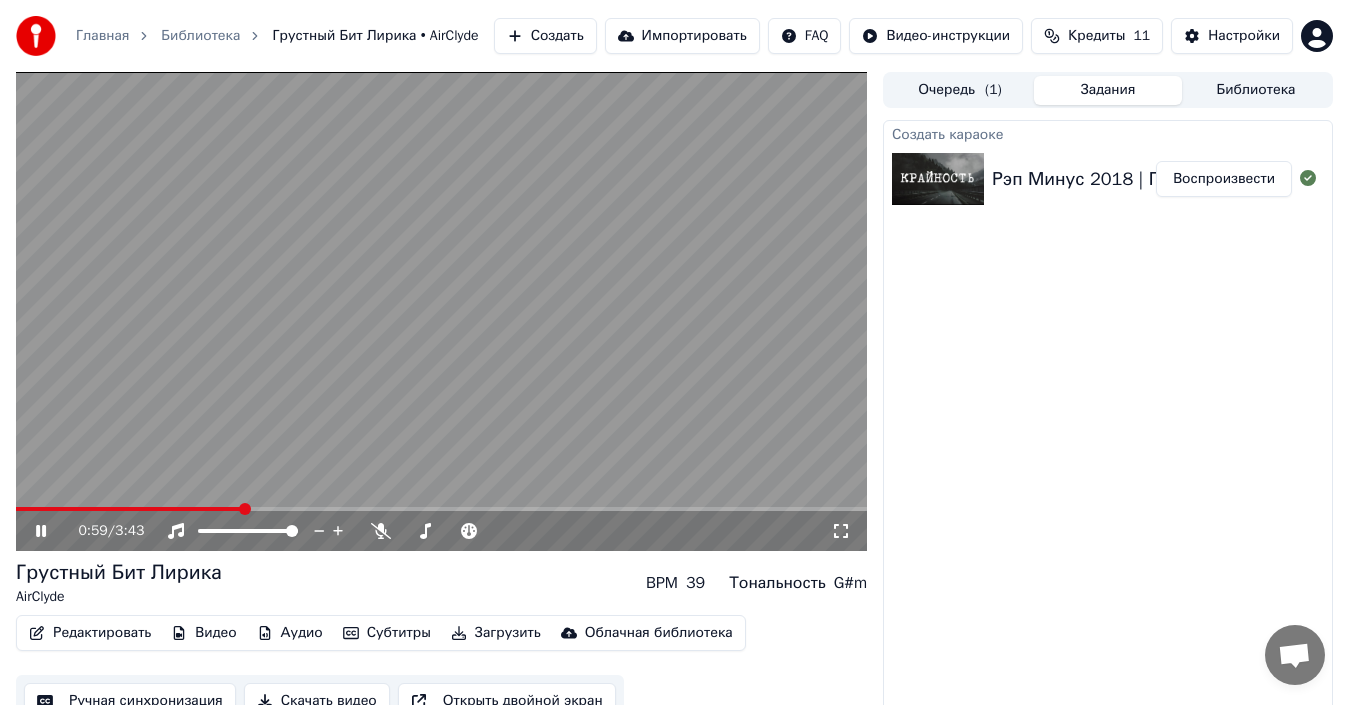 drag, startPoint x: 437, startPoint y: 533, endPoint x: 560, endPoint y: 554, distance: 124.77981 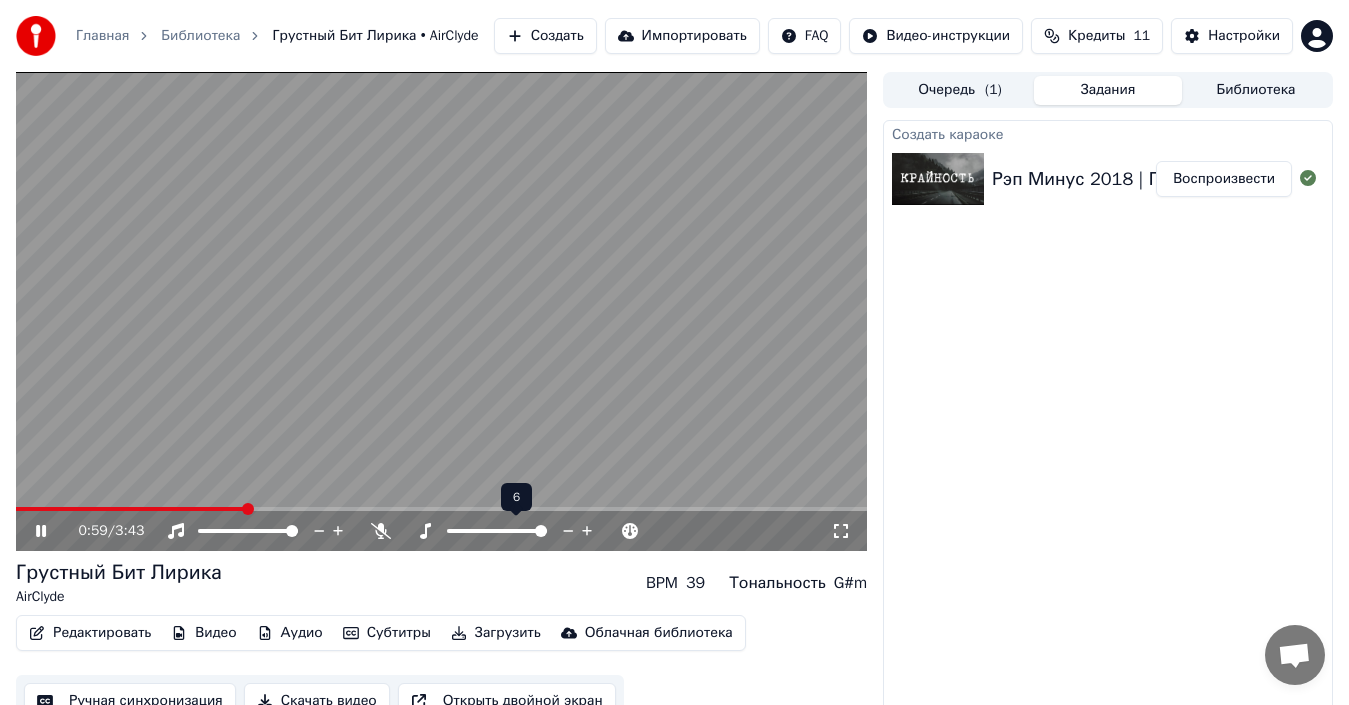 drag, startPoint x: 492, startPoint y: 534, endPoint x: 449, endPoint y: 534, distance: 43 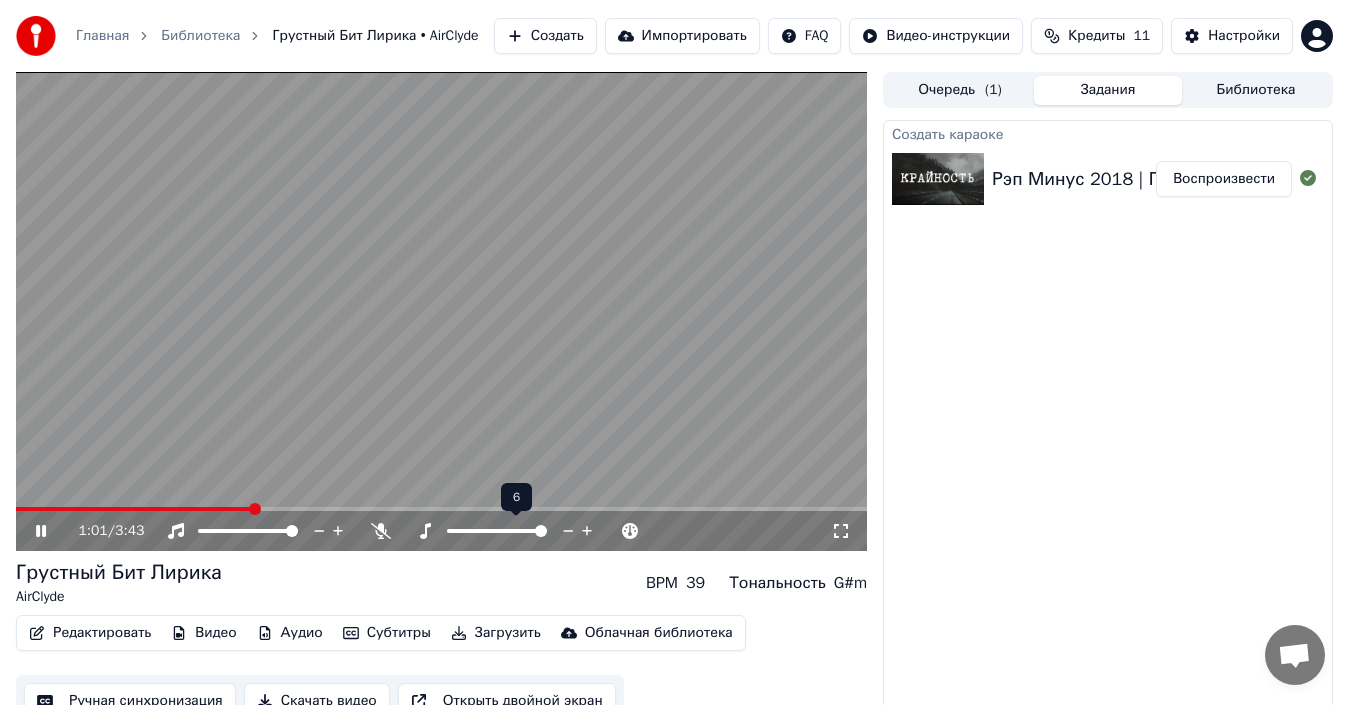 click 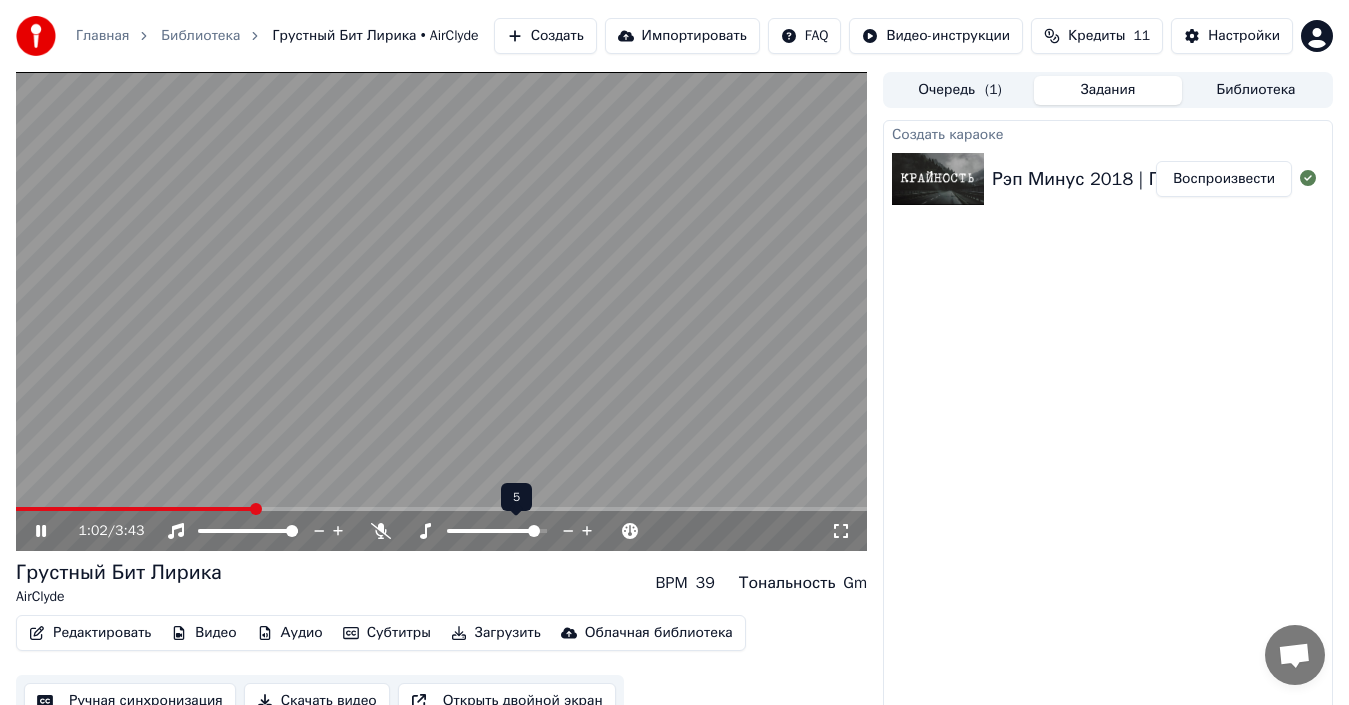 click 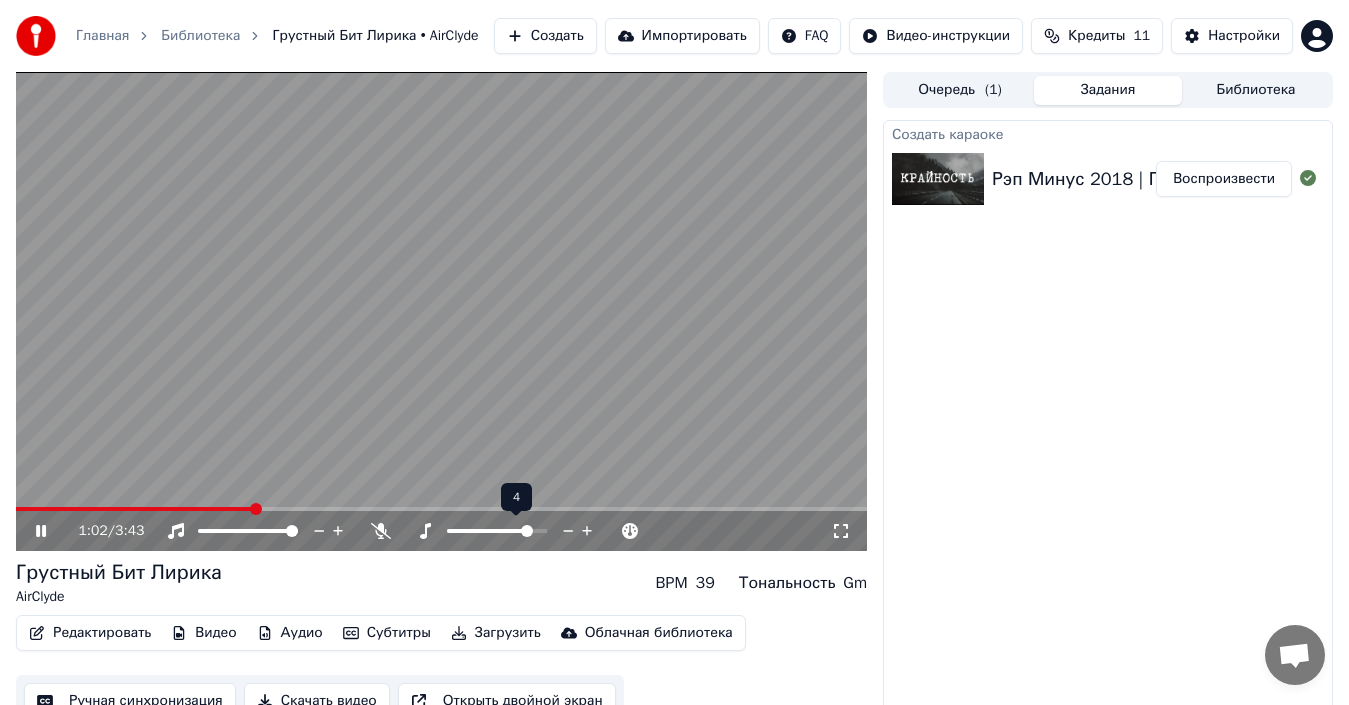 click 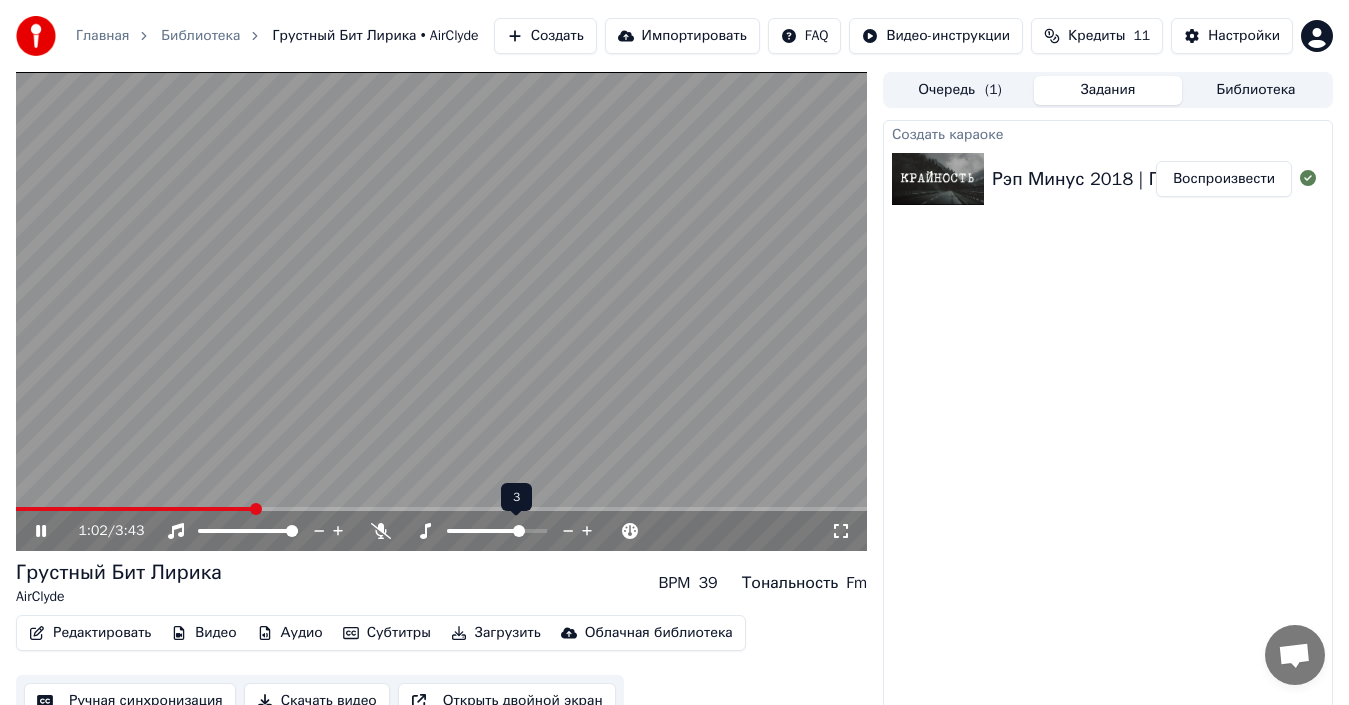 click 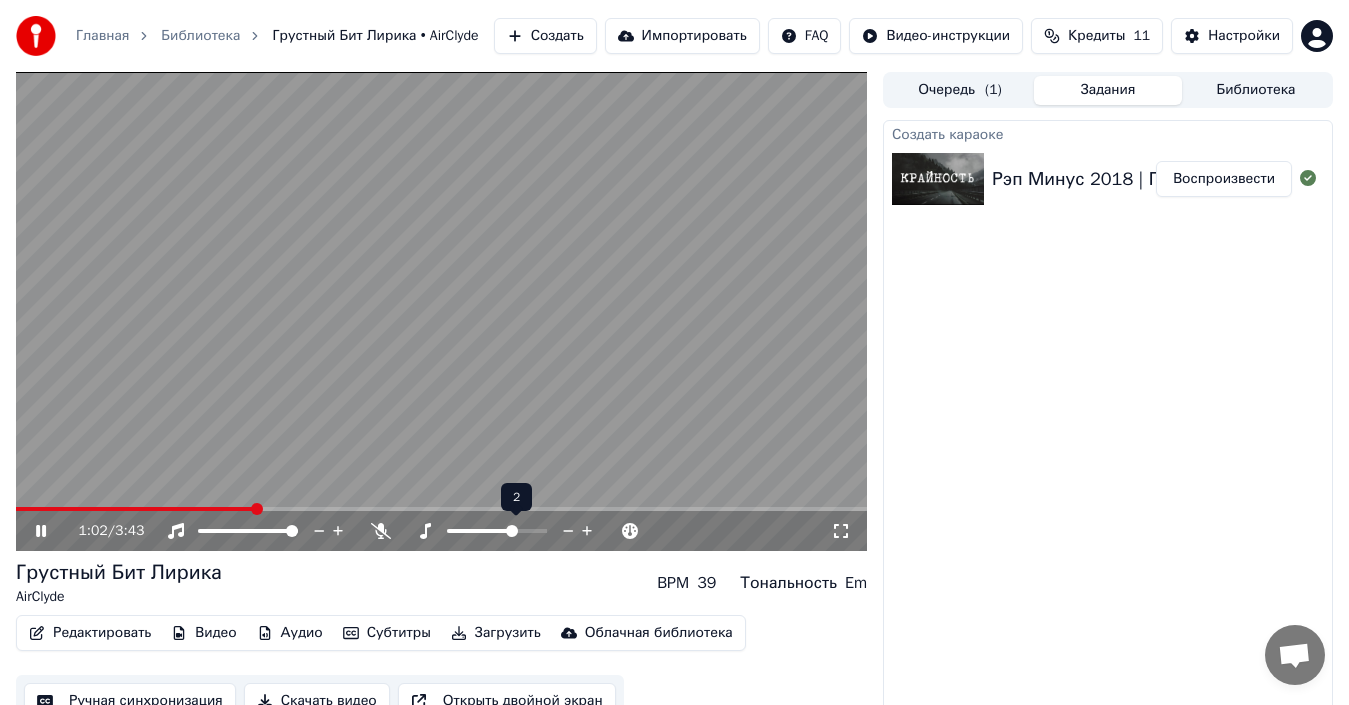 click 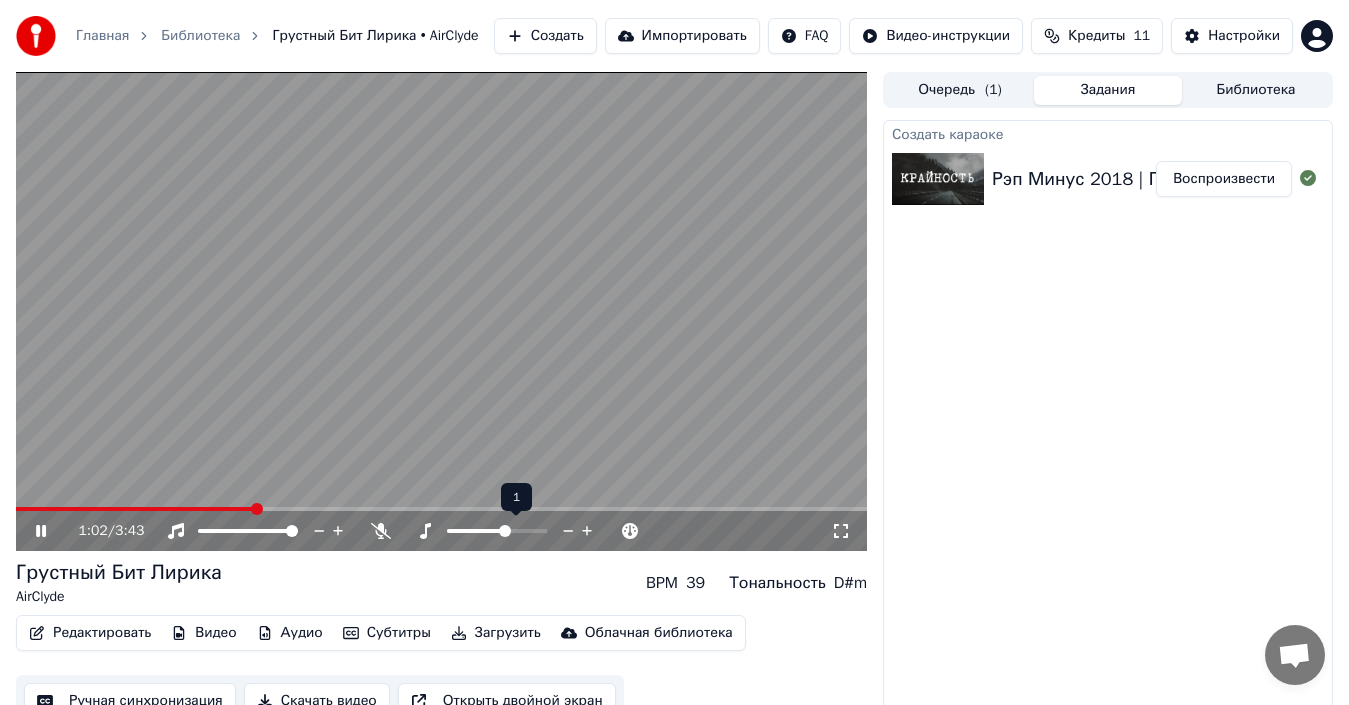 click 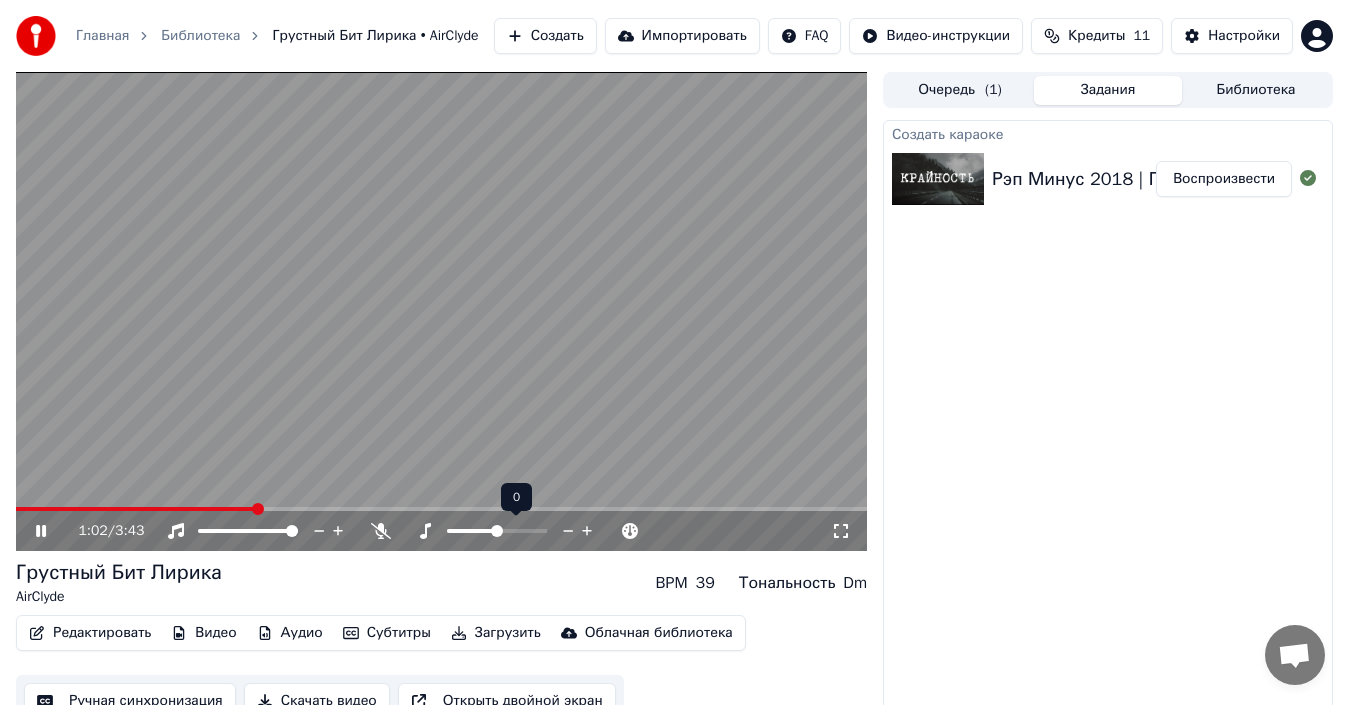 click 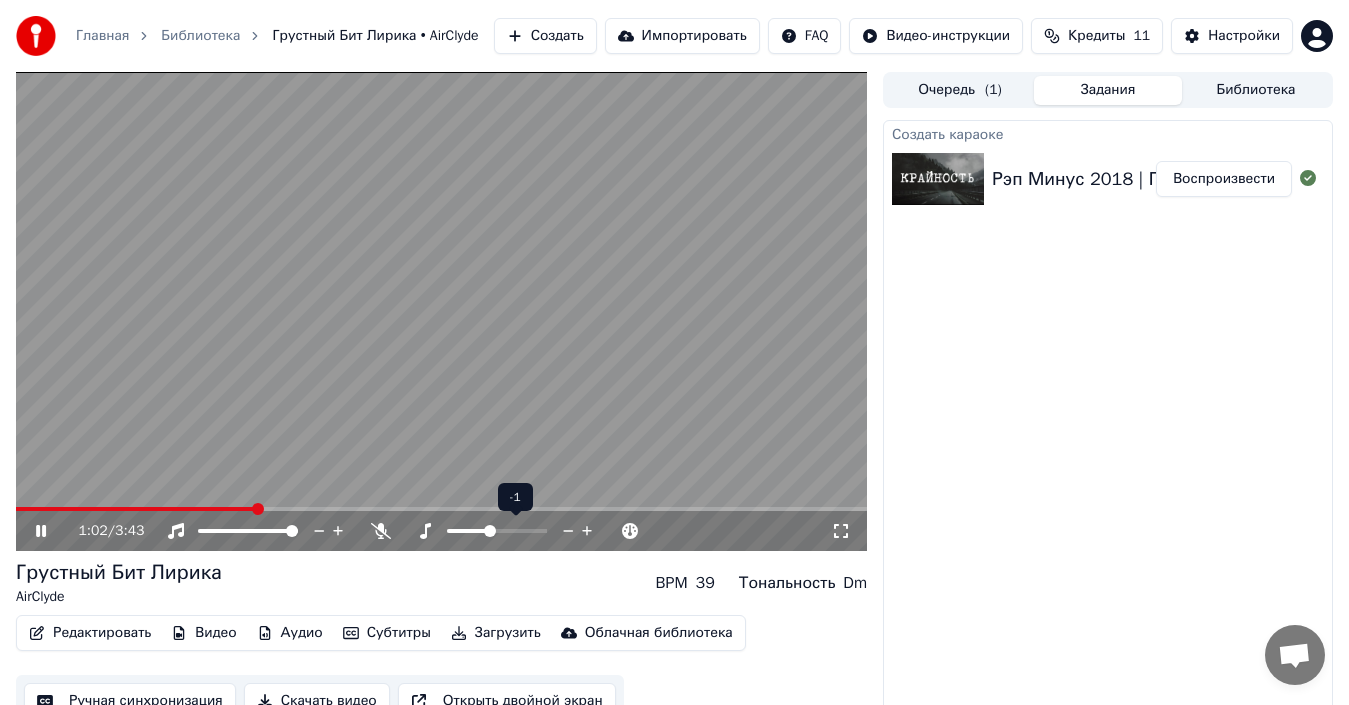 click 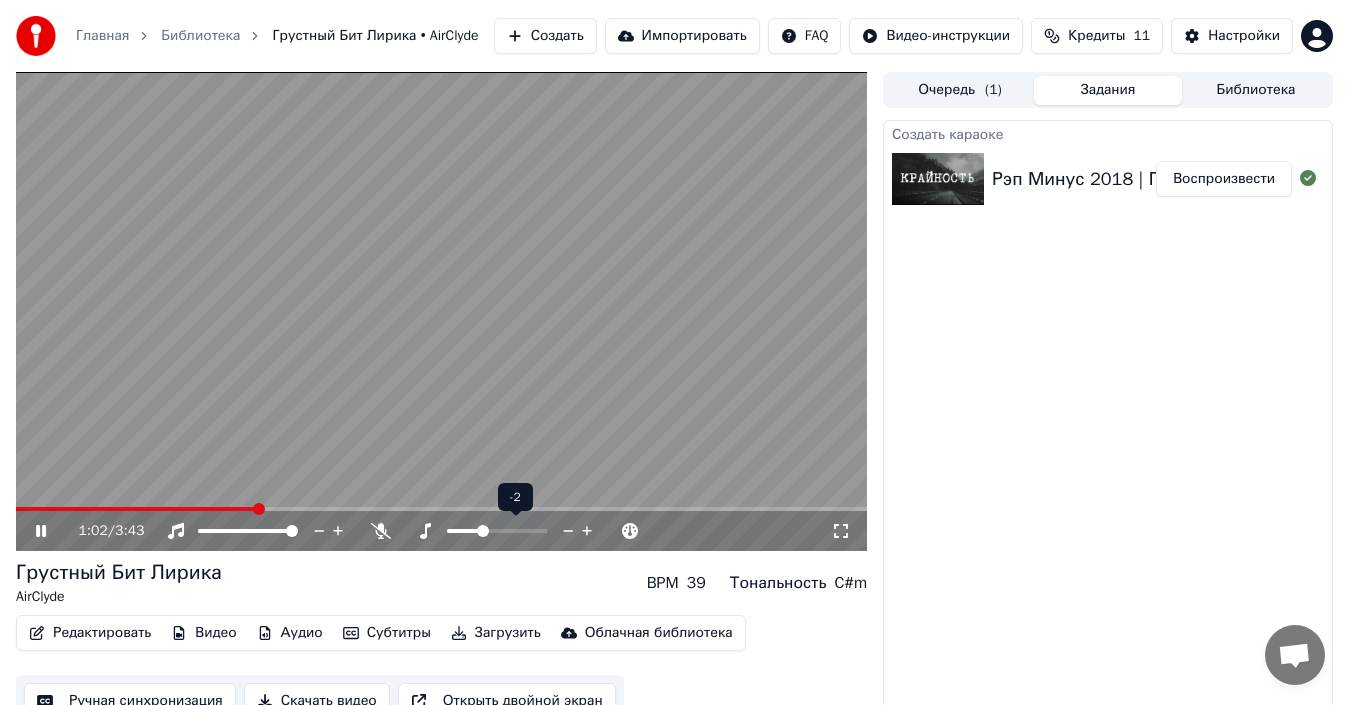 click 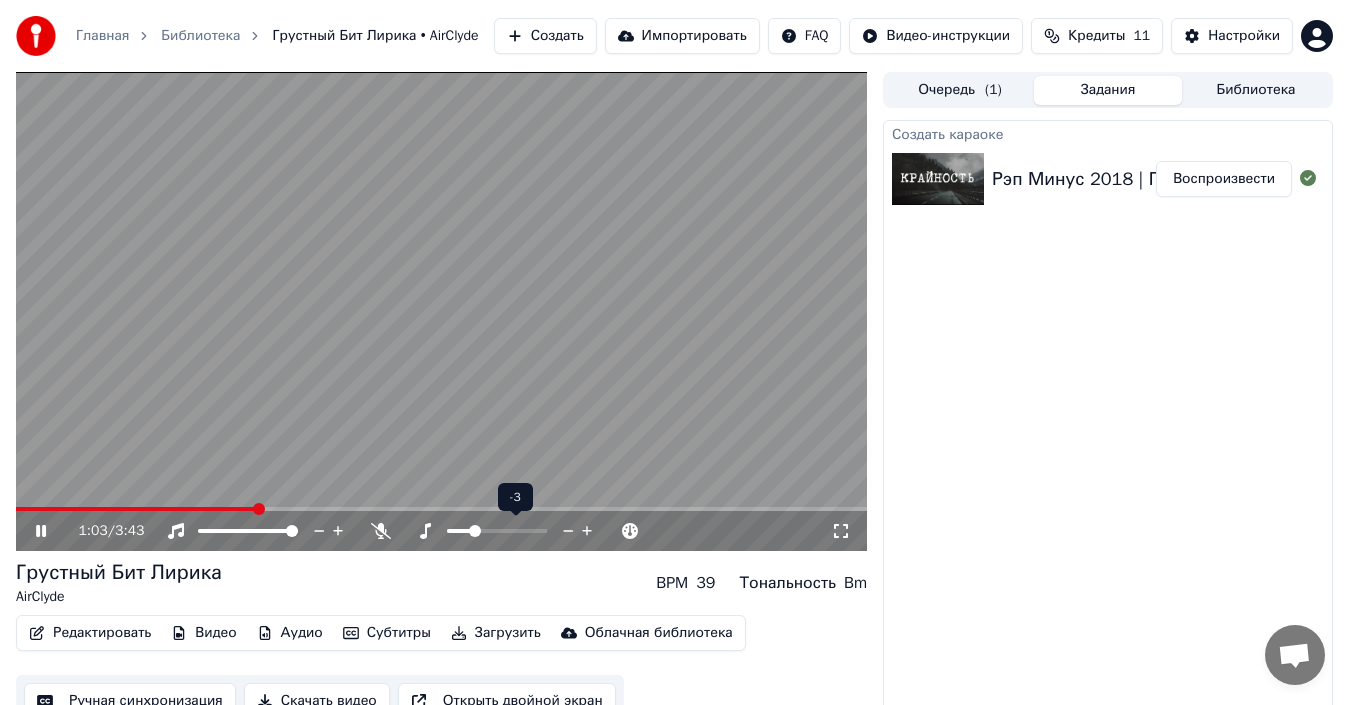 click 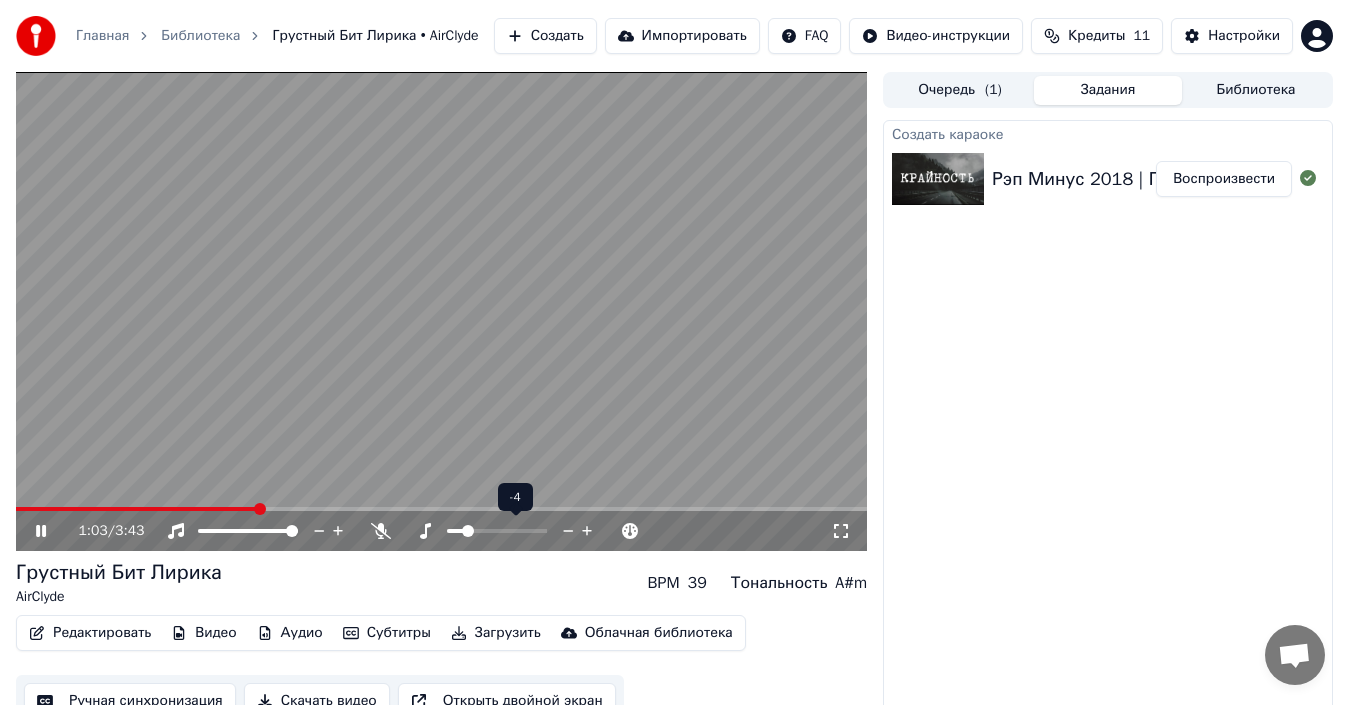 click 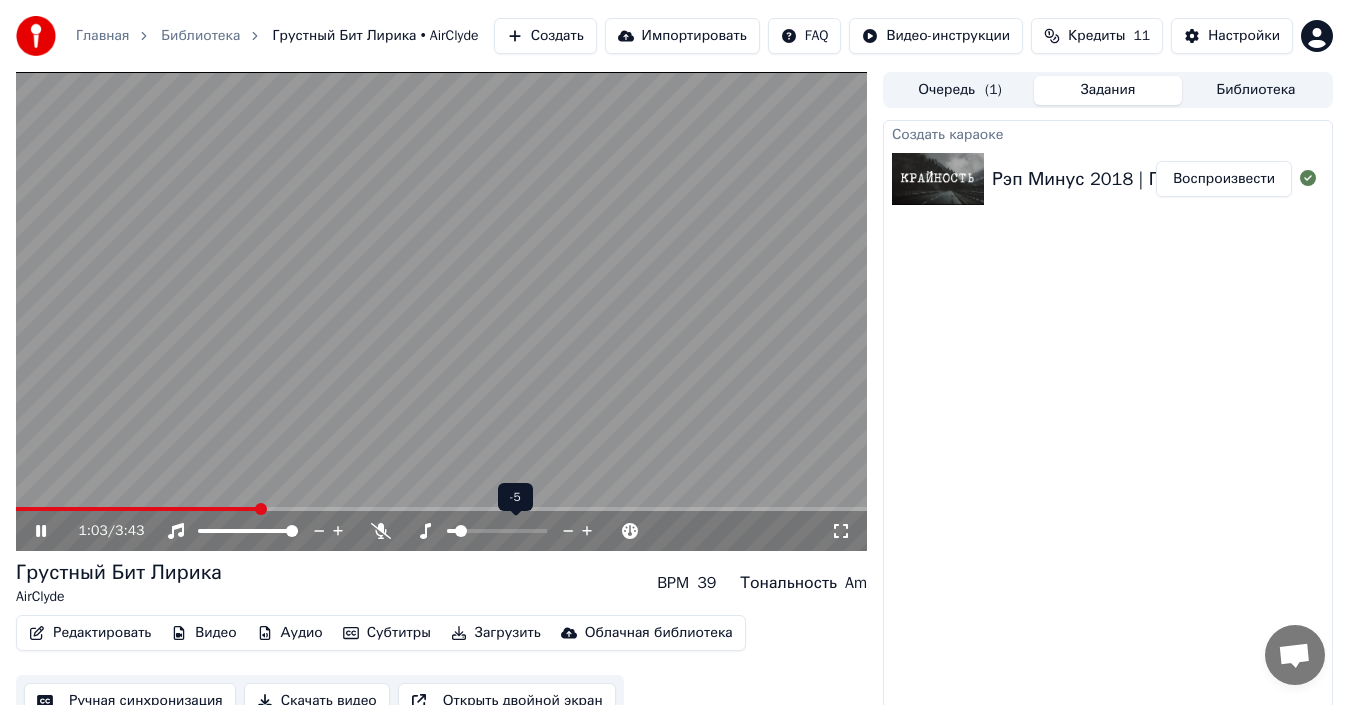 click 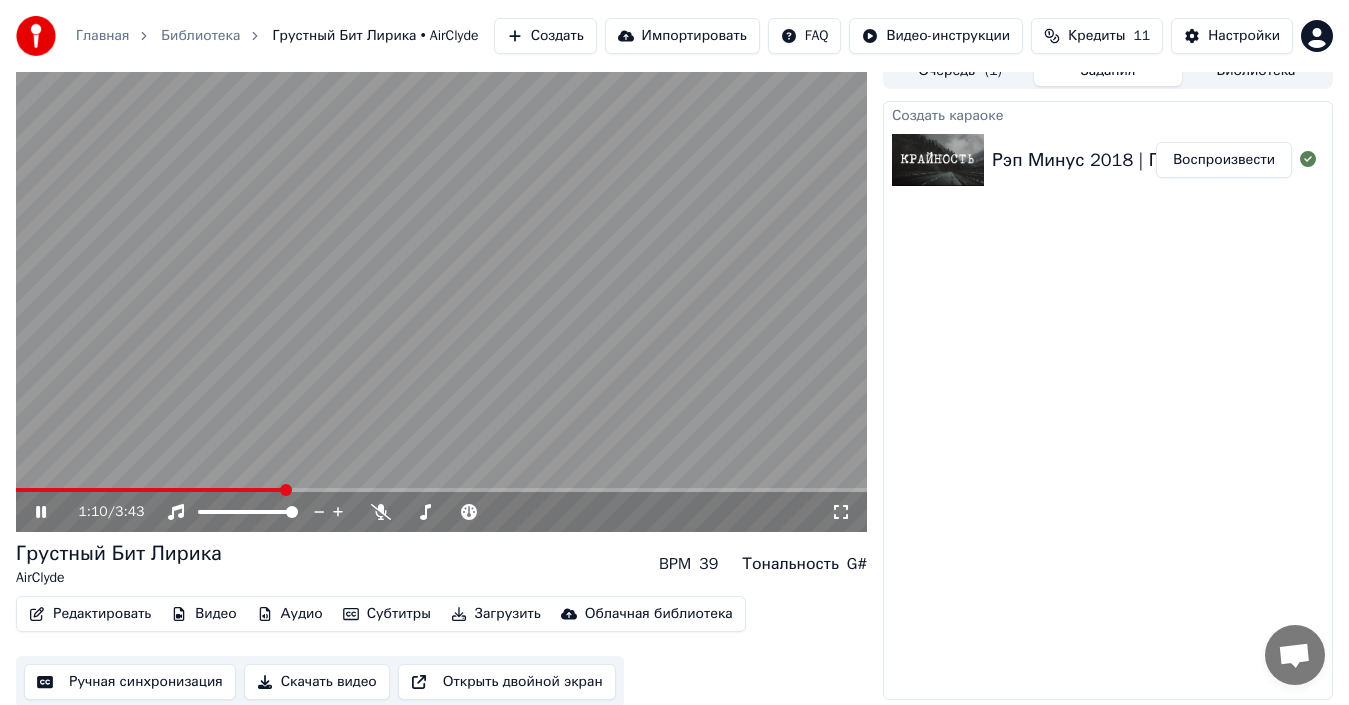 scroll, scrollTop: 22, scrollLeft: 0, axis: vertical 